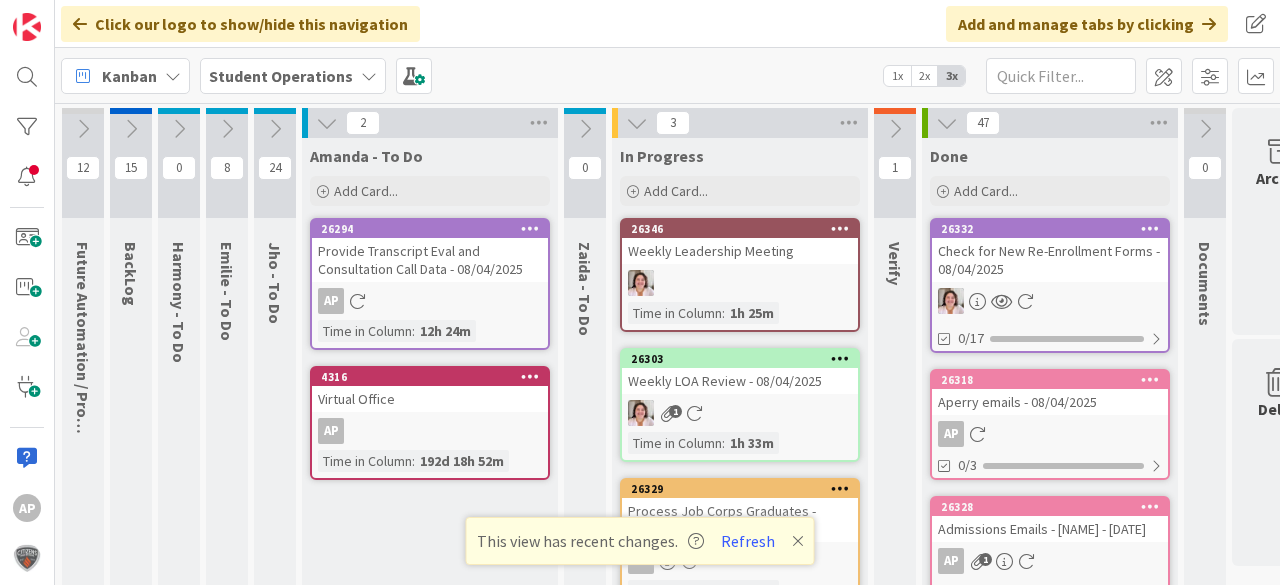 scroll, scrollTop: 0, scrollLeft: 0, axis: both 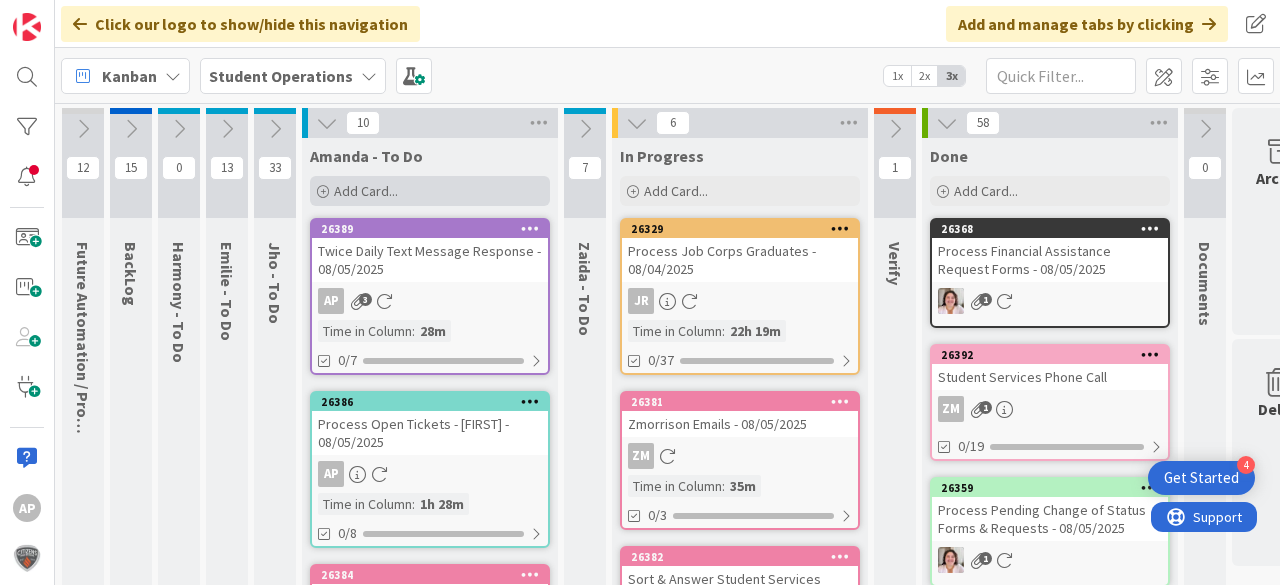 click on "Add Card..." at bounding box center [430, 191] 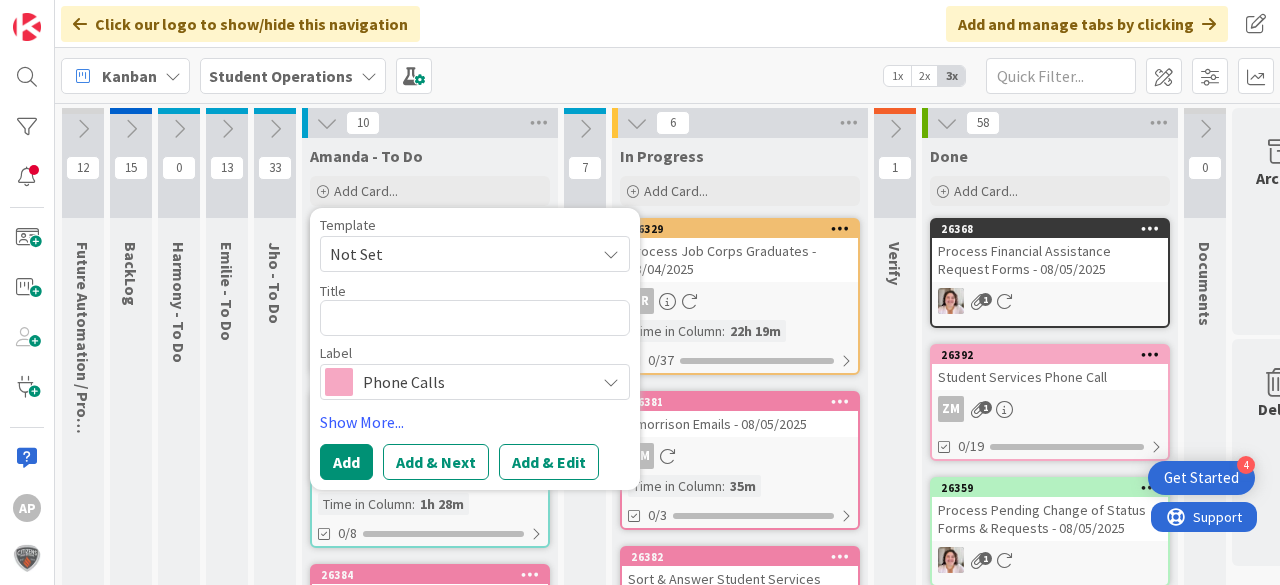 click on "Not Set" at bounding box center (455, 254) 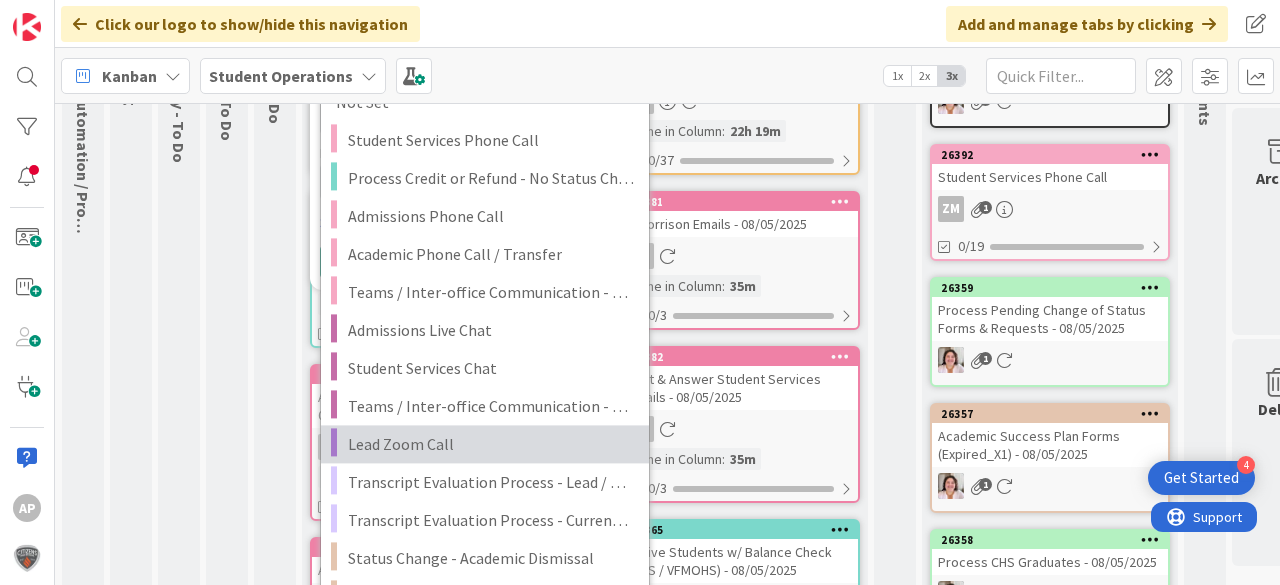 scroll, scrollTop: 240, scrollLeft: 0, axis: vertical 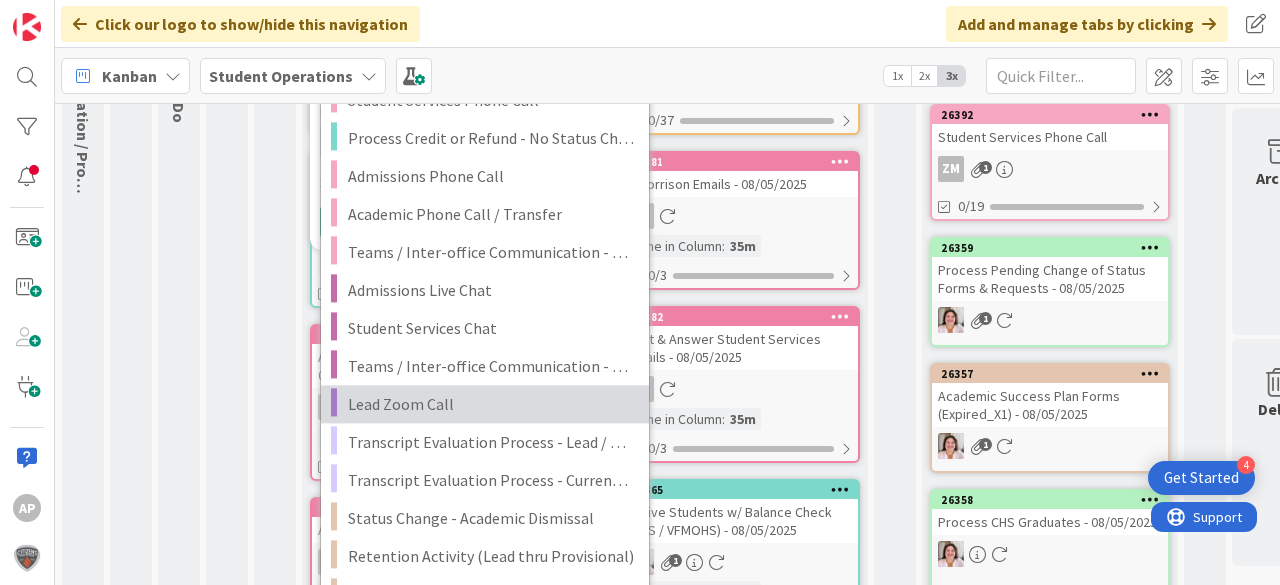 click on "Lead Zoom Call" at bounding box center (491, 404) 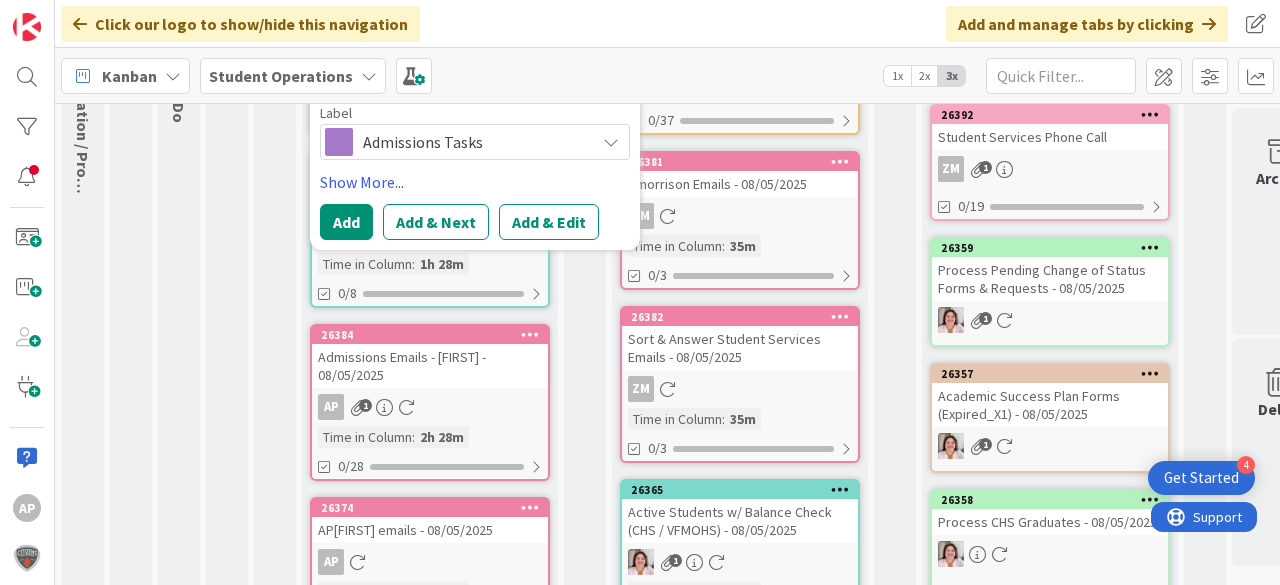 scroll, scrollTop: 0, scrollLeft: 0, axis: both 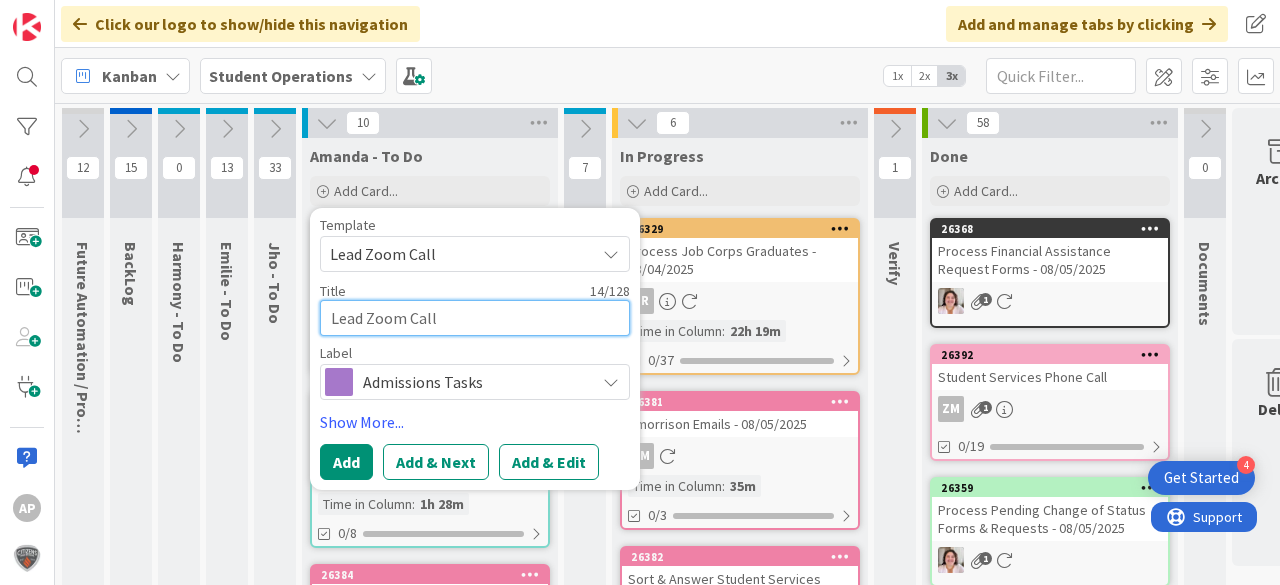 click on "Lead Zoom Call" at bounding box center [475, 318] 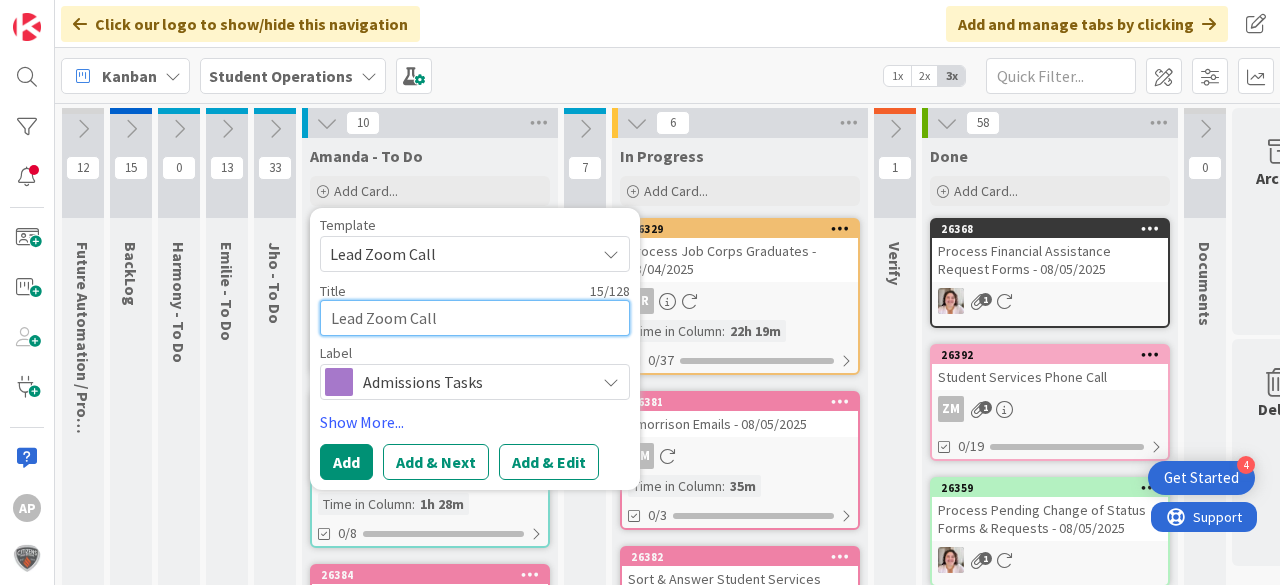 type on "x" 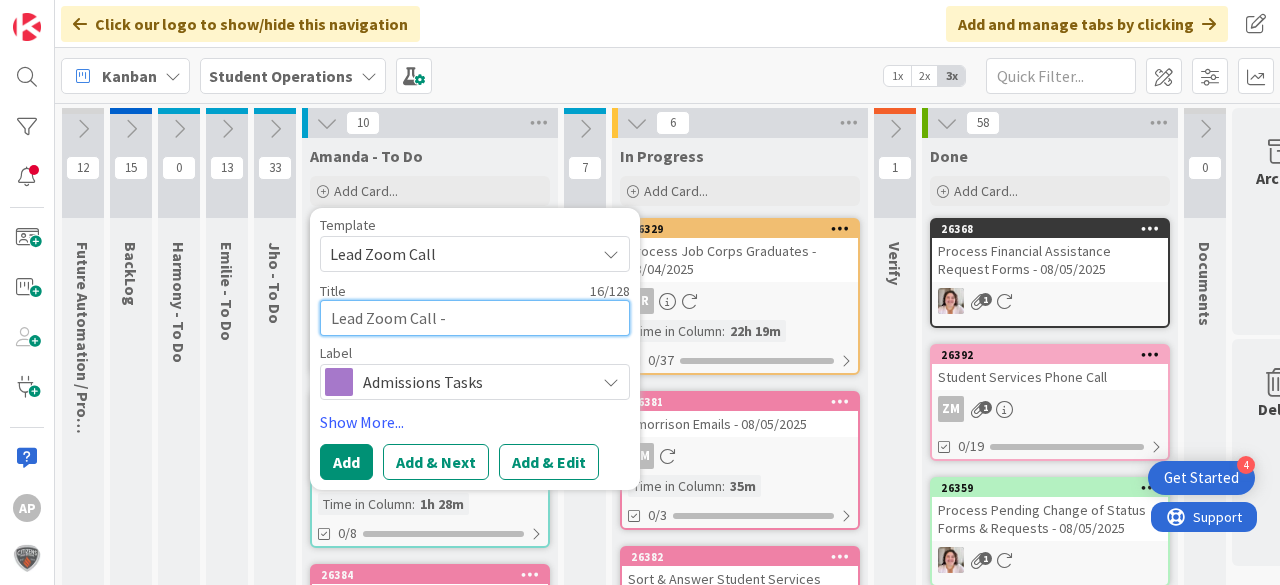 type on "x" 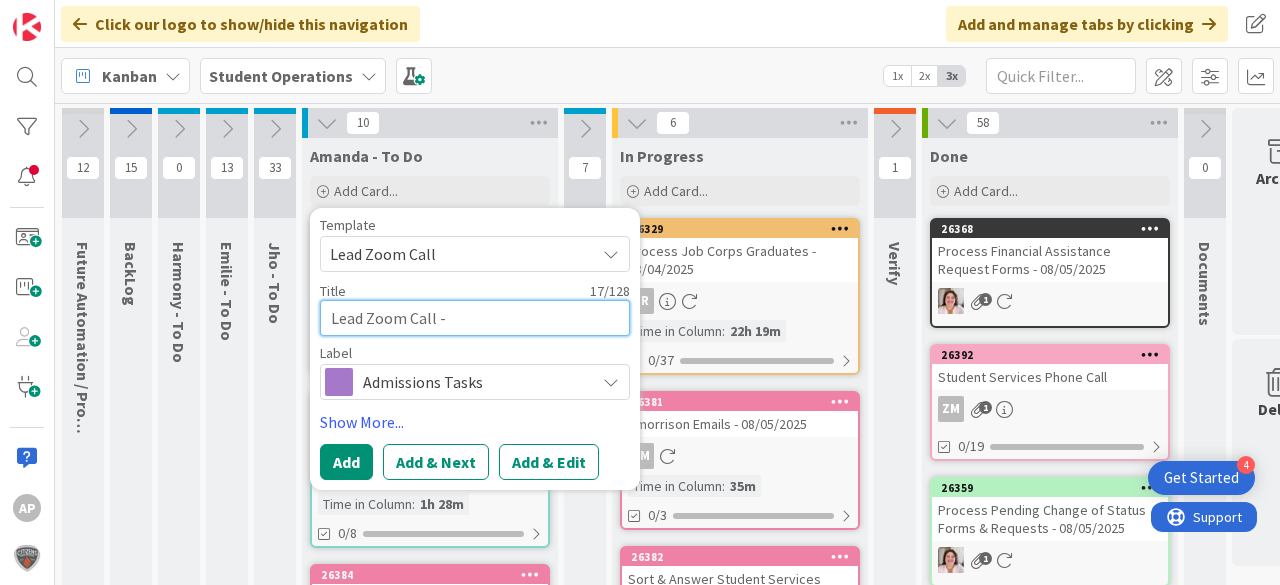 type on "x" 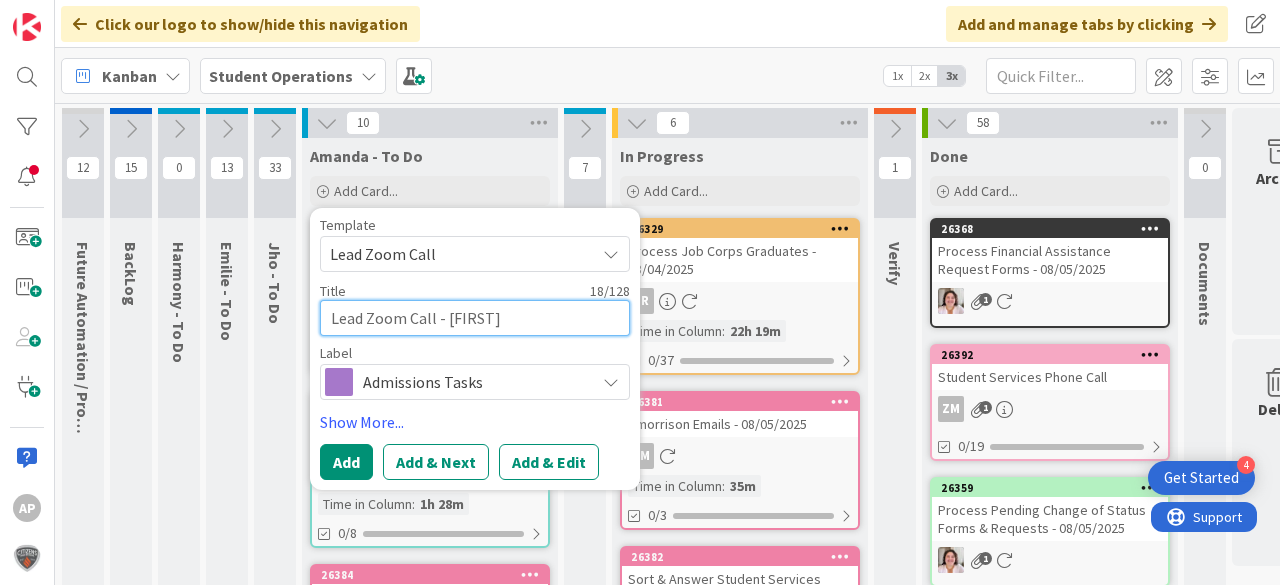 type on "x" 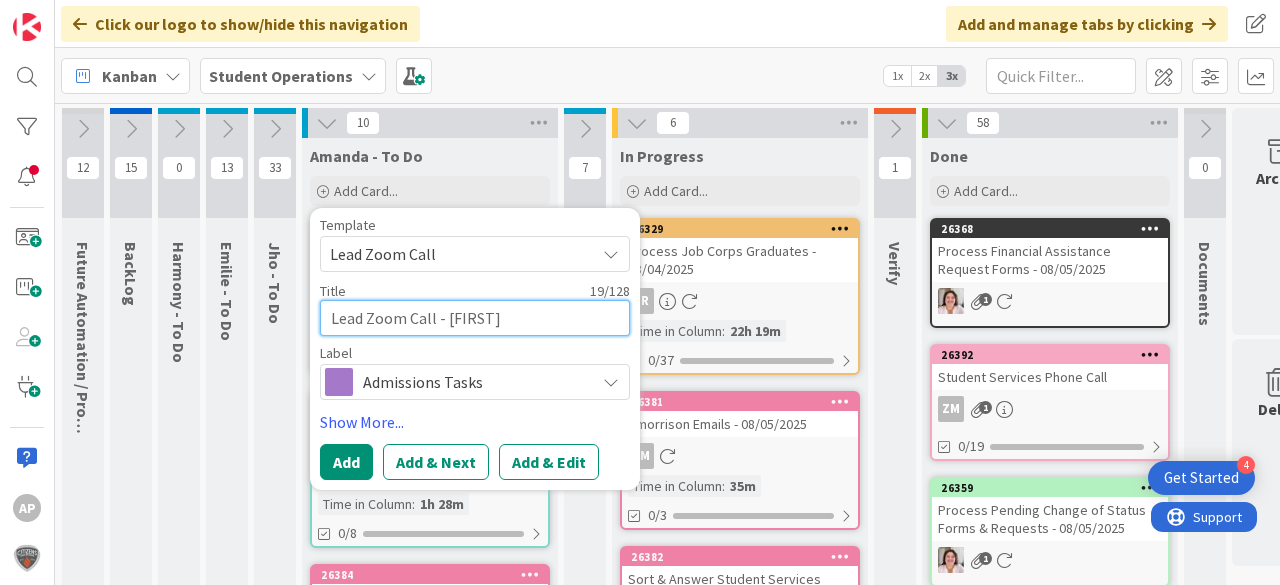 type on "x" 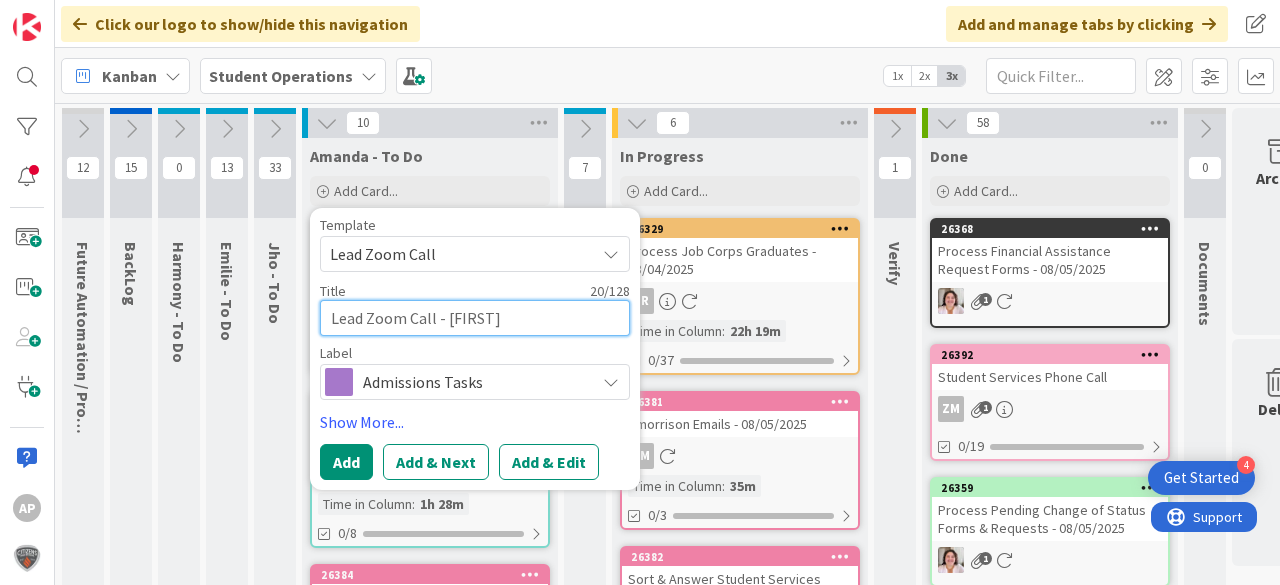 type on "x" 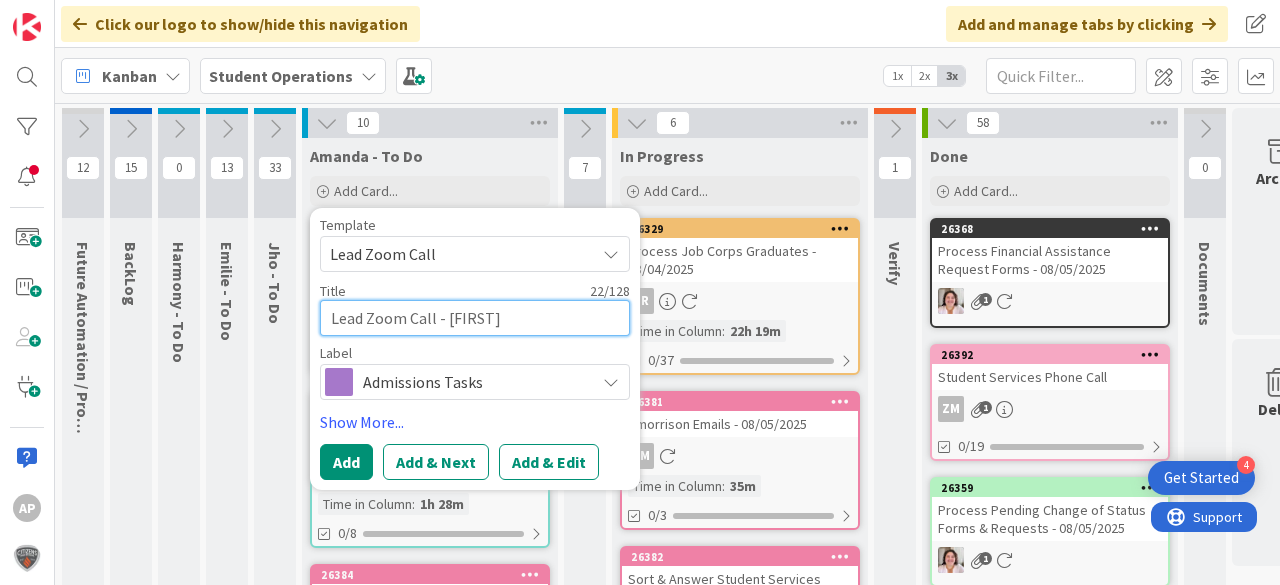 type on "x" 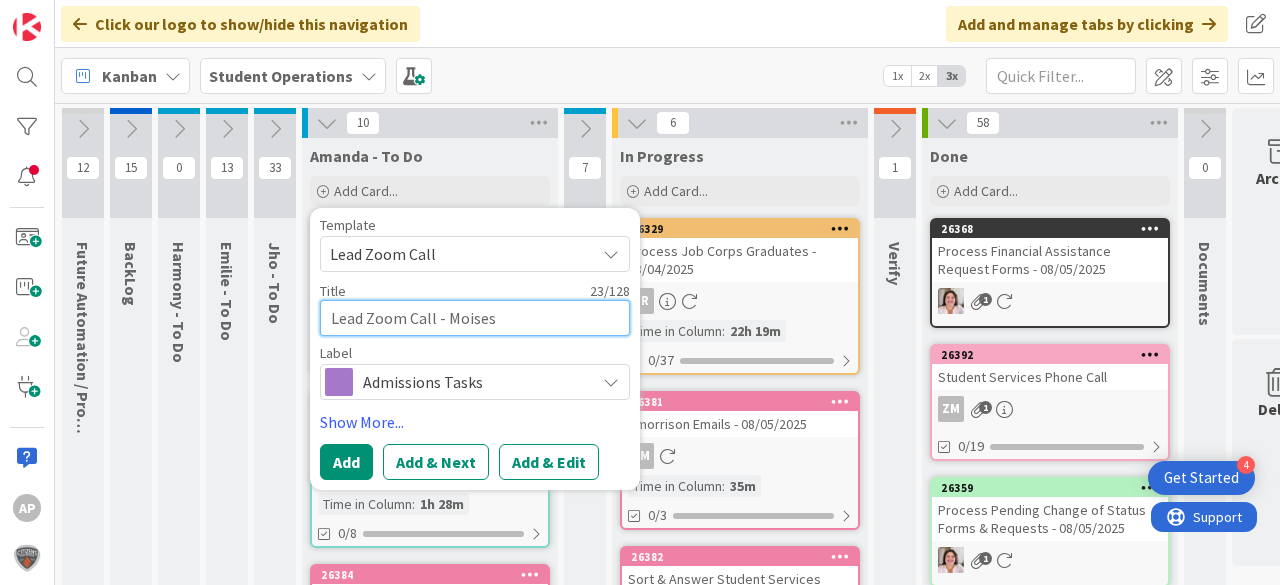 type on "x" 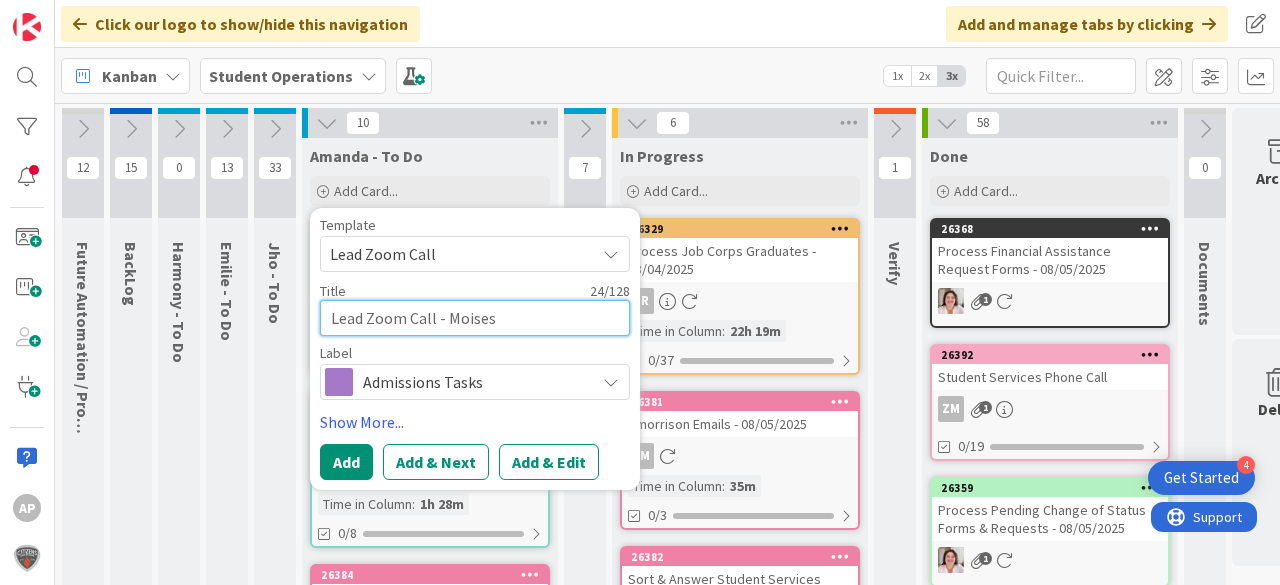 type on "x" 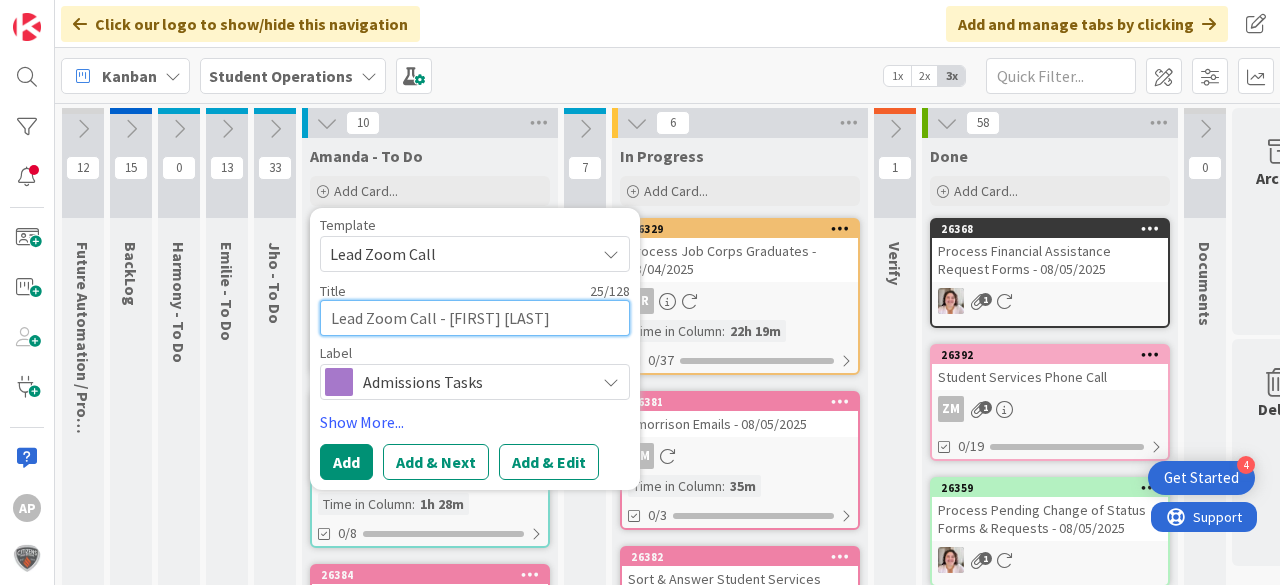 type on "x" 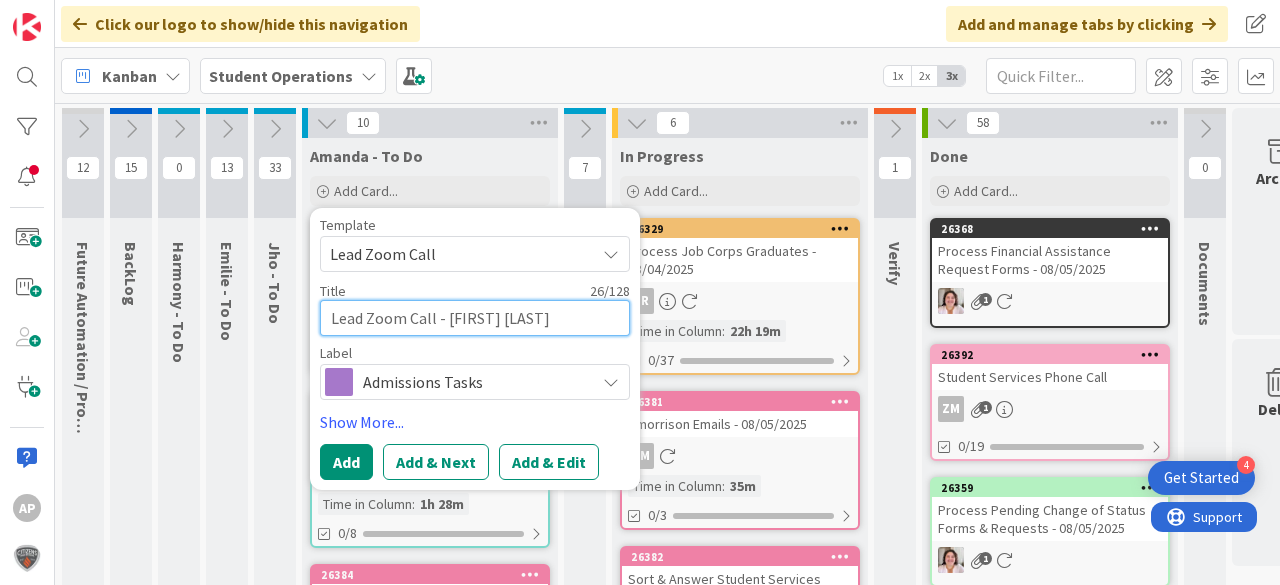 type on "x" 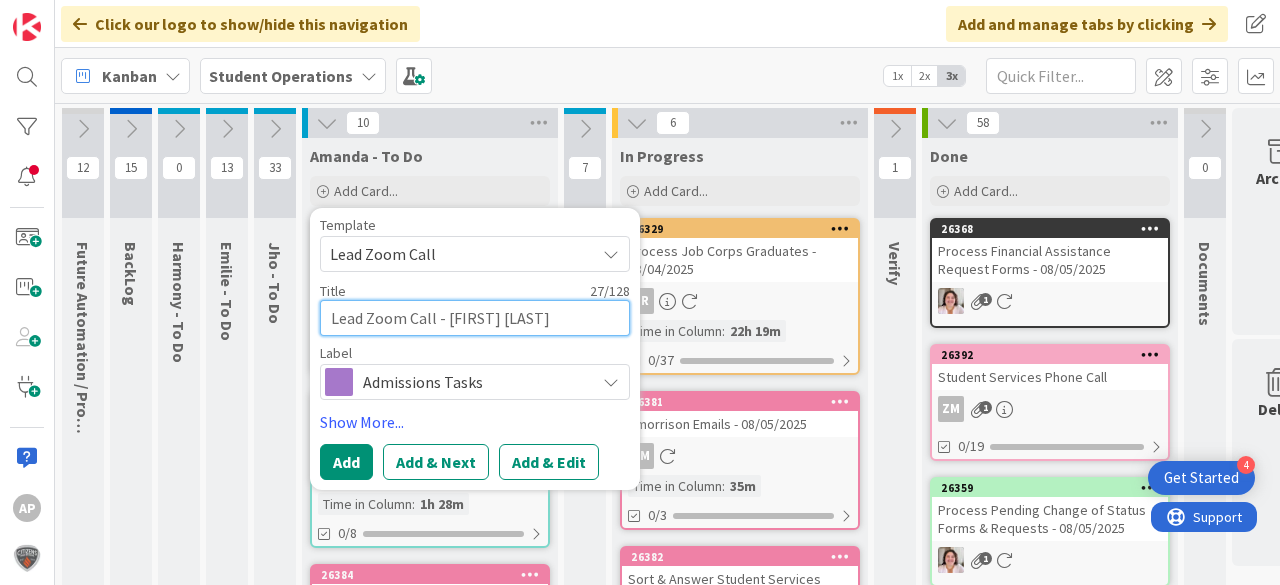 type on "x" 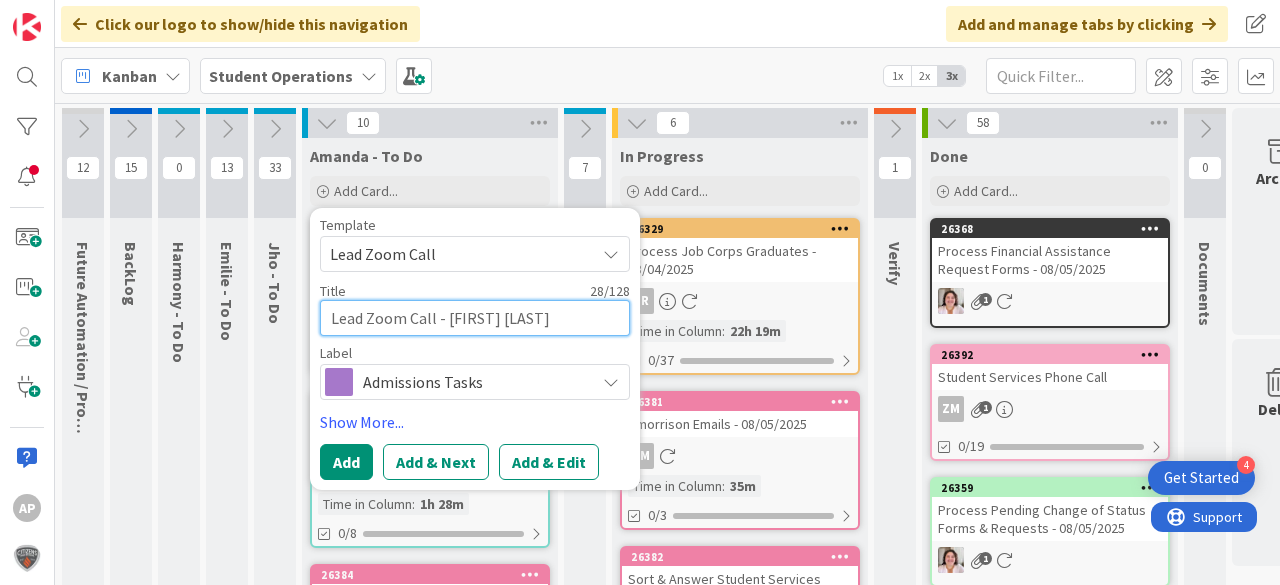 type on "x" 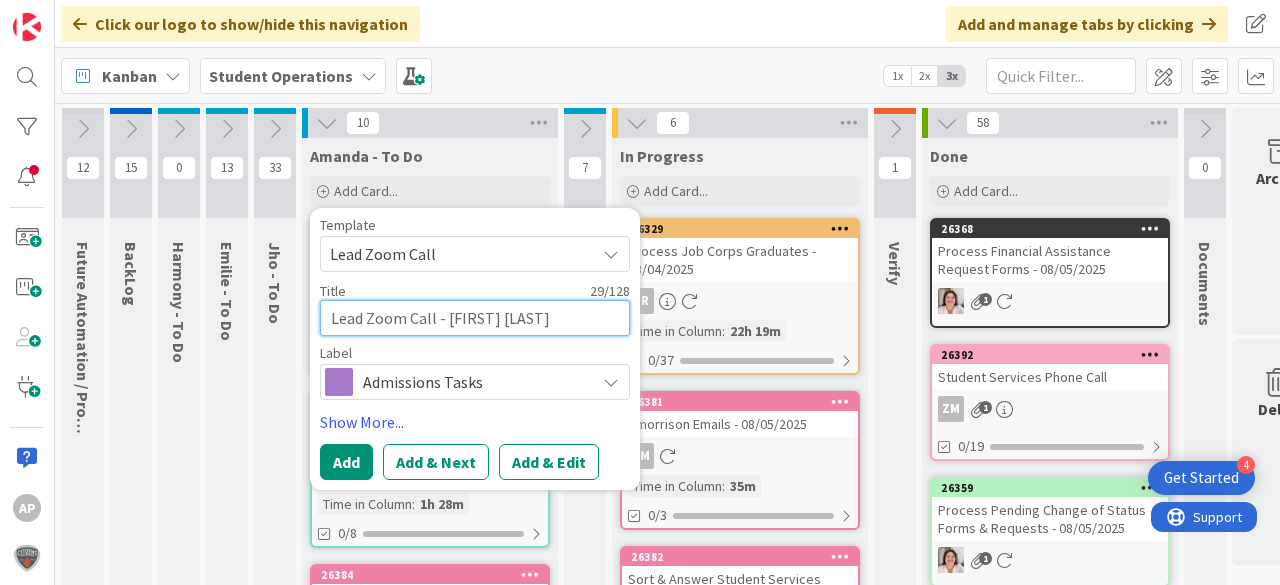 type on "x" 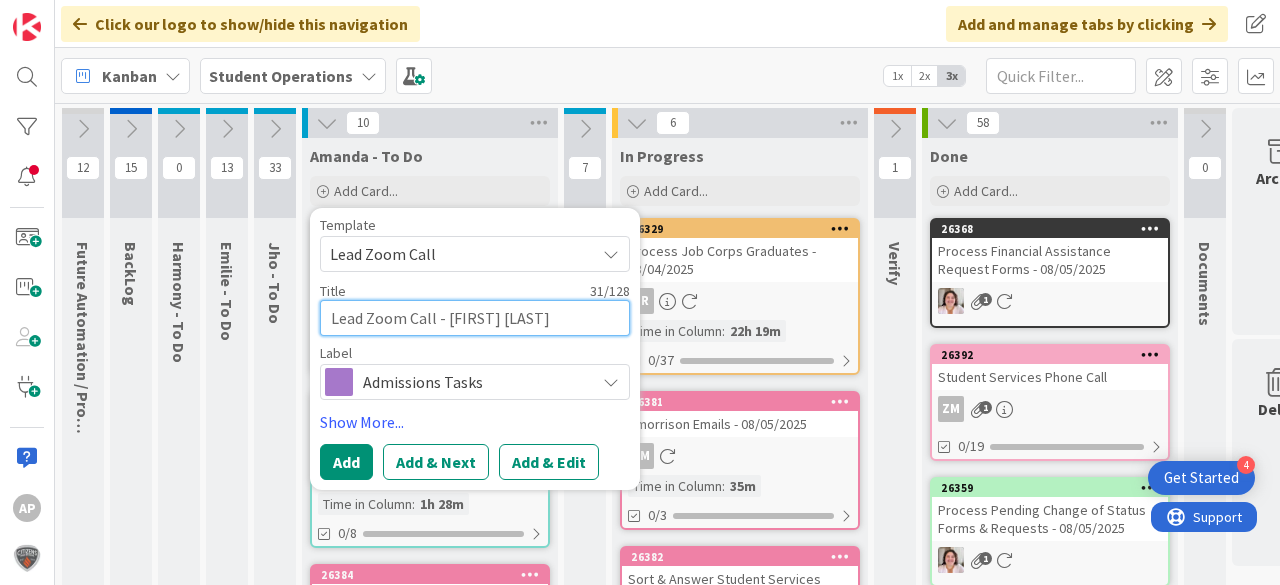type on "x" 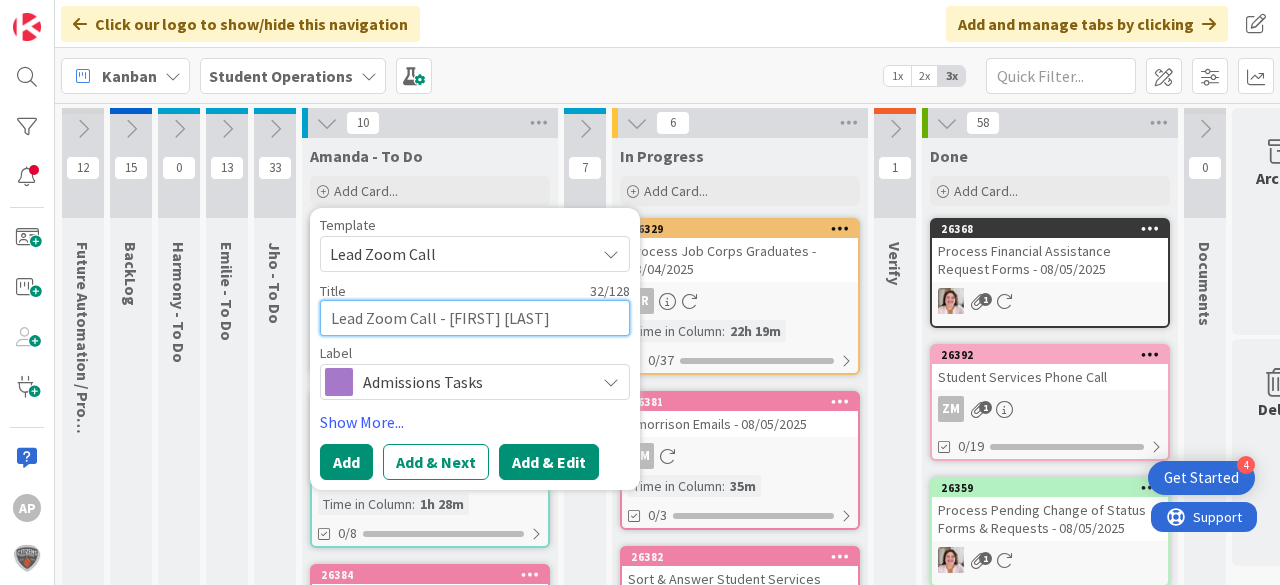 type on "Lead Zoom Call - [FIRST] [LAST]" 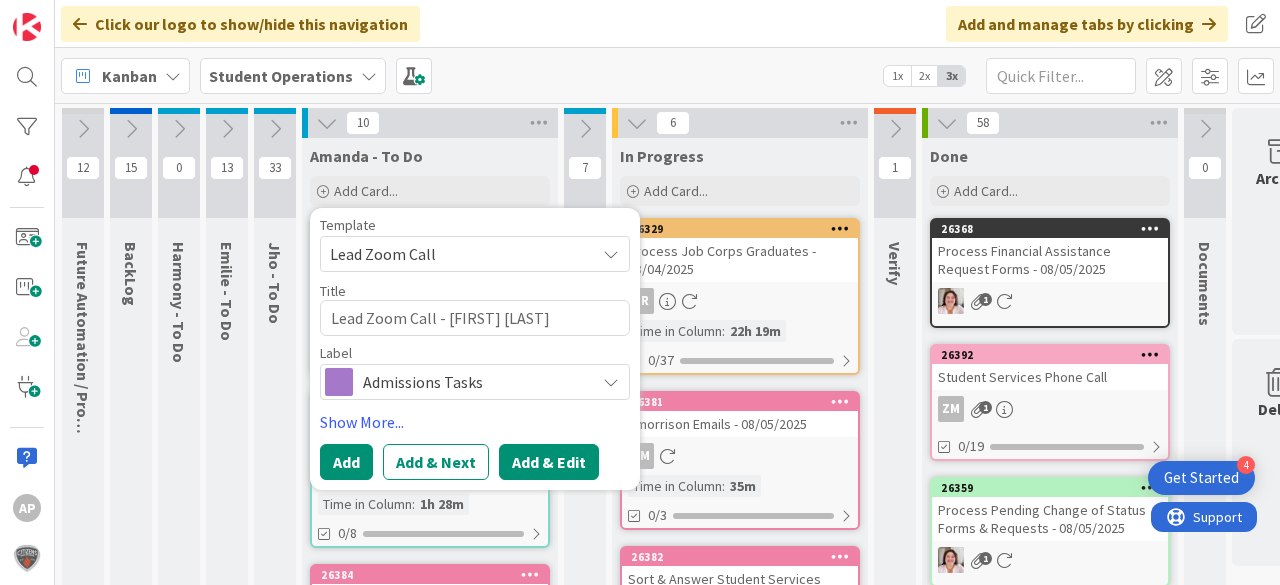 click on "Add & Edit" at bounding box center [549, 462] 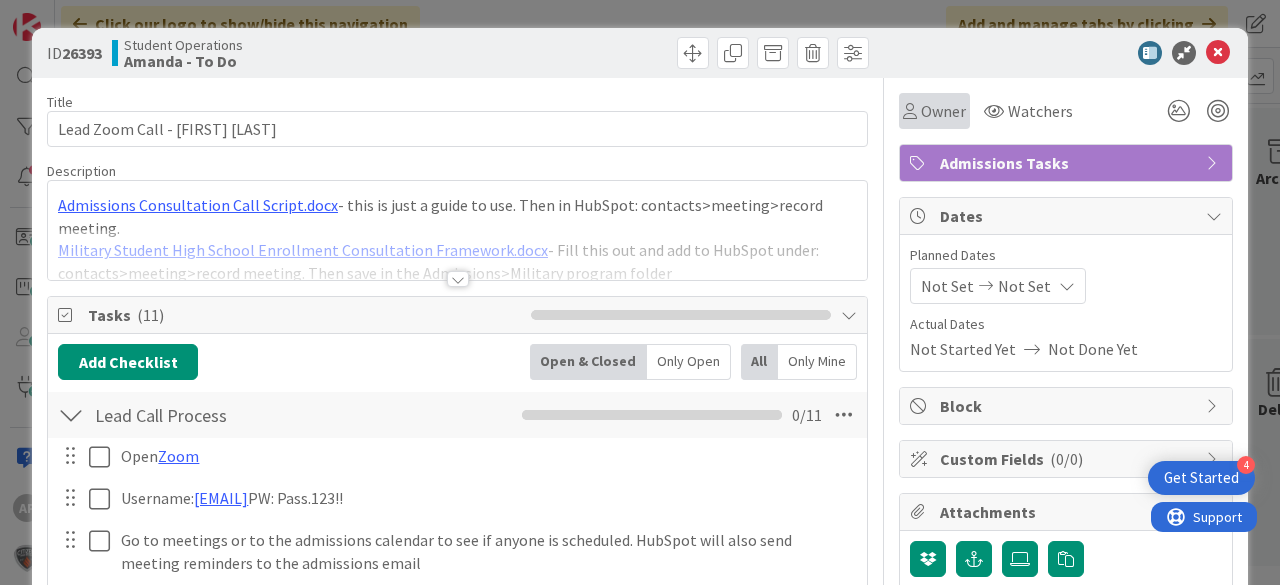 click on "Owner" at bounding box center (943, 111) 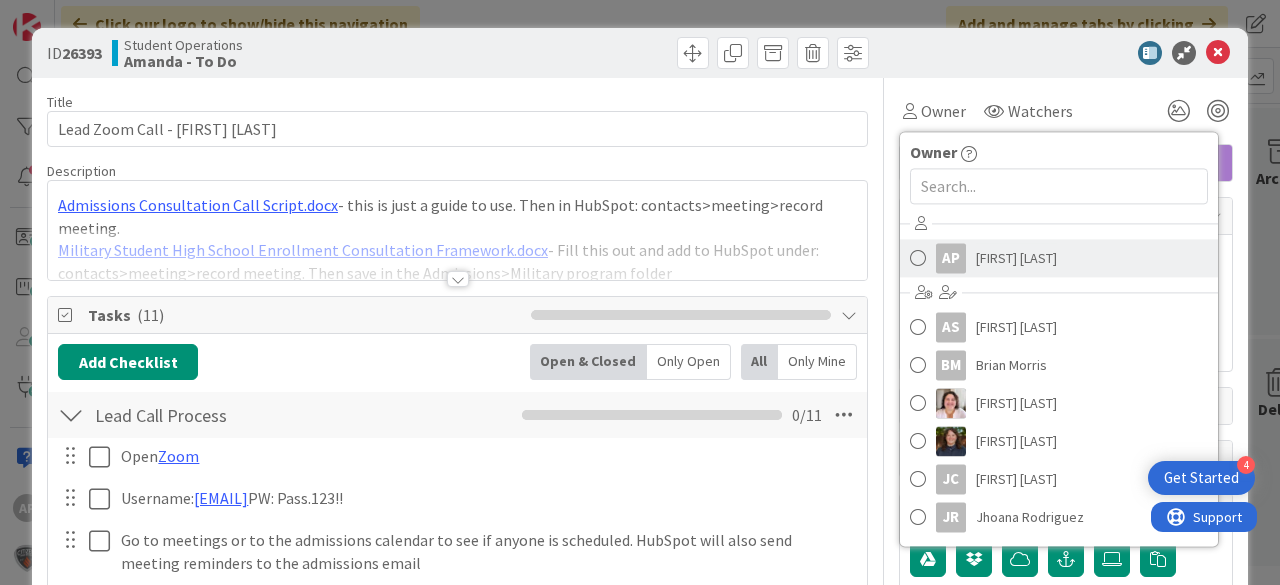 scroll, scrollTop: 0, scrollLeft: 0, axis: both 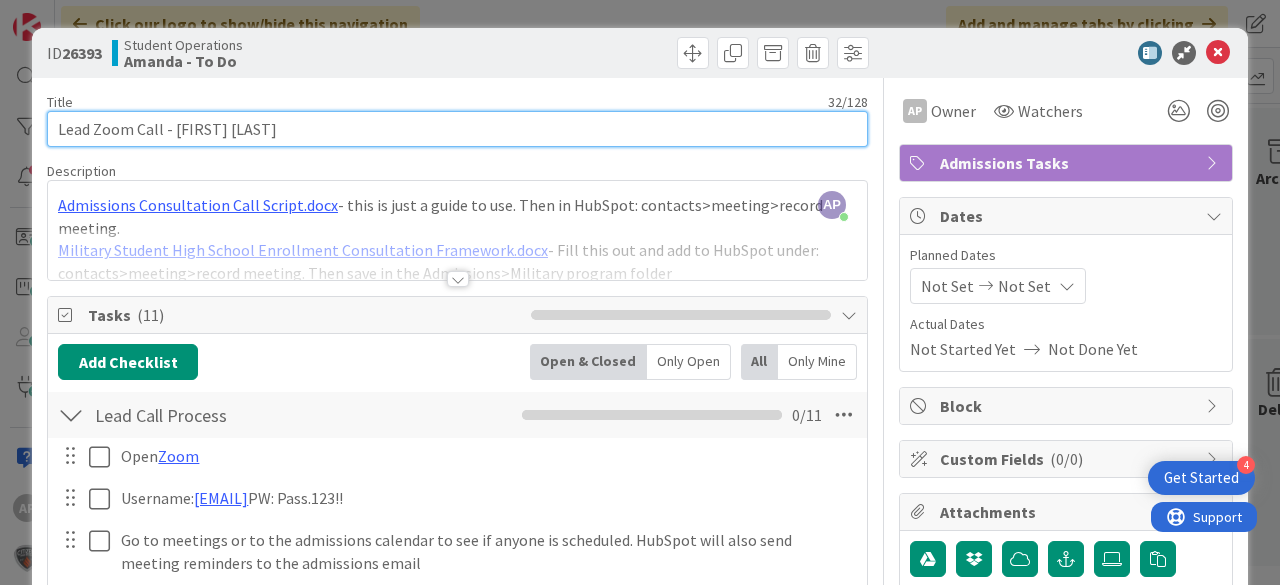 click on "Lead Zoom Call - [FIRST] [LAST]" at bounding box center (457, 129) 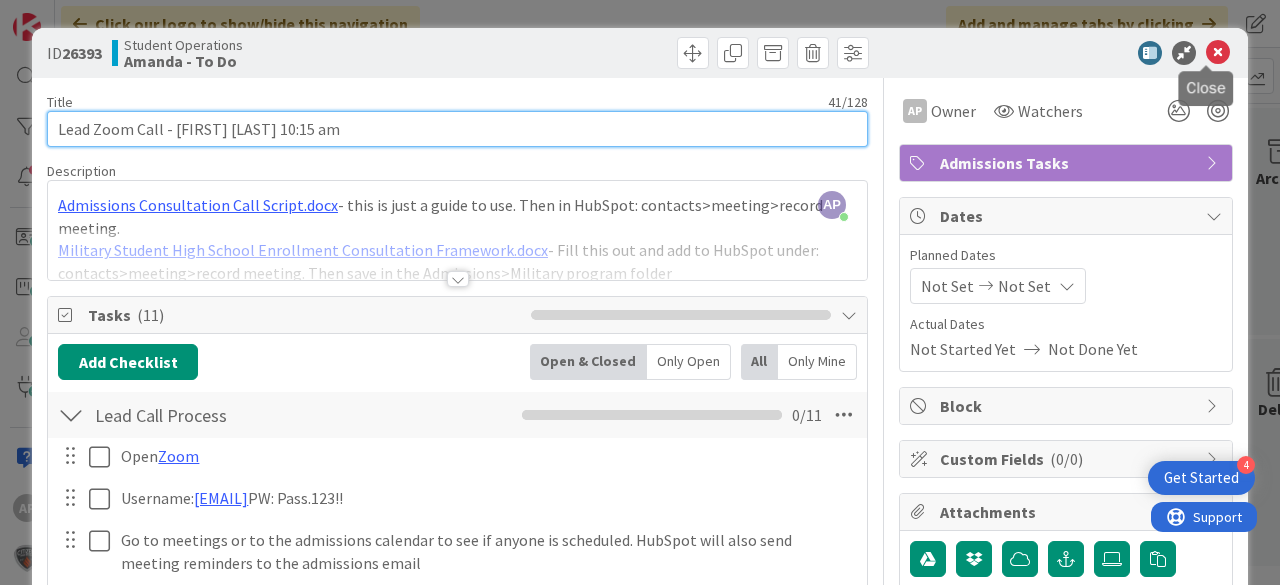 type on "Lead Zoom Call - [FIRST] [LAST] 10:15 am" 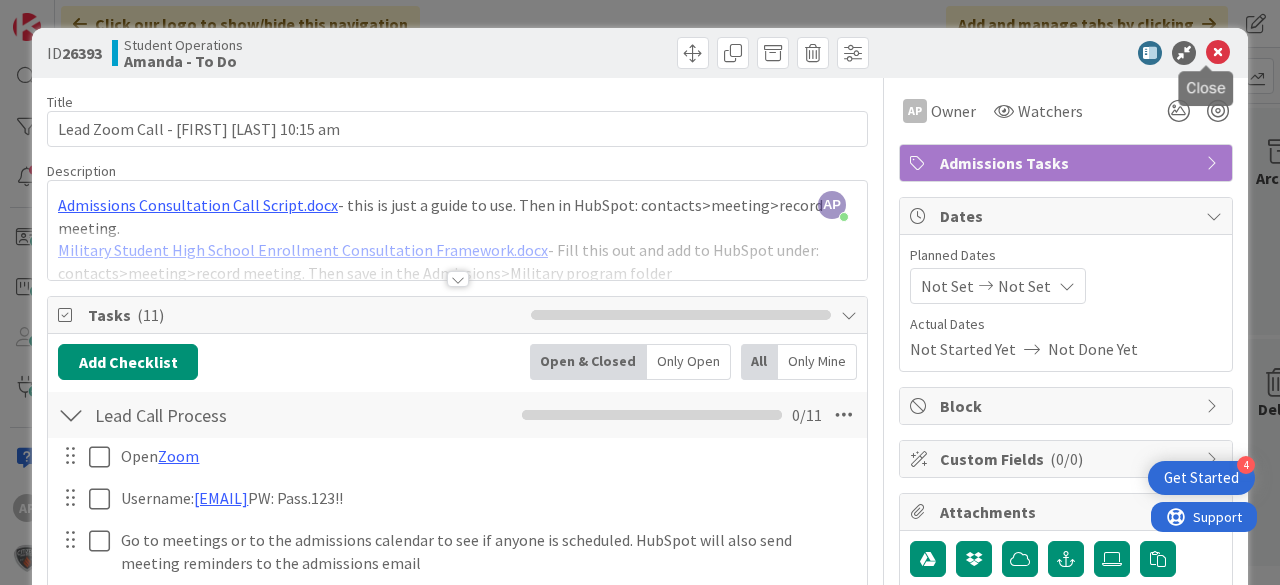 click at bounding box center (1218, 53) 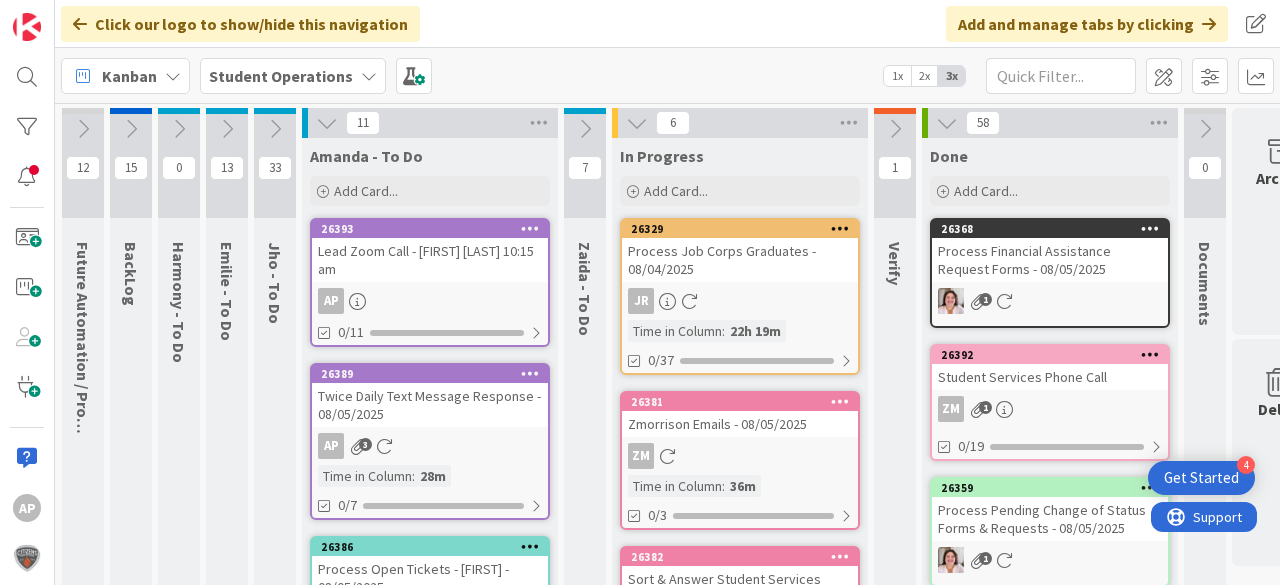 scroll, scrollTop: 0, scrollLeft: 0, axis: both 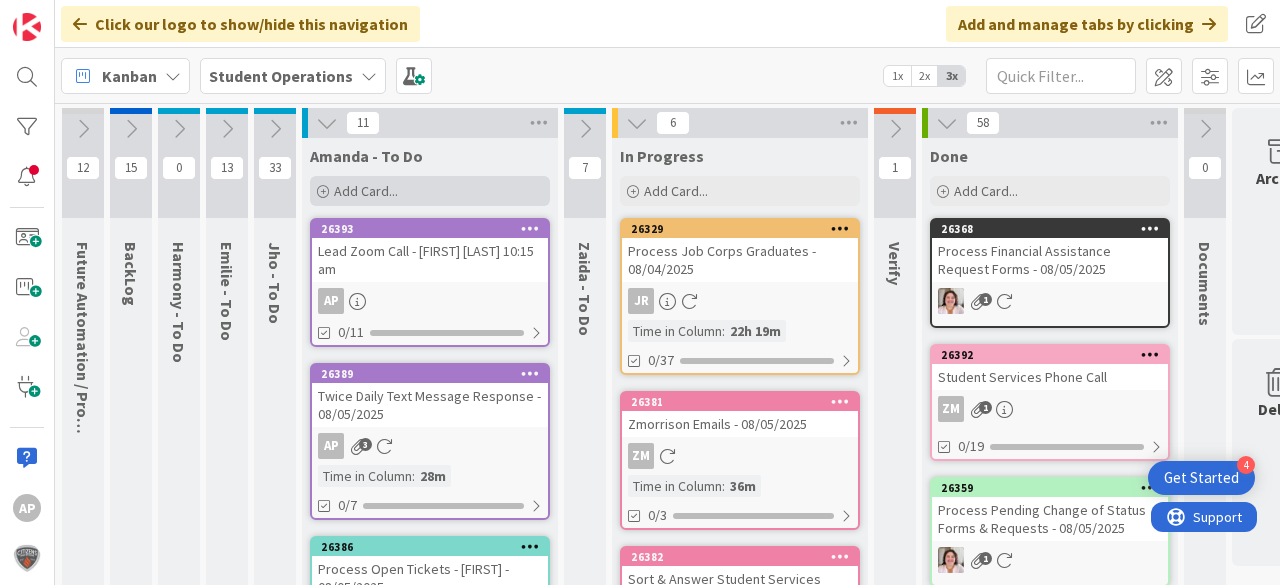 click on "Add Card..." at bounding box center (430, 191) 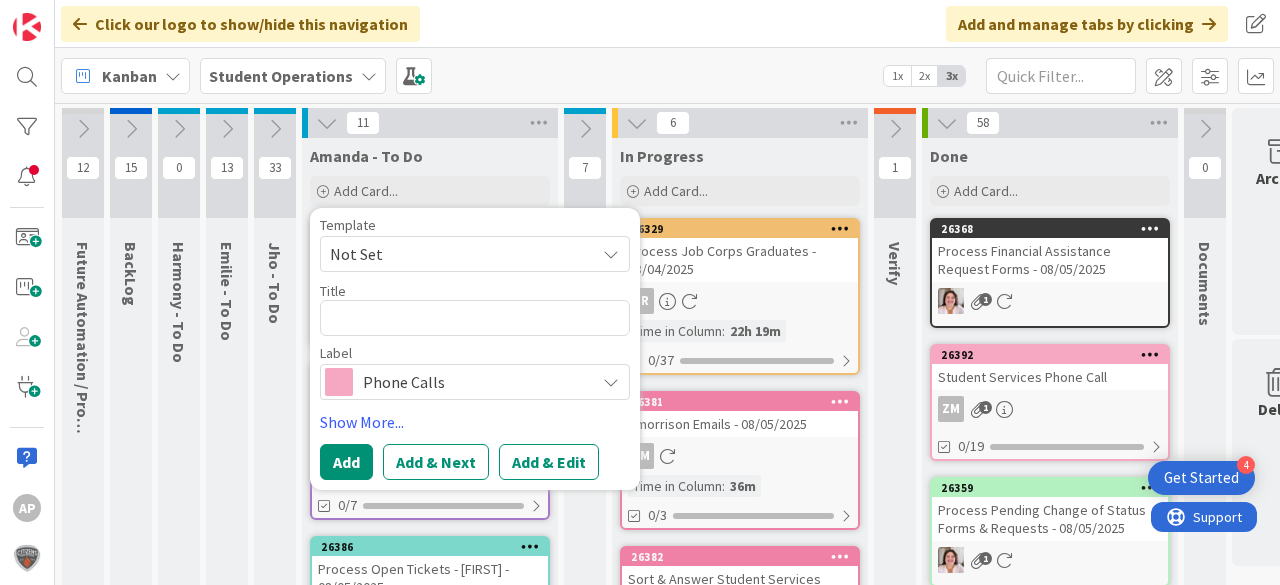 click on "Not Set" at bounding box center (455, 254) 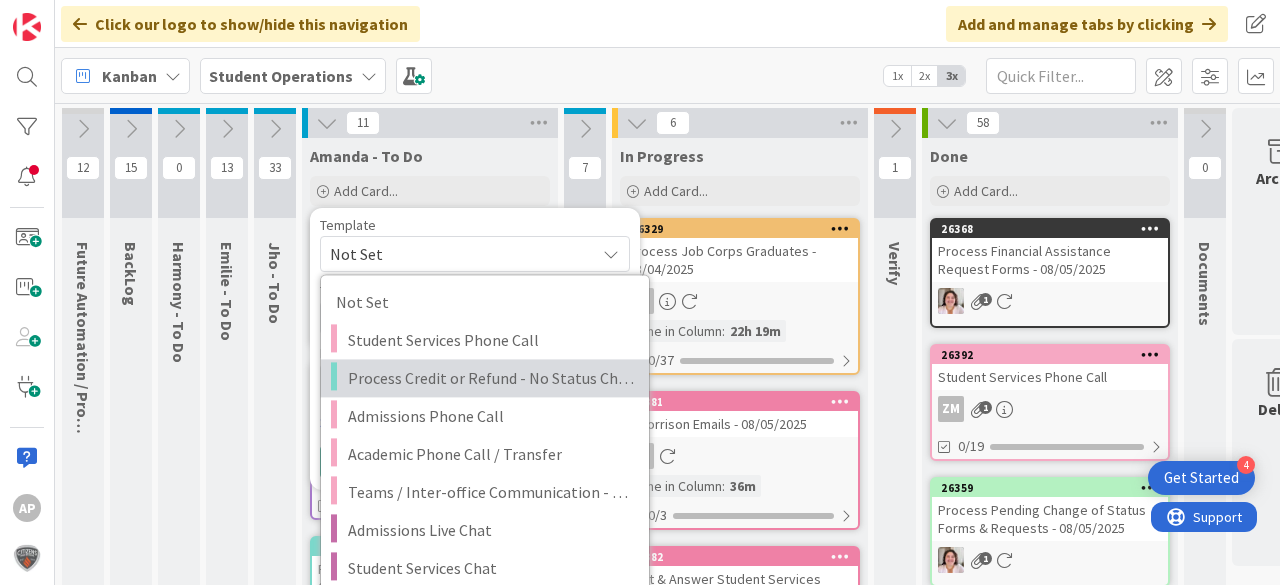 scroll, scrollTop: 240, scrollLeft: 0, axis: vertical 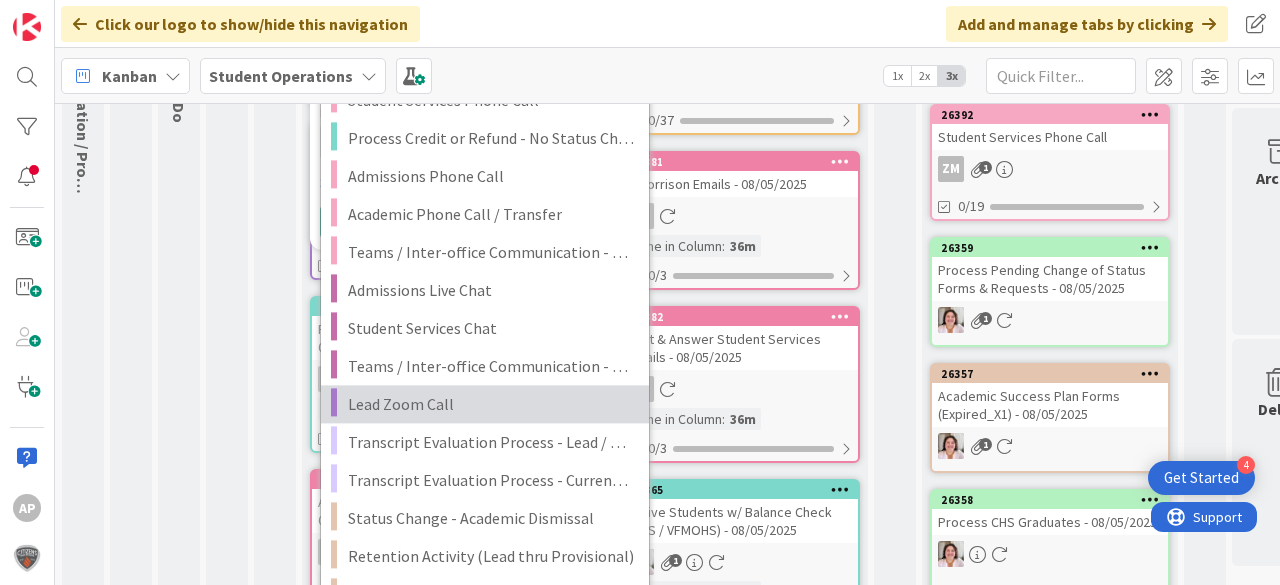 click on "Lead Zoom Call" at bounding box center [491, 404] 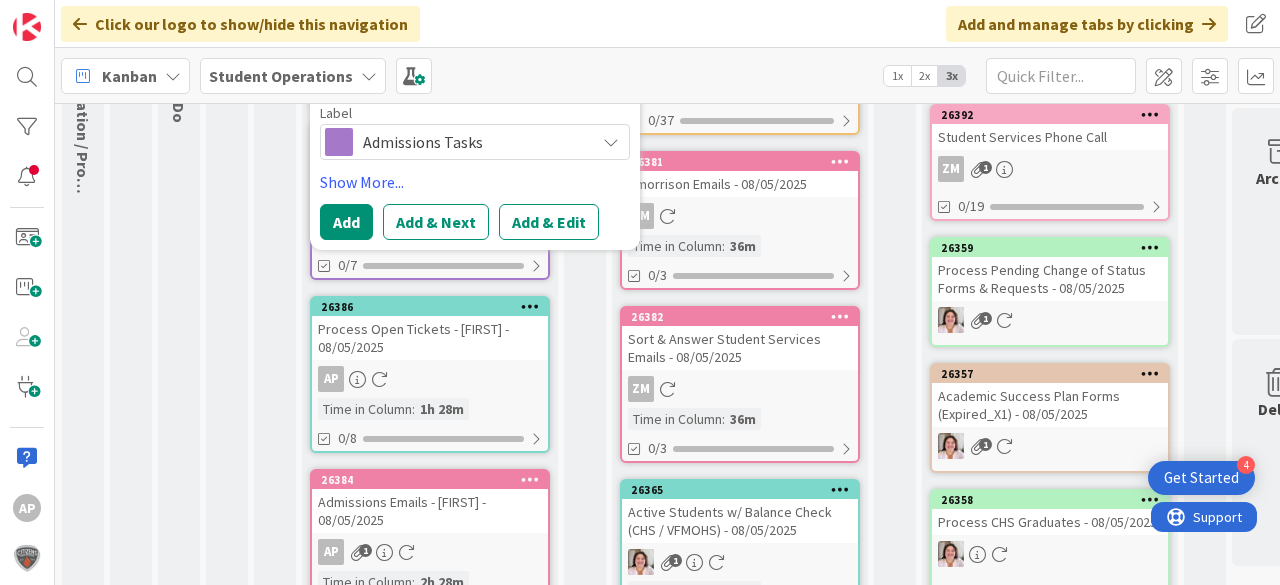 scroll, scrollTop: 80, scrollLeft: 0, axis: vertical 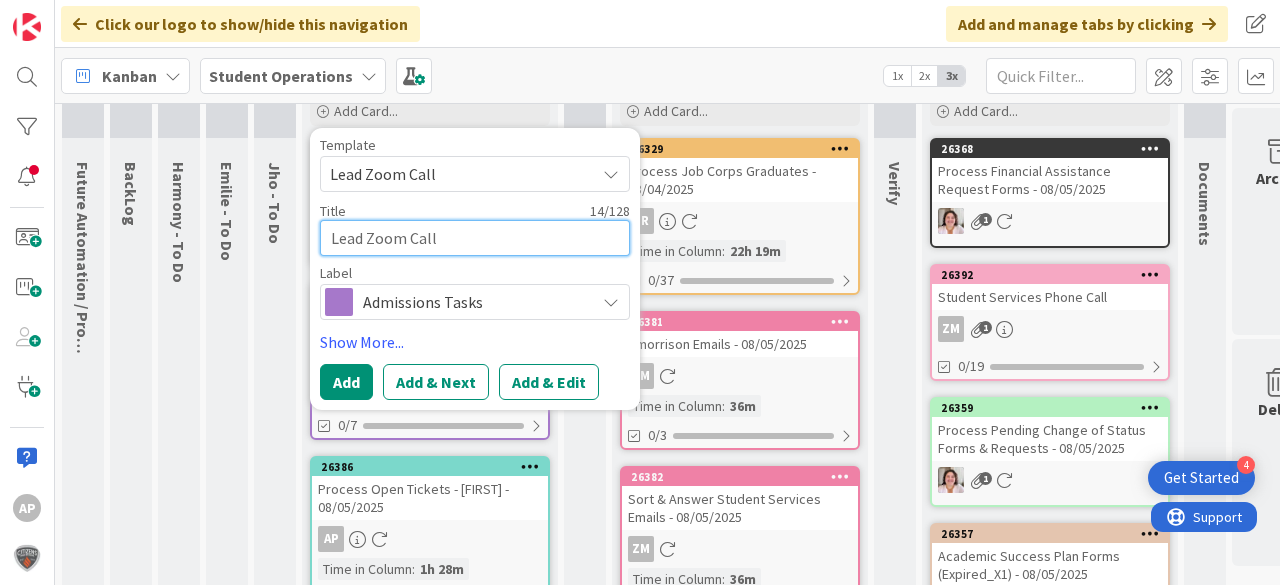 click on "Lead Zoom Call" at bounding box center (475, 238) 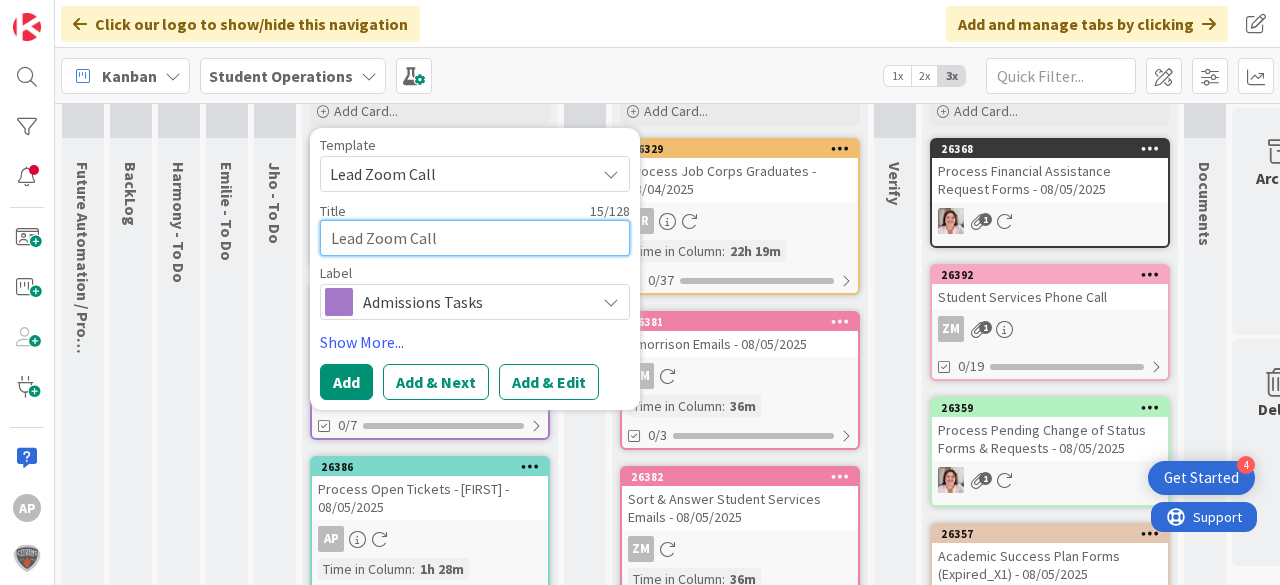type on "x" 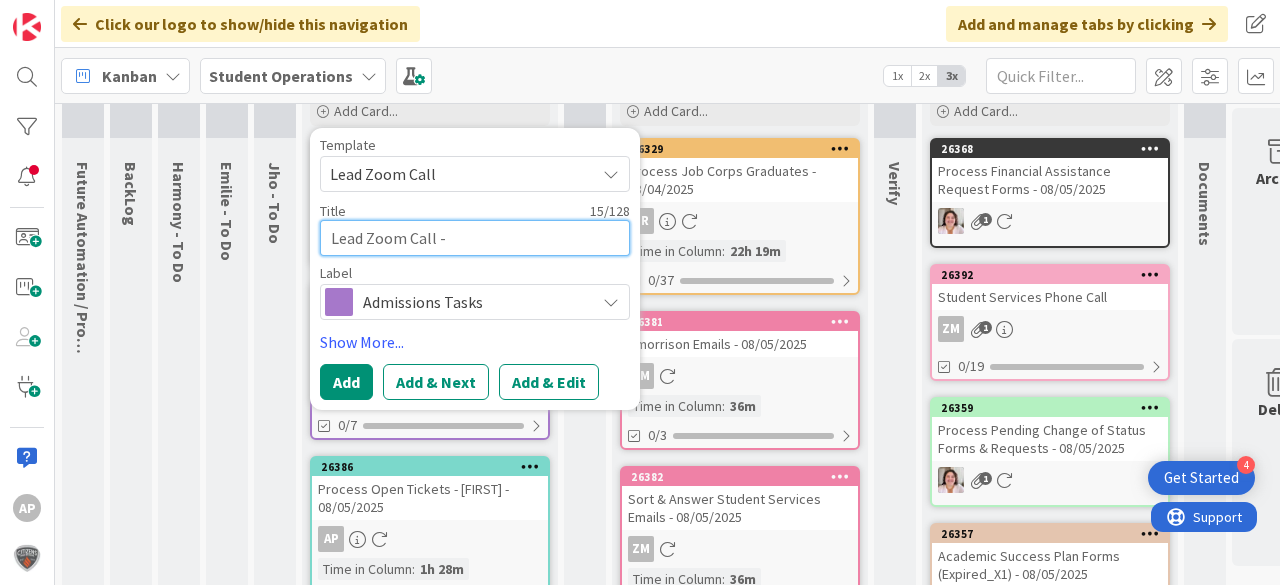 type on "x" 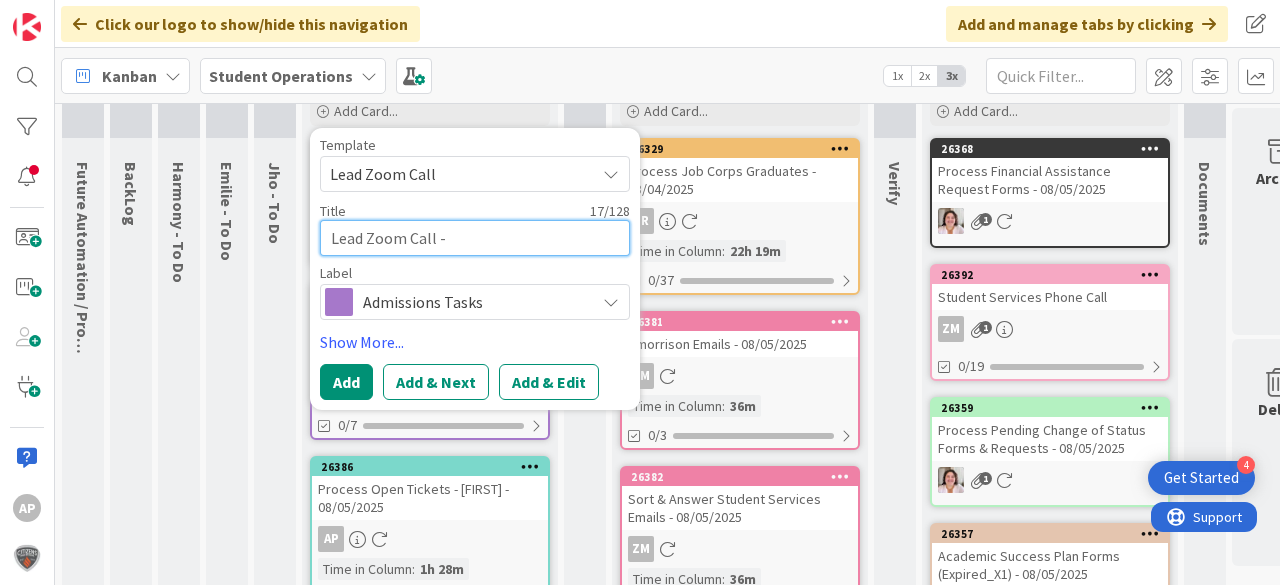type on "x" 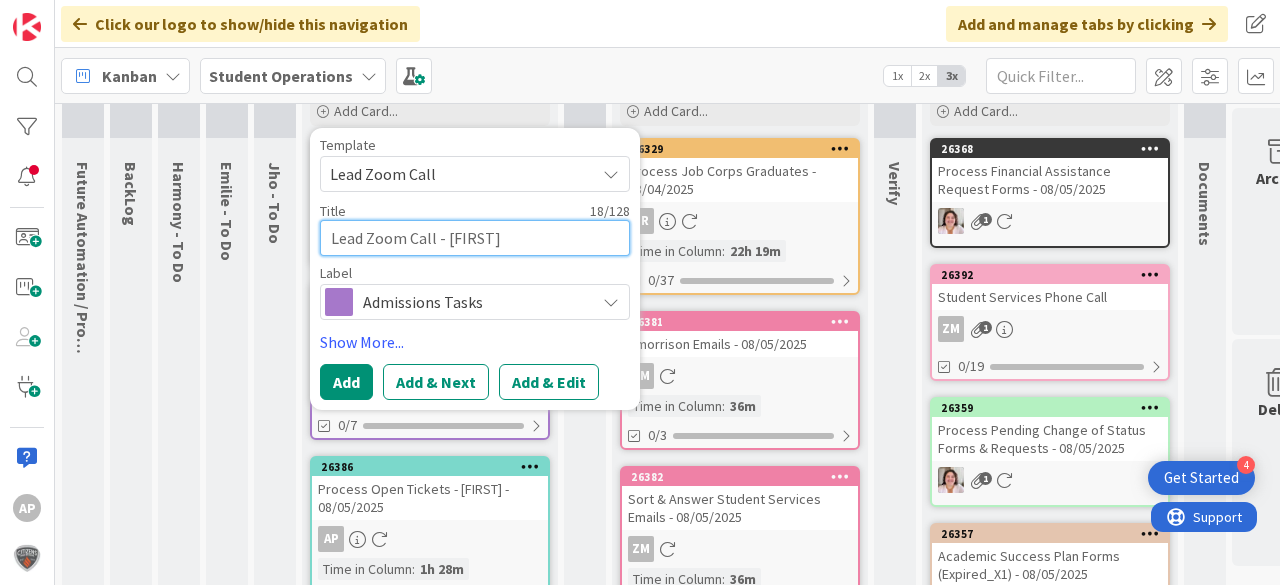 type on "x" 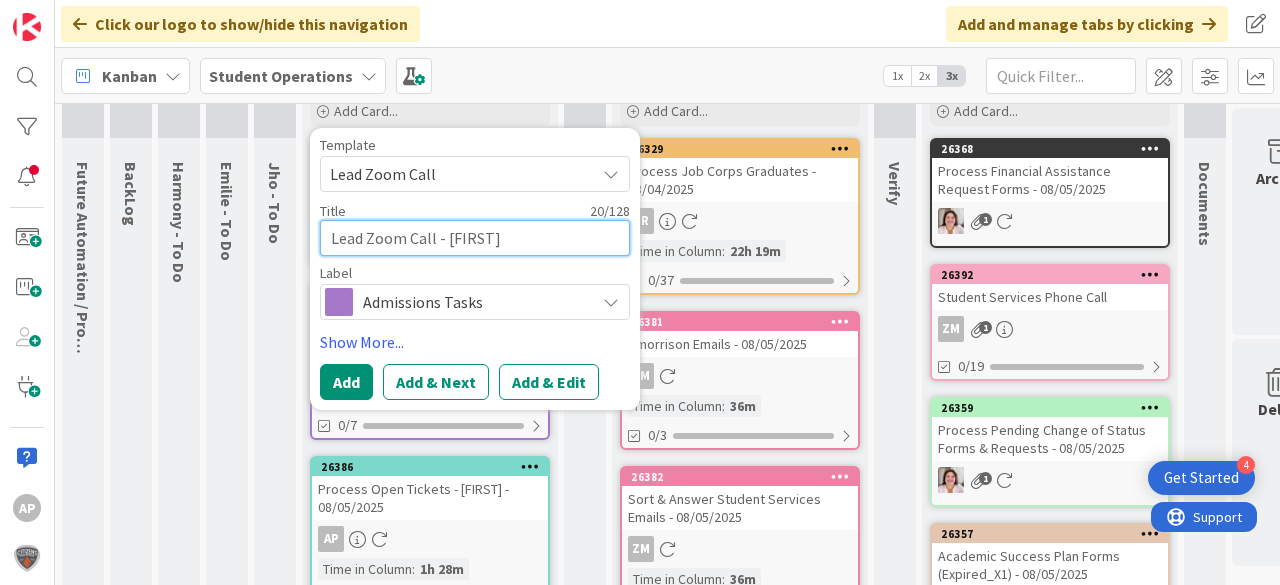 type on "x" 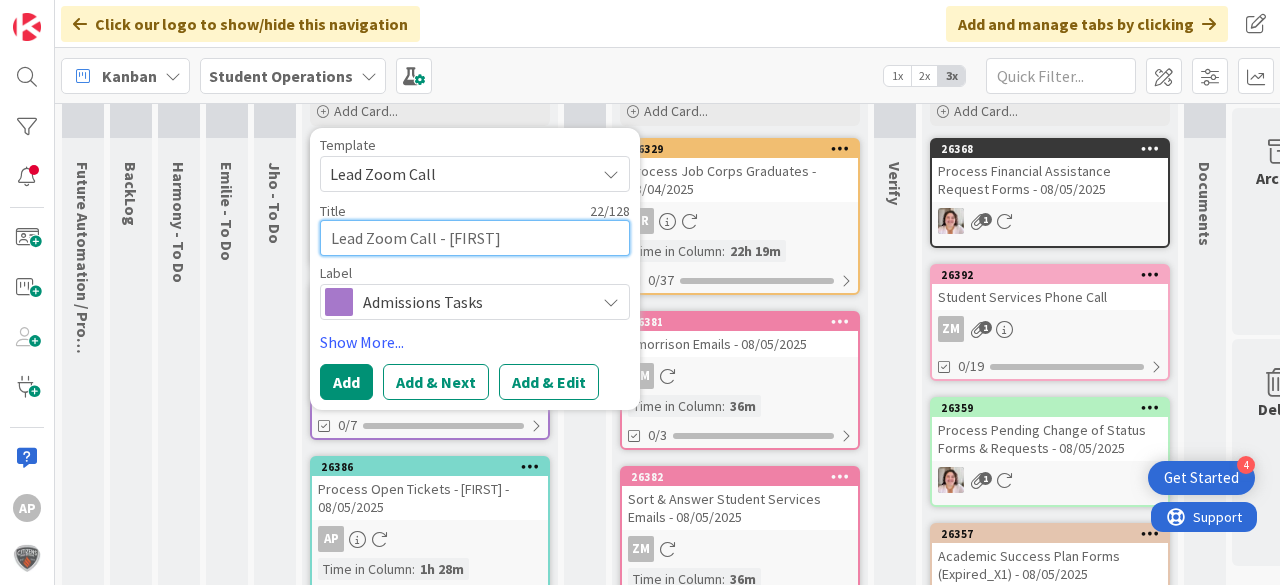 type on "x" 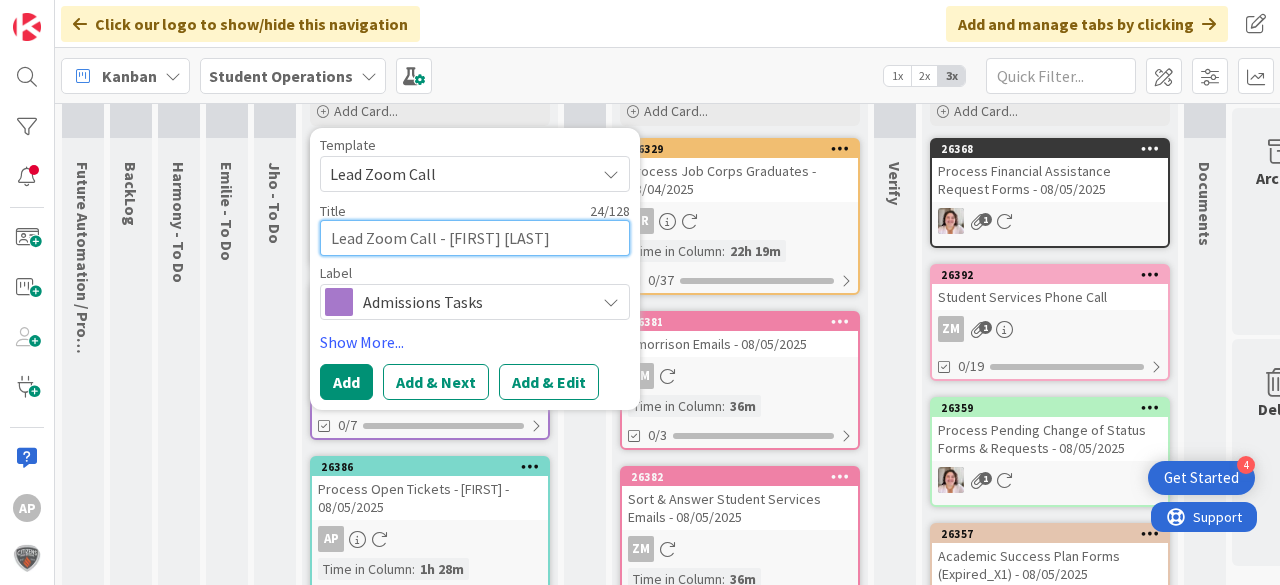 type on "x" 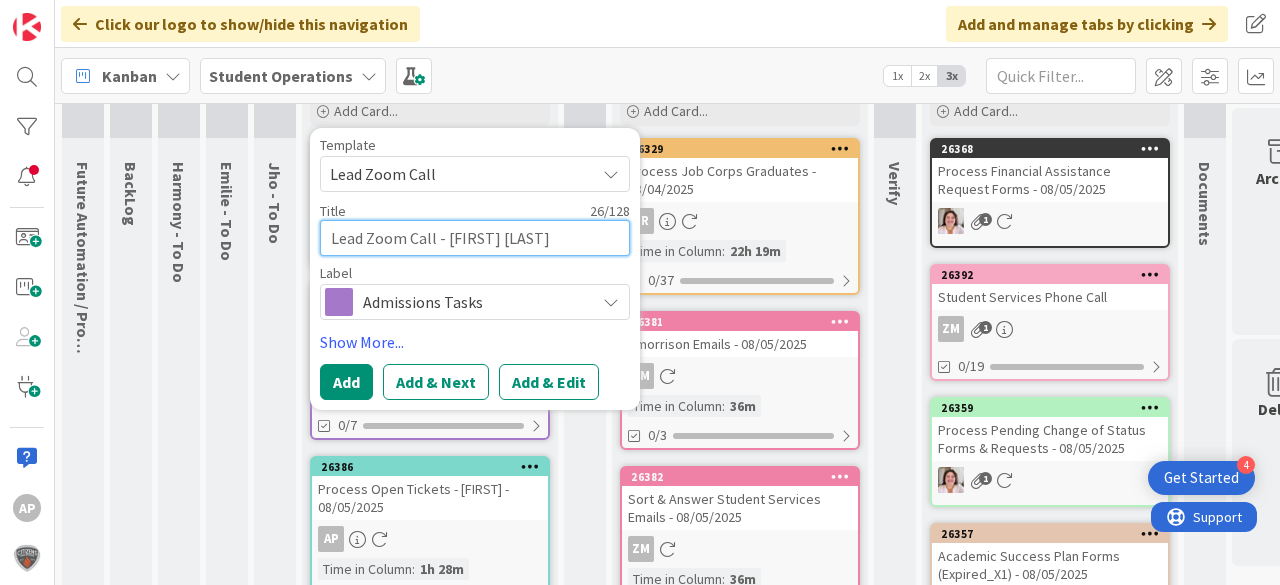type on "x" 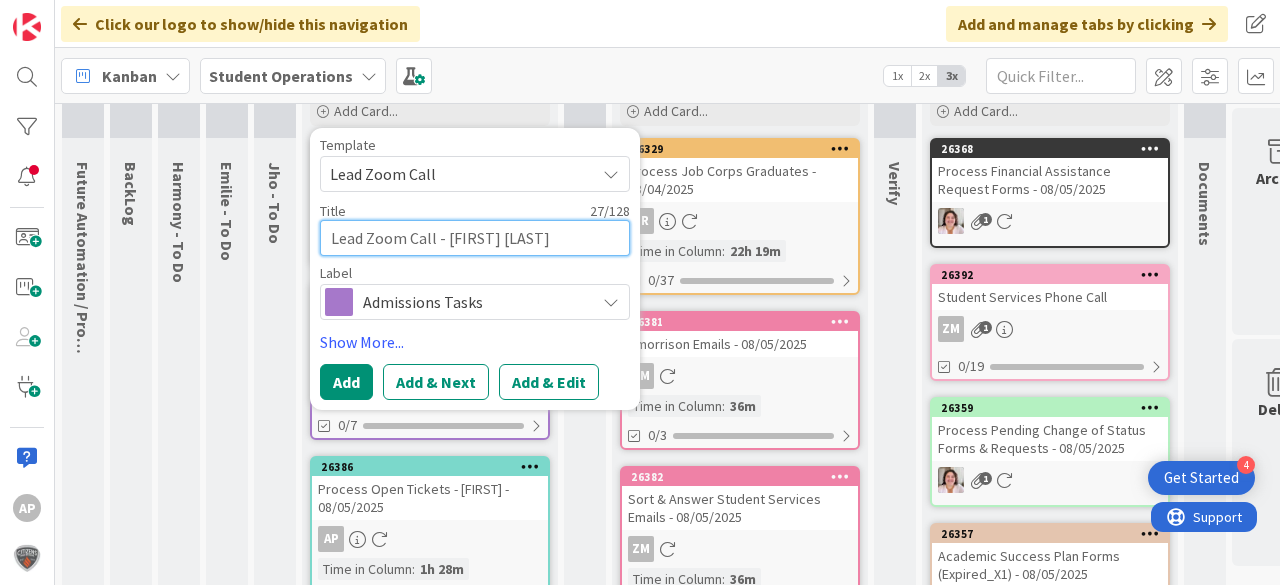type on "x" 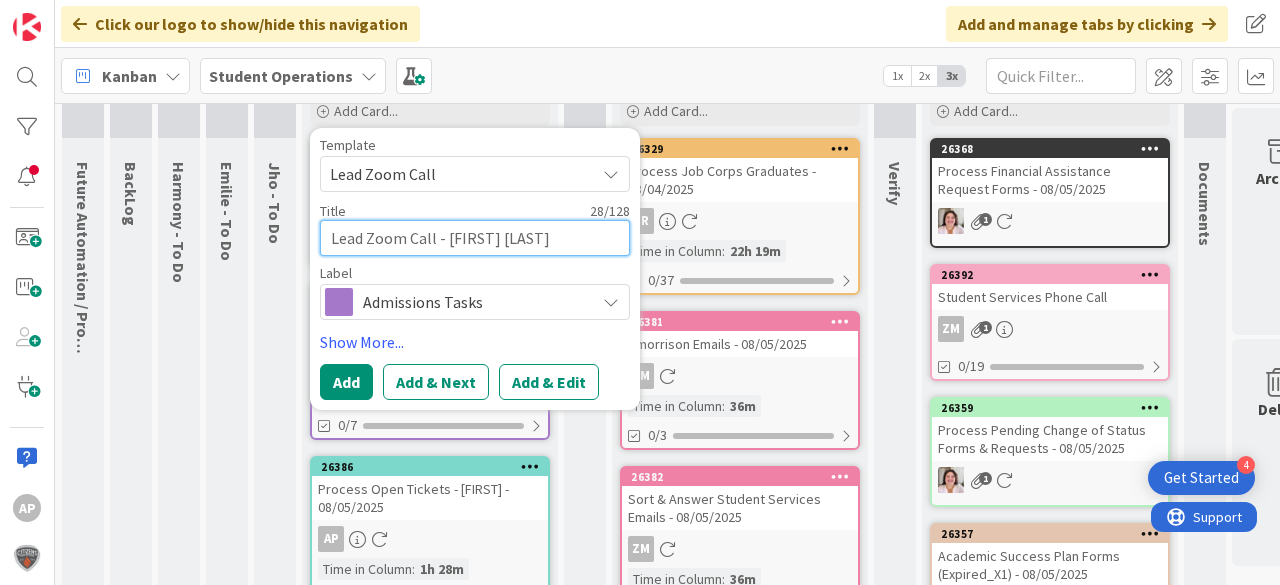 type on "x" 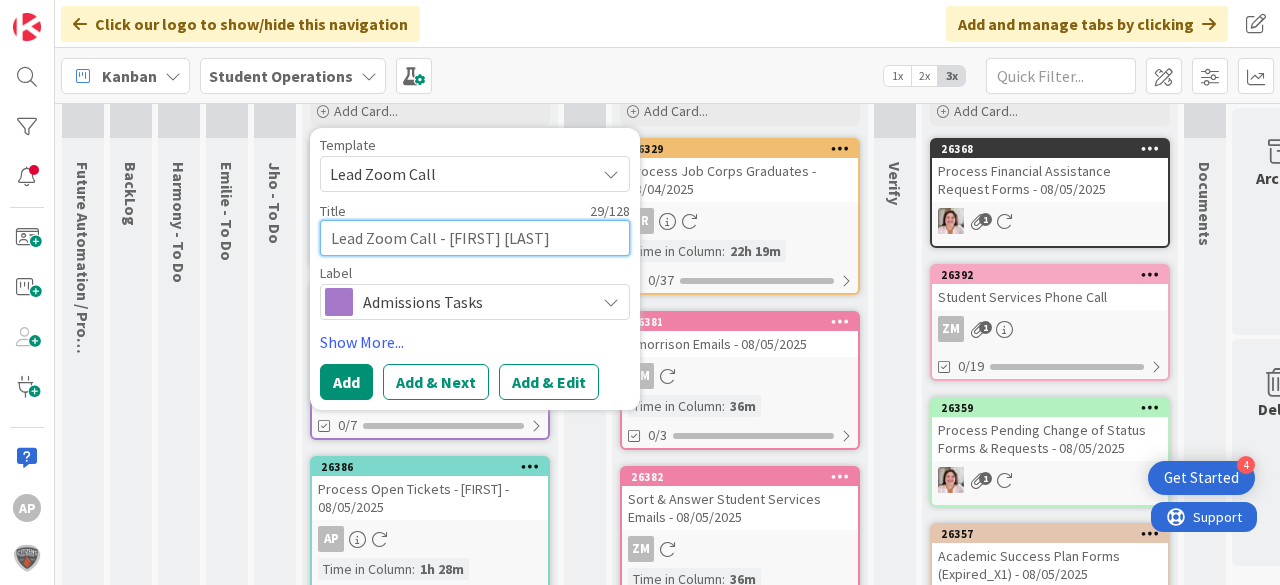type on "x" 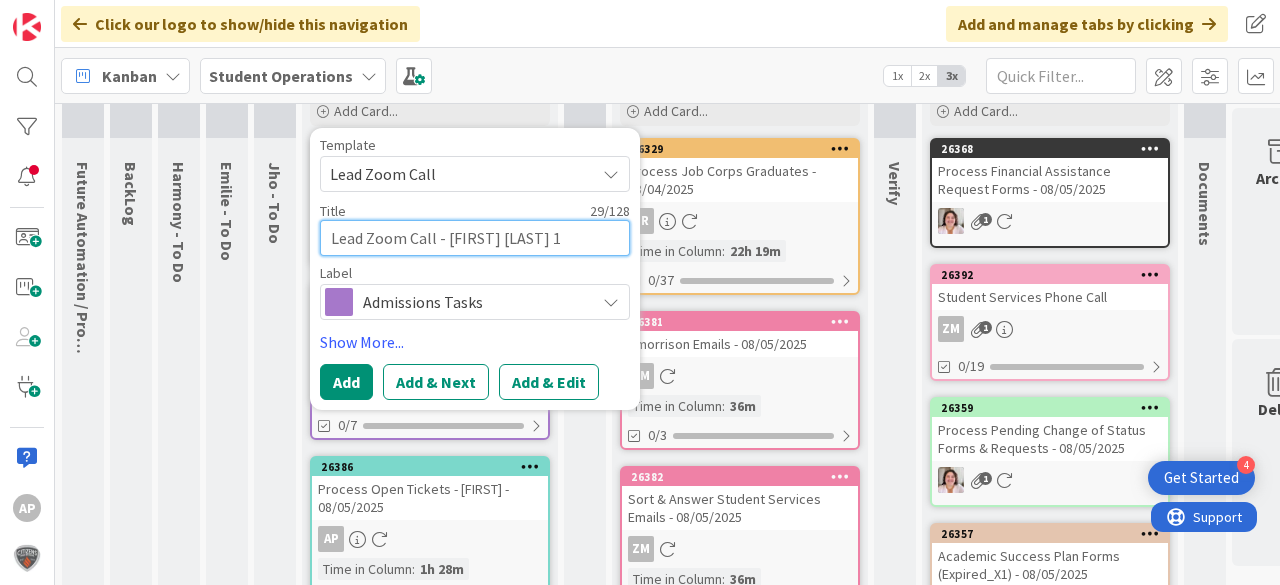type on "x" 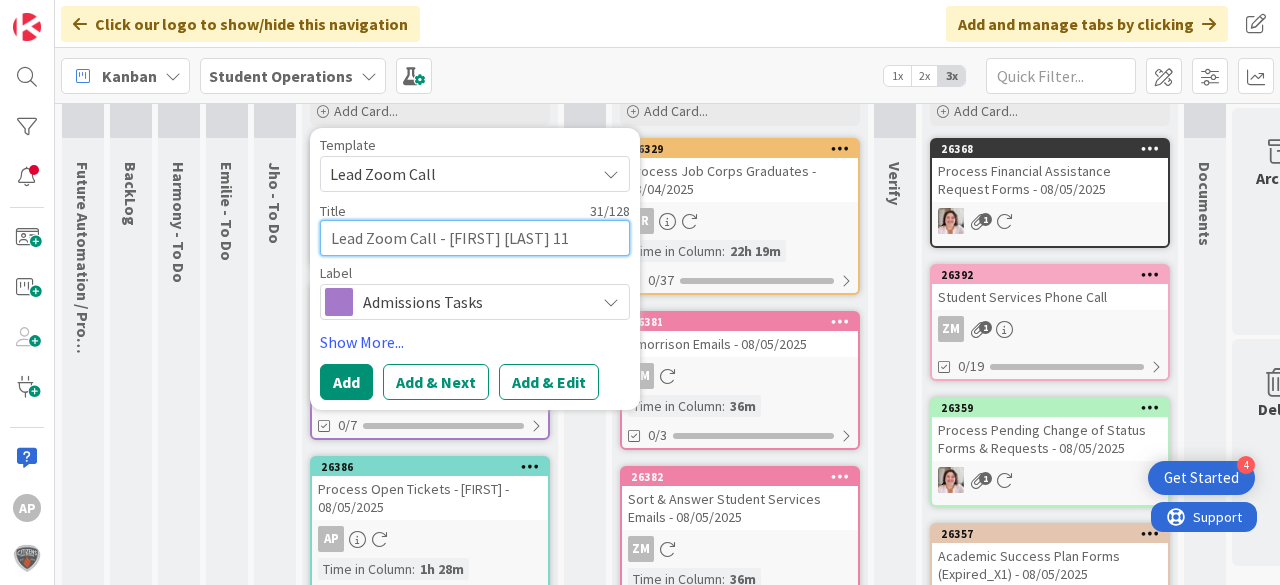 type on "x" 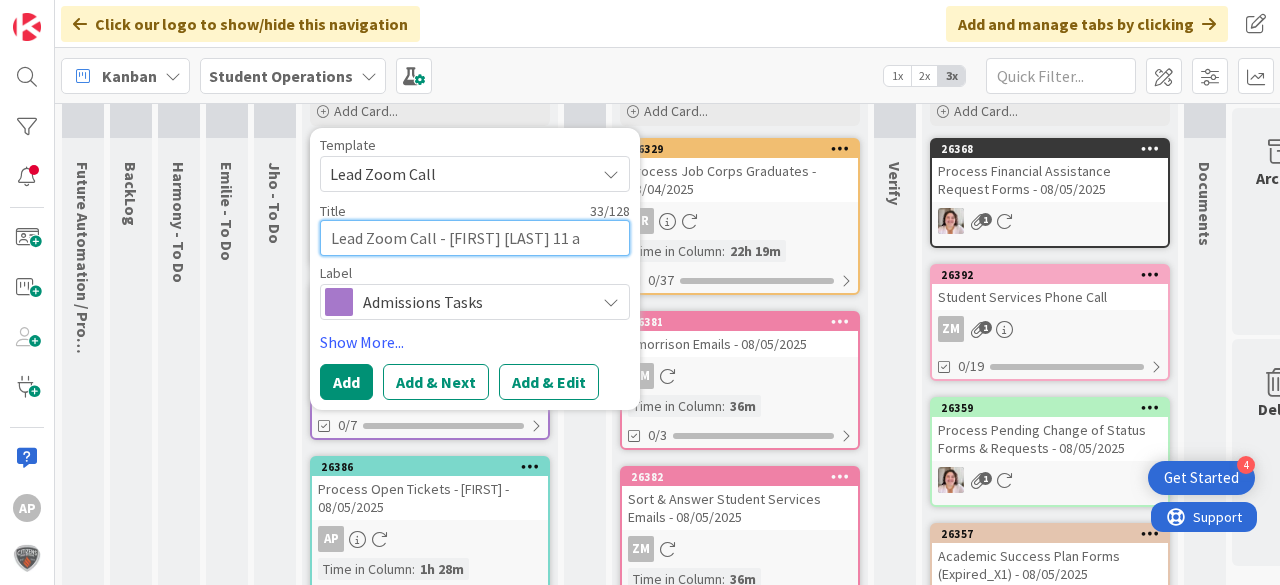 type on "x" 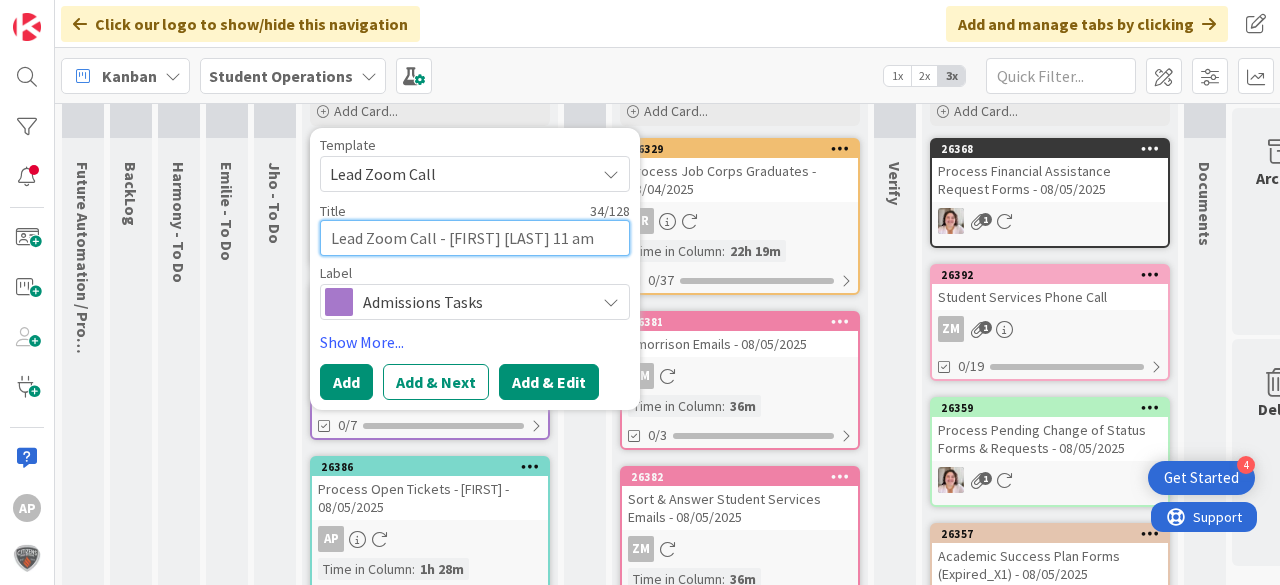 type on "Lead Zoom Call - [FIRST] [LAST] 11 am" 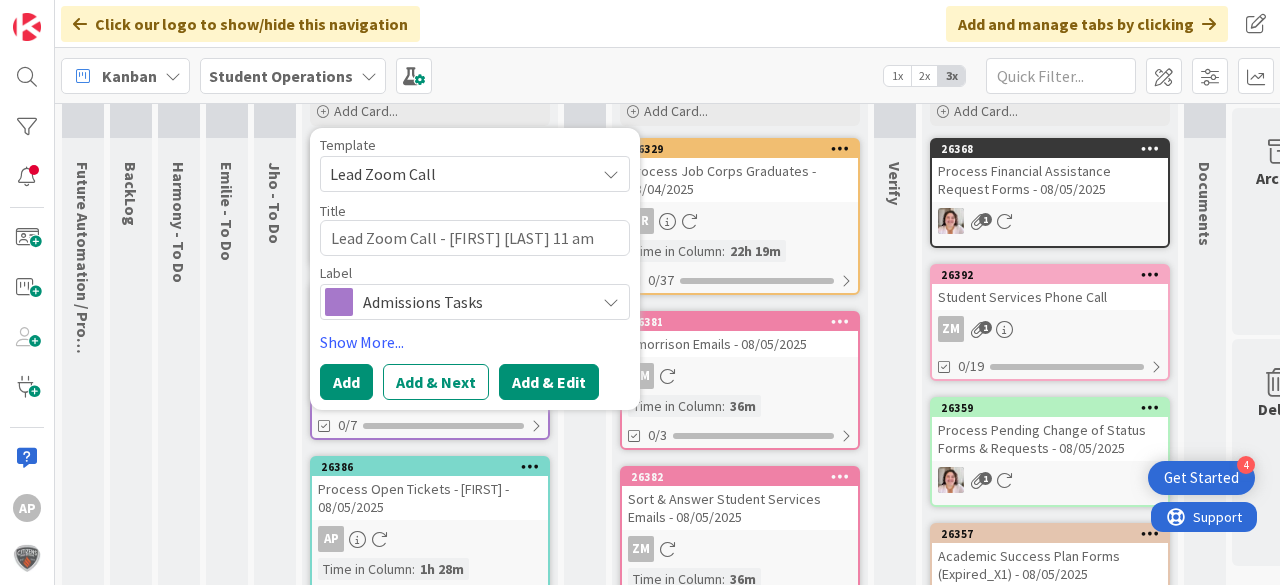 click on "Add & Edit" at bounding box center (549, 382) 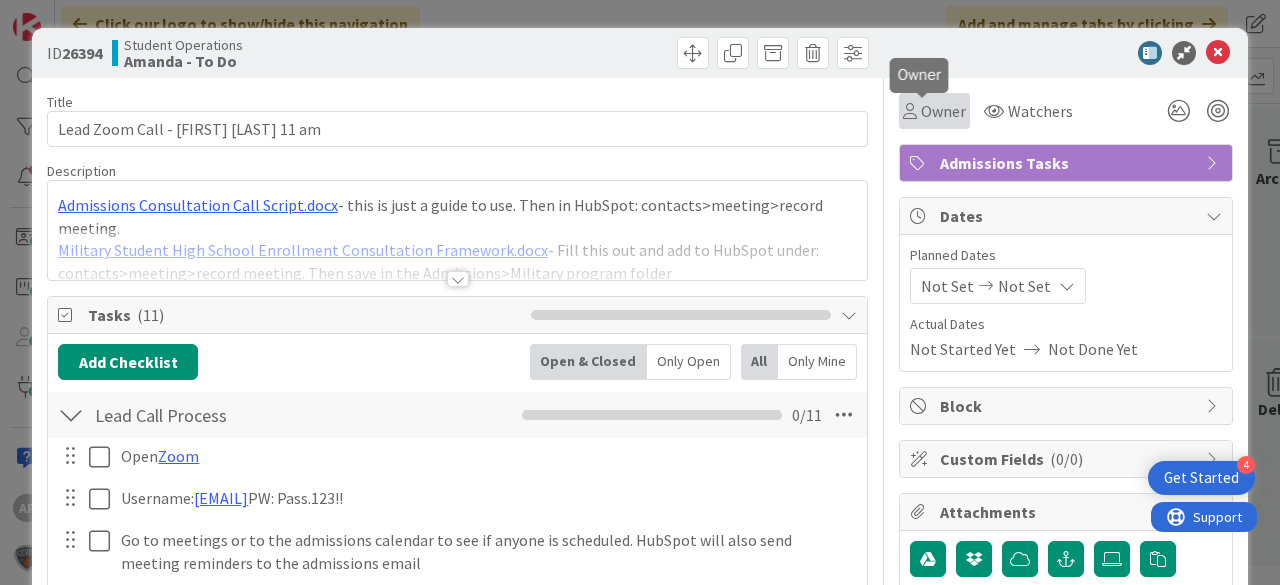 click on "Owner" at bounding box center (943, 111) 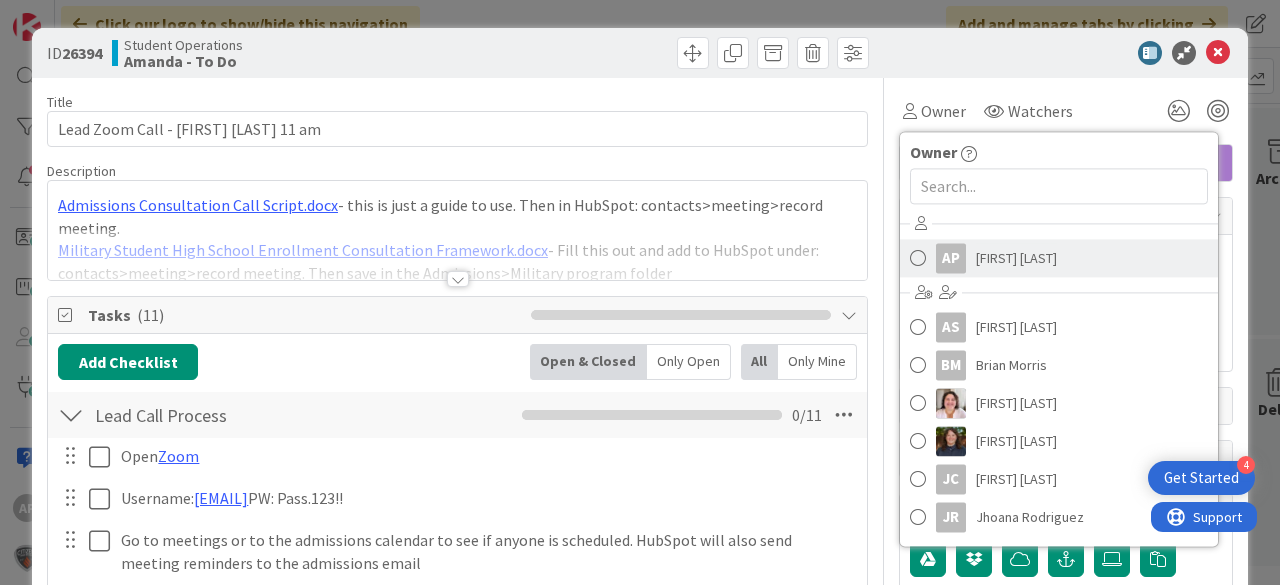 scroll, scrollTop: 0, scrollLeft: 0, axis: both 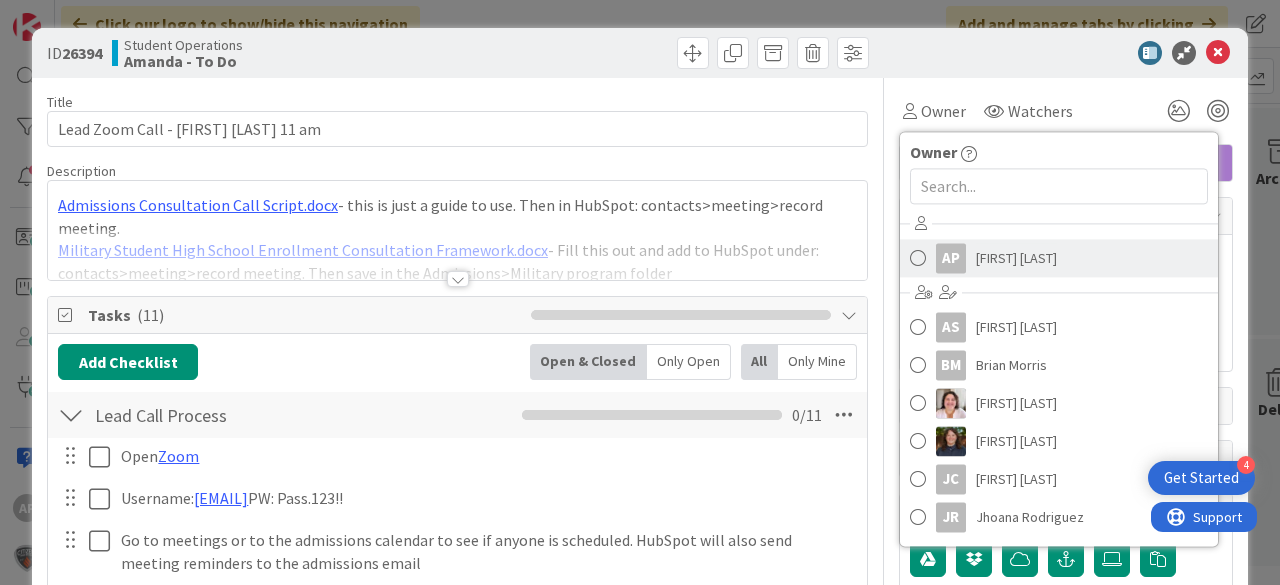 click on "[FIRST] [LAST]" at bounding box center (1016, 258) 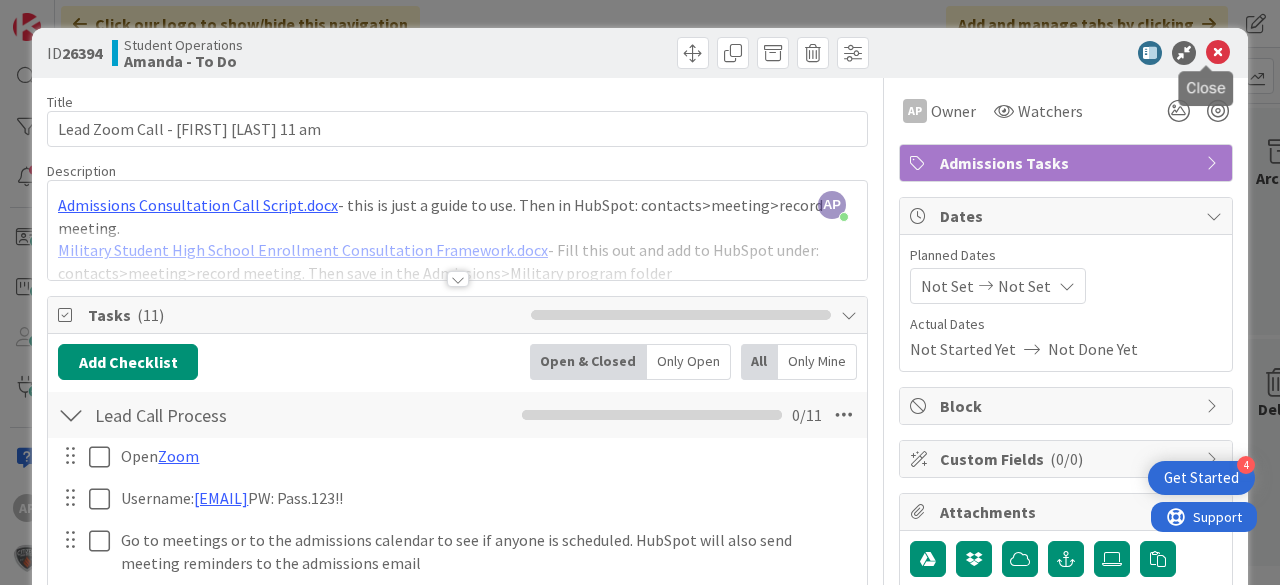 click at bounding box center (1218, 53) 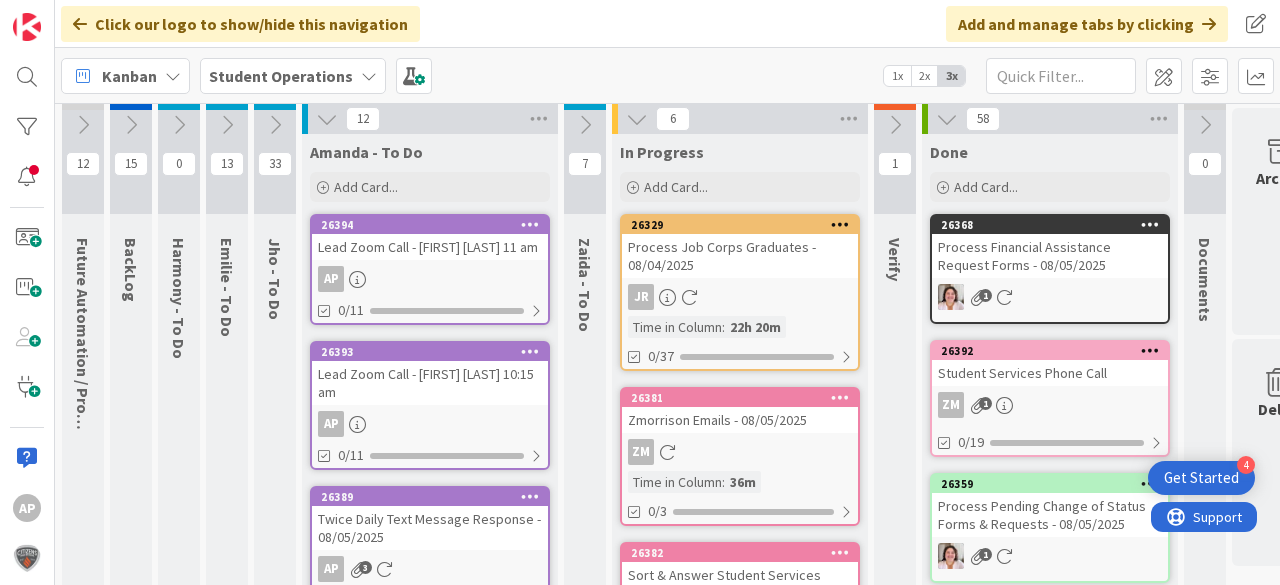 scroll, scrollTop: 0, scrollLeft: 0, axis: both 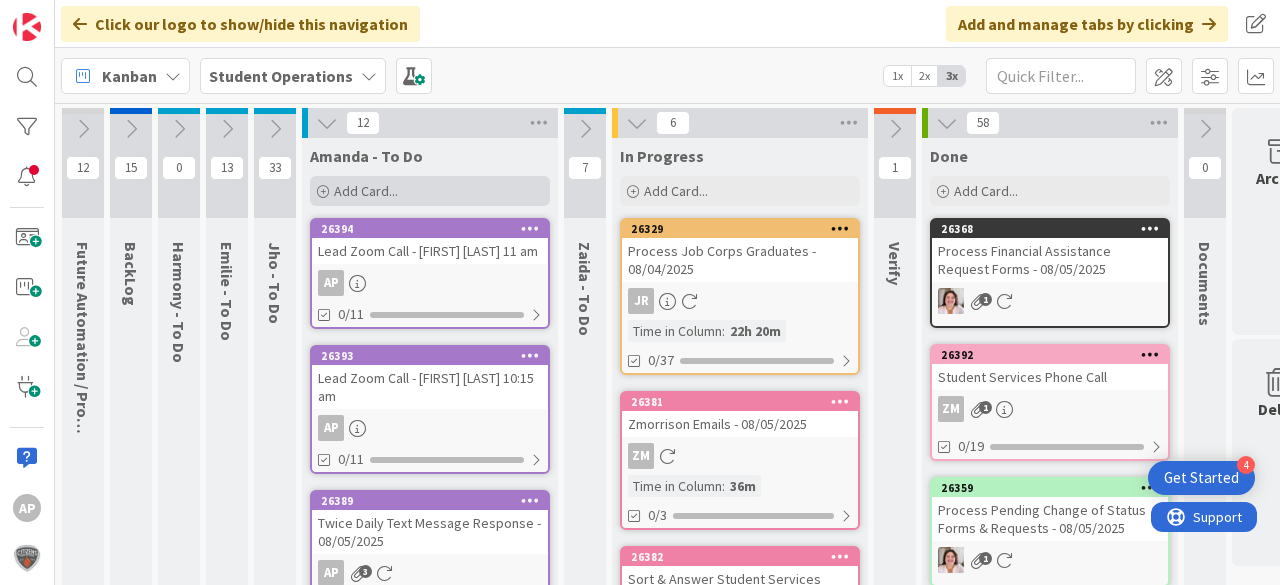 click on "Add Card..." at bounding box center (366, 191) 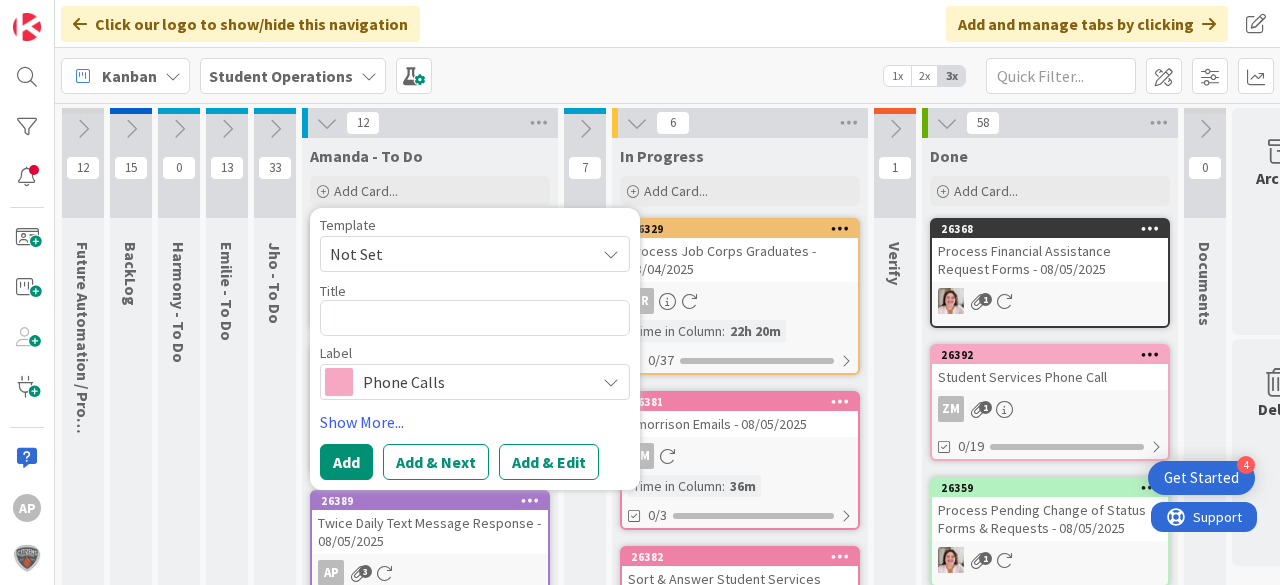 click on "Not Set" at bounding box center (455, 254) 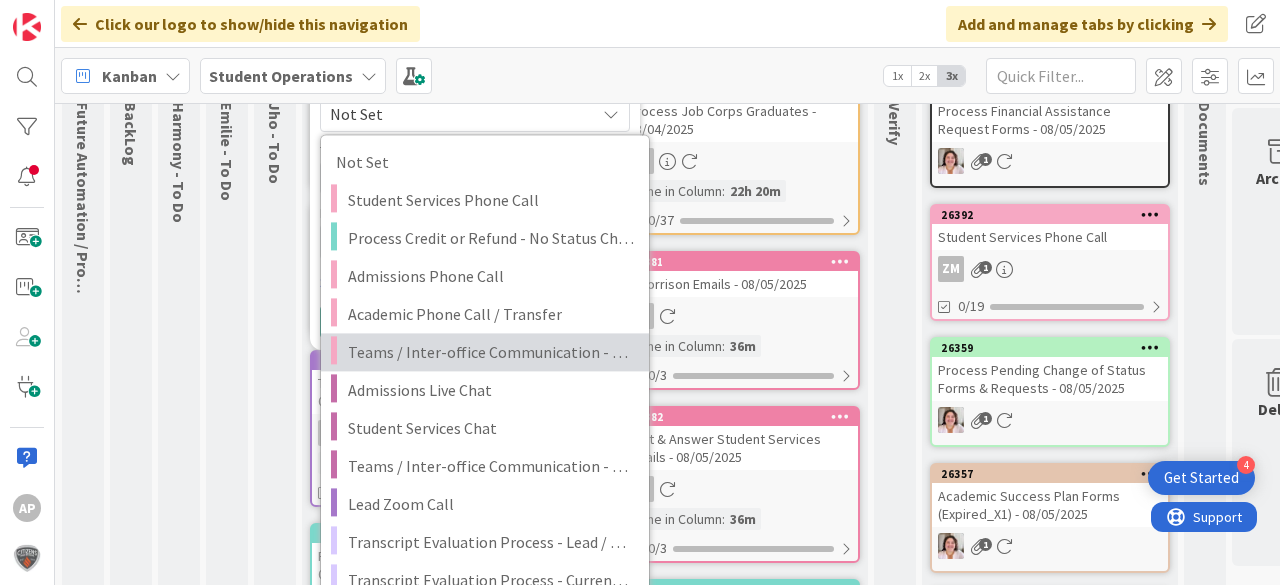 scroll, scrollTop: 400, scrollLeft: 0, axis: vertical 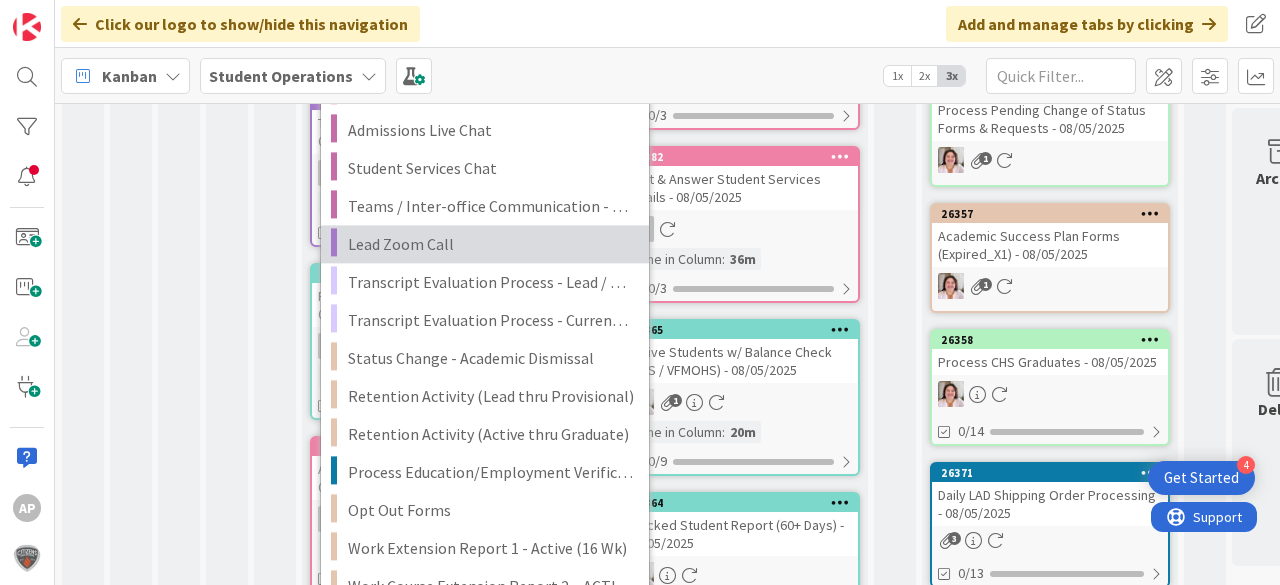 click on "Lead Zoom Call" at bounding box center (491, 244) 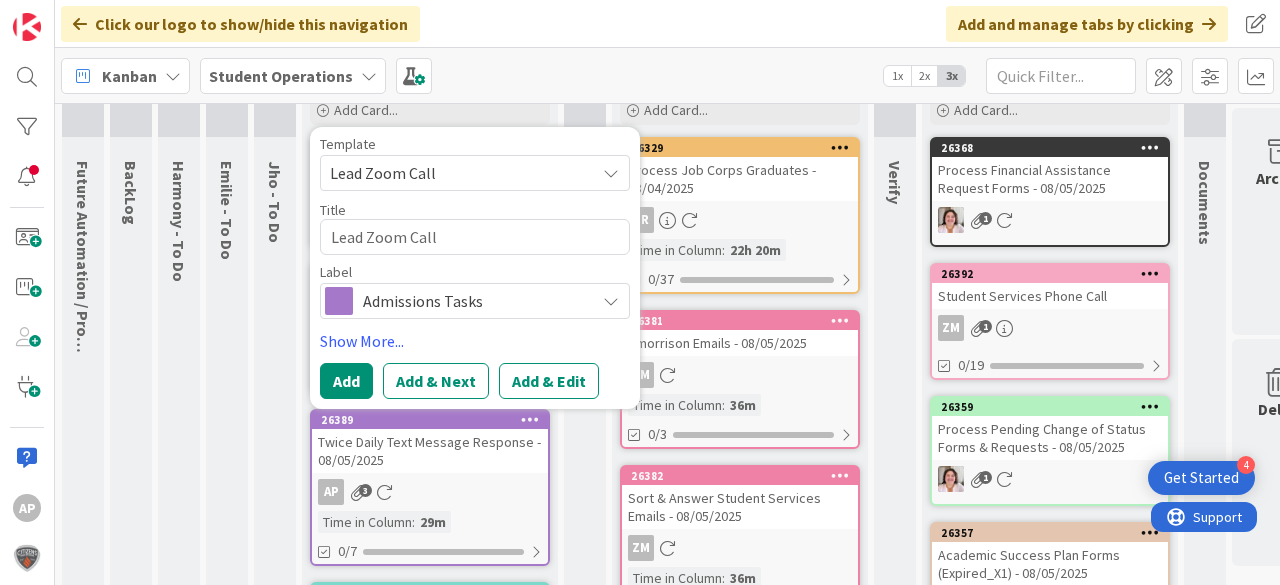 scroll, scrollTop: 80, scrollLeft: 0, axis: vertical 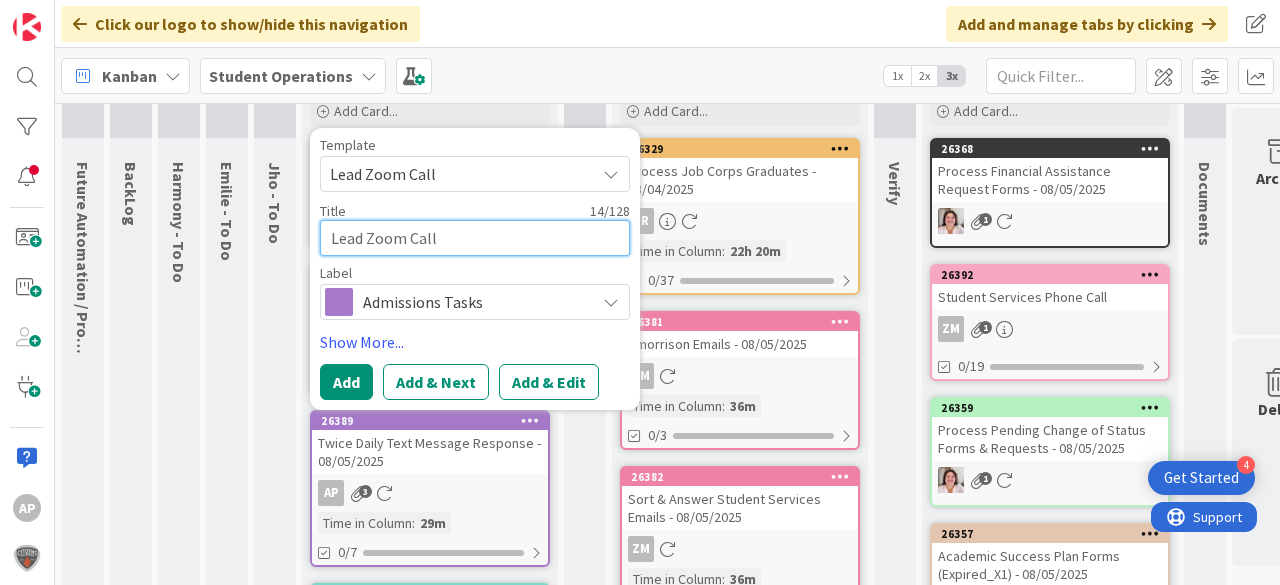 click on "Lead Zoom Call" at bounding box center (475, 238) 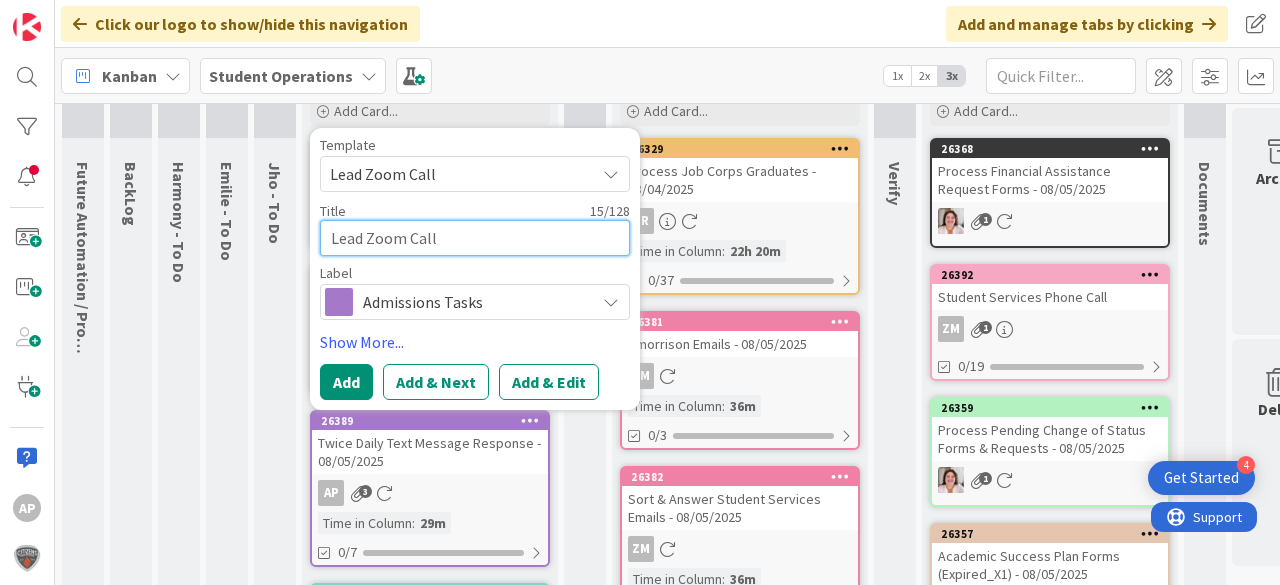 type on "x" 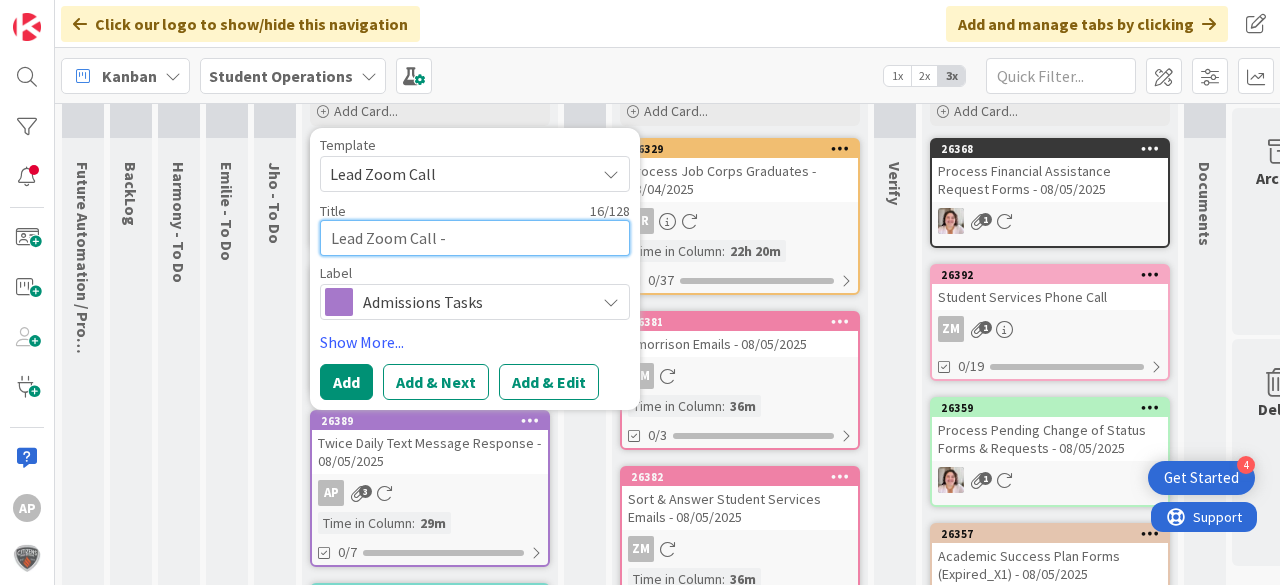 type on "x" 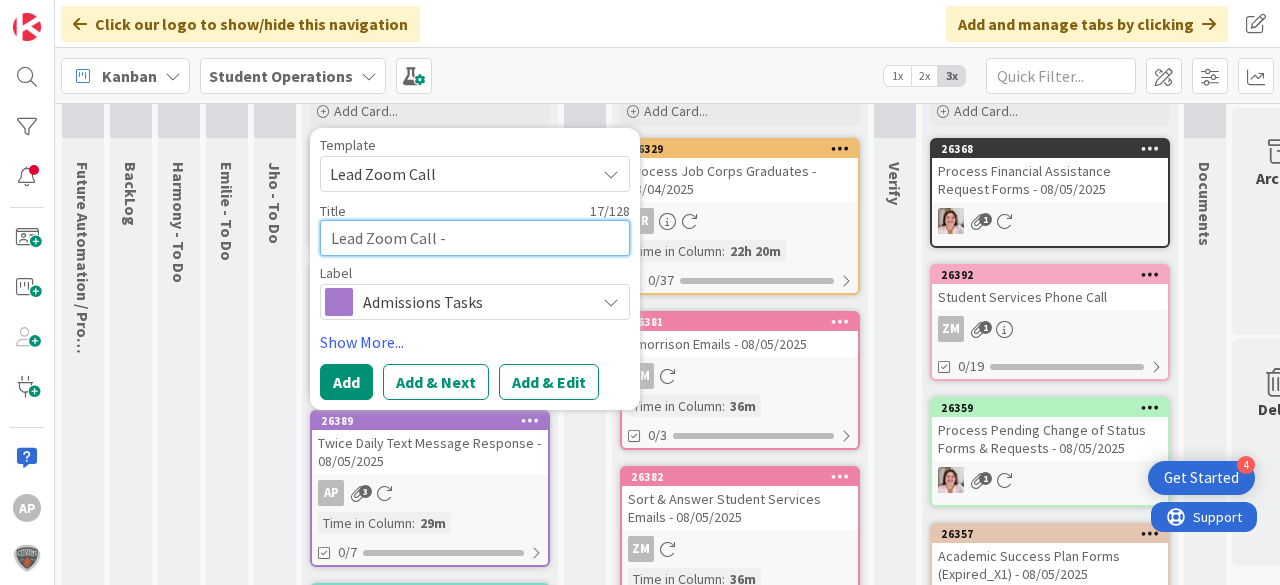 type on "x" 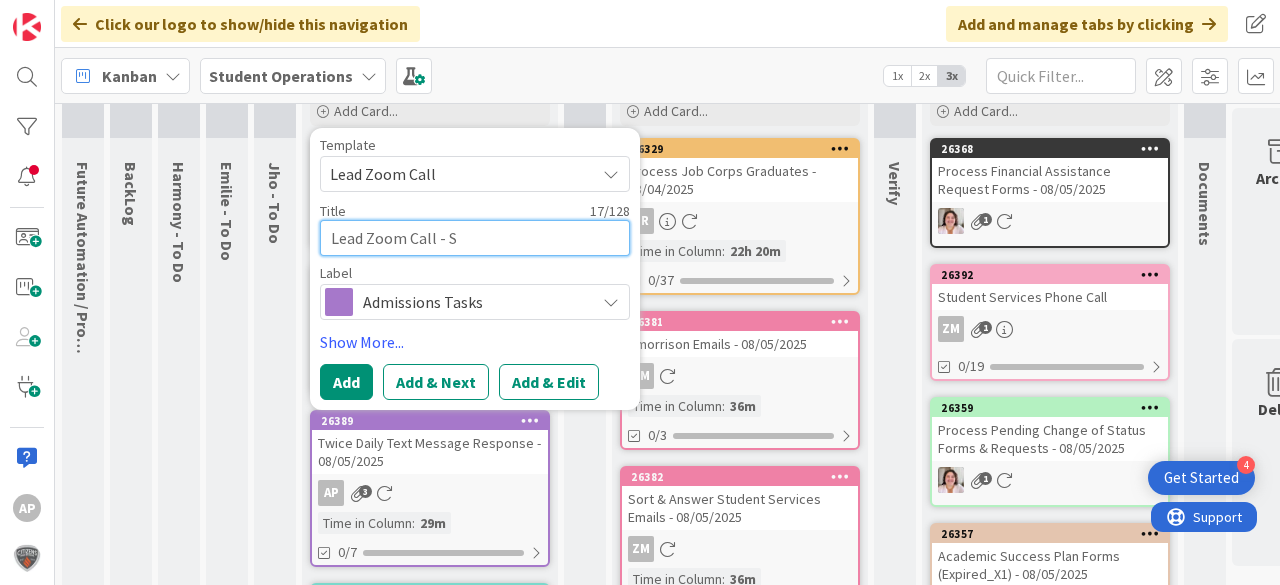 type on "x" 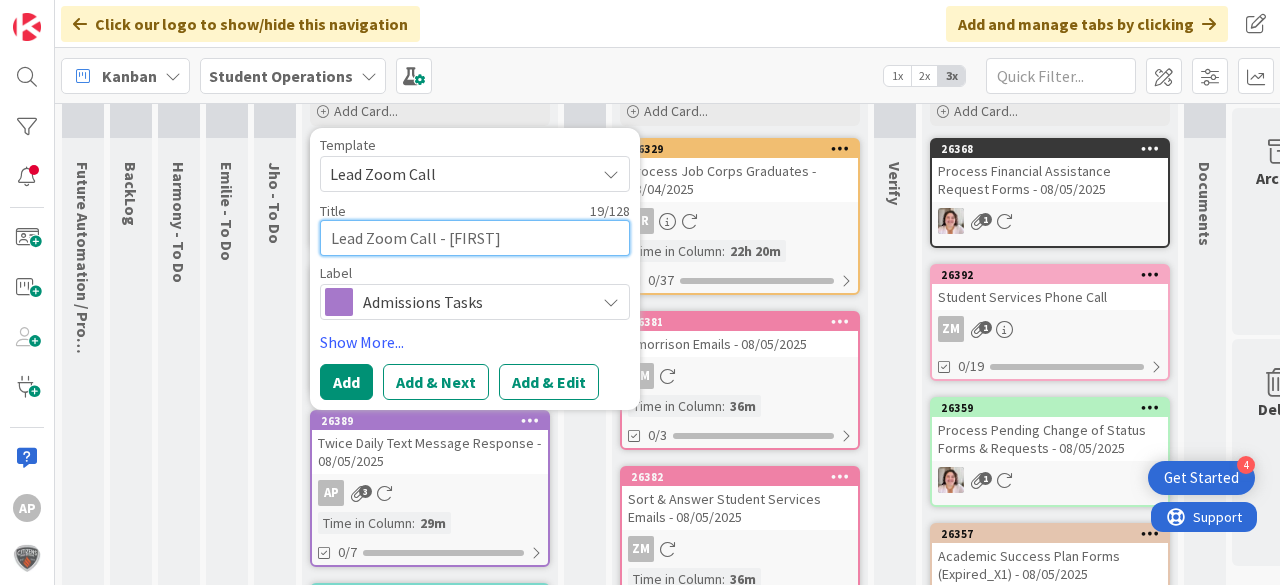 type on "x" 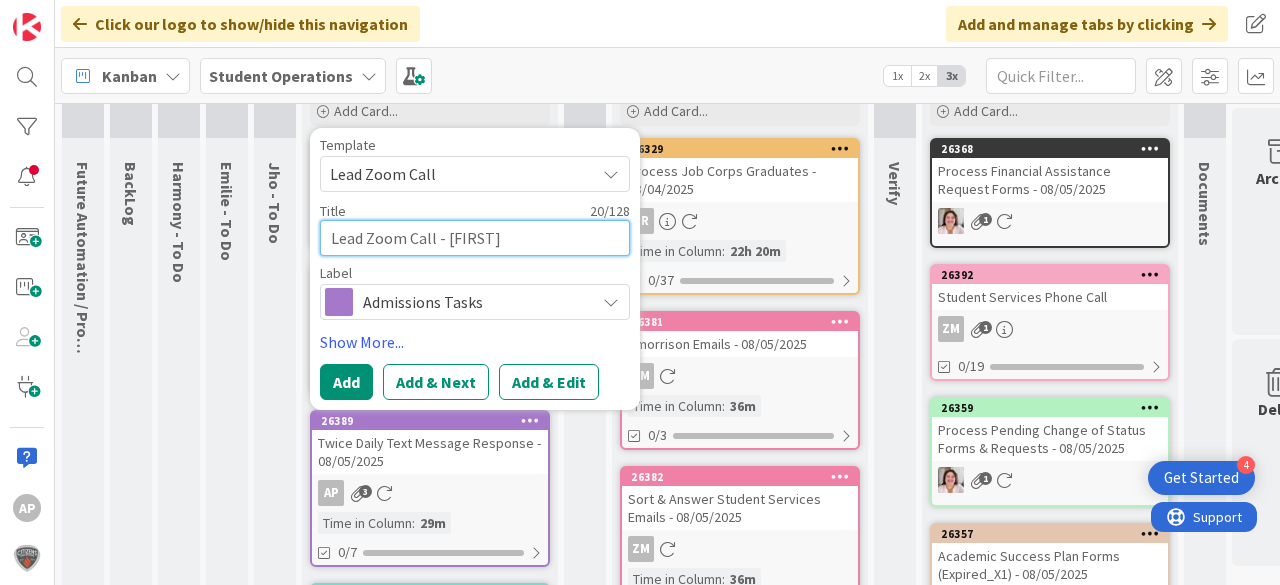 type on "x" 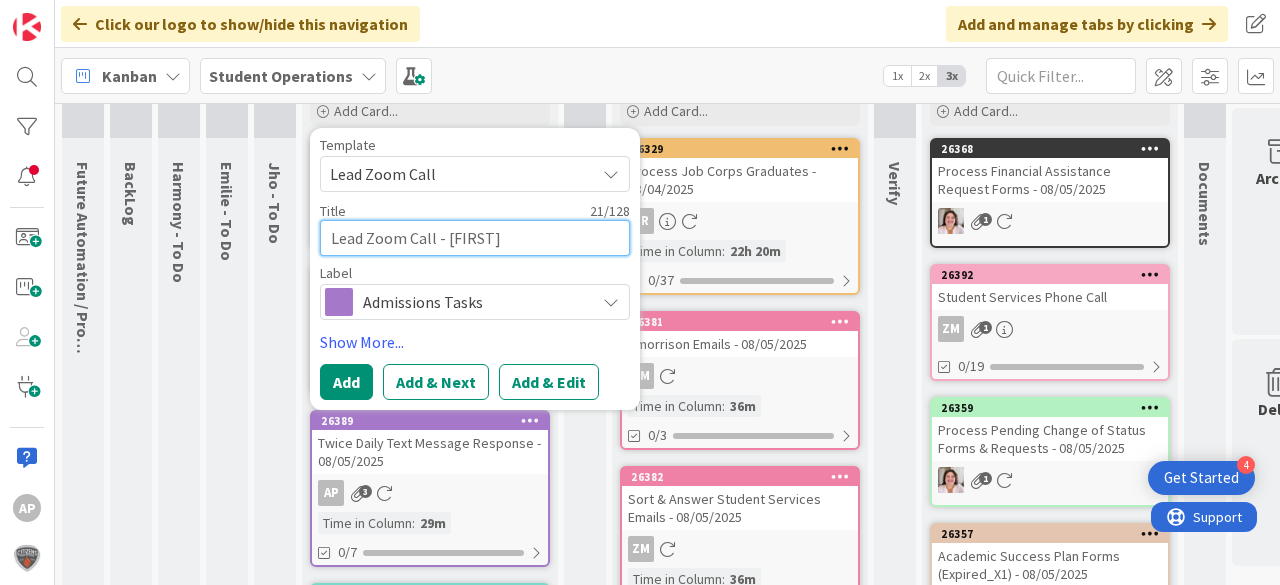 type on "x" 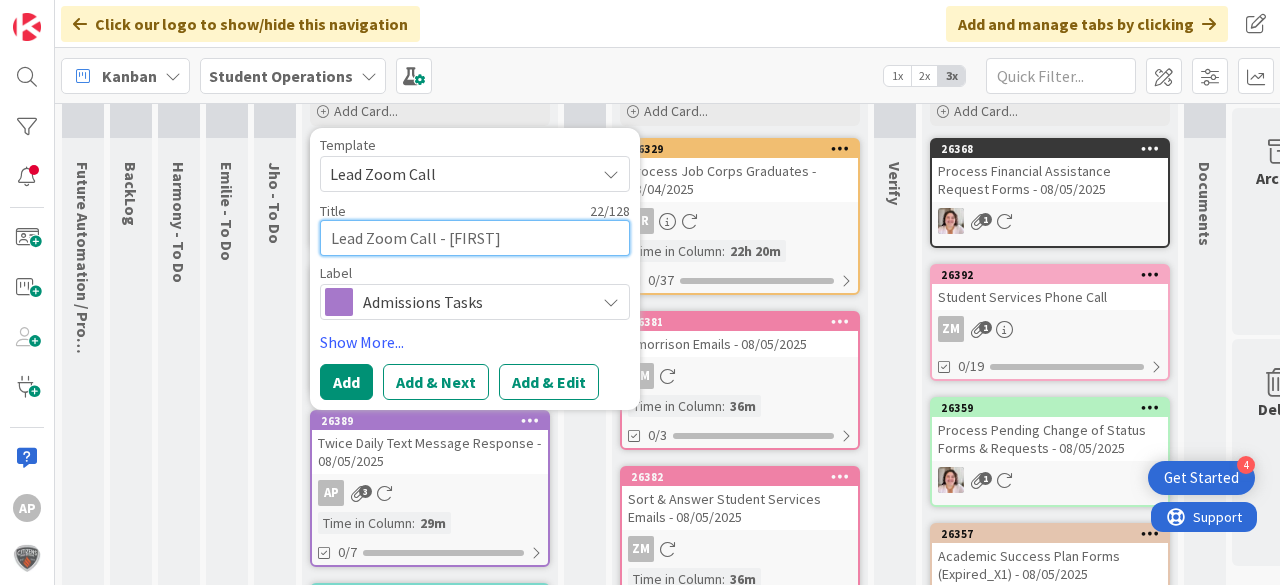 type on "x" 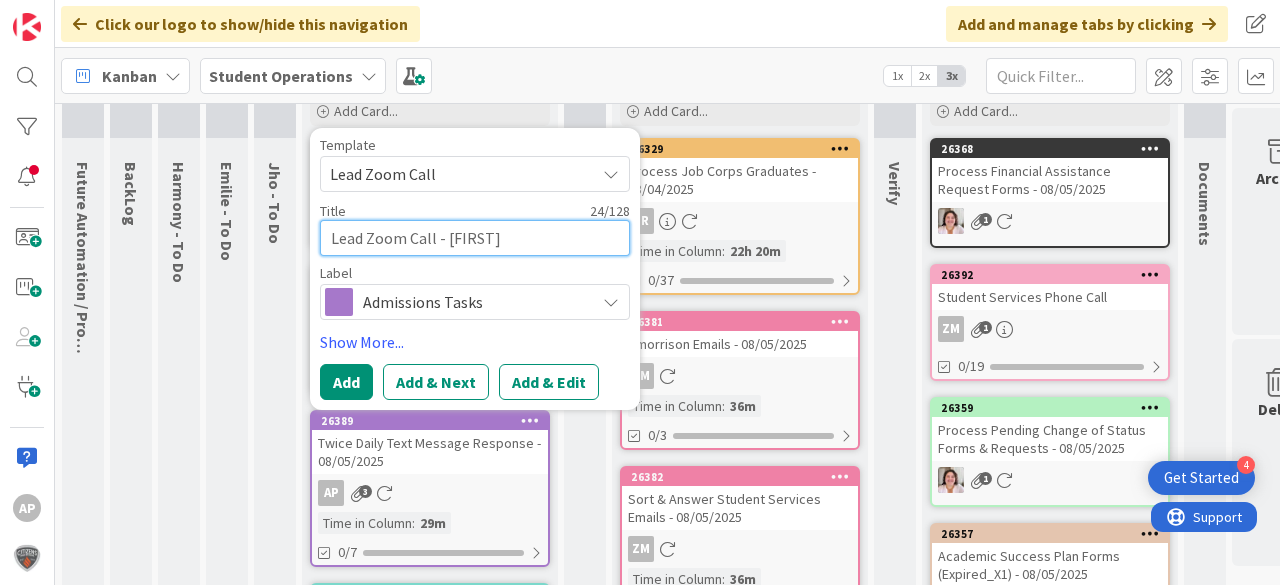 type on "x" 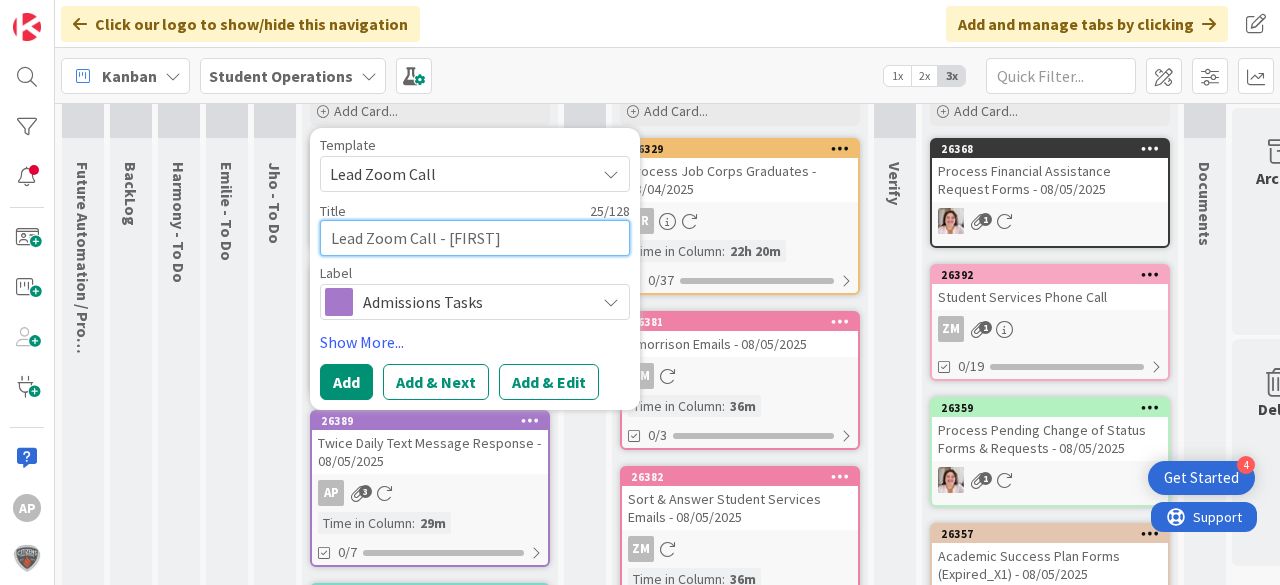 type on "x" 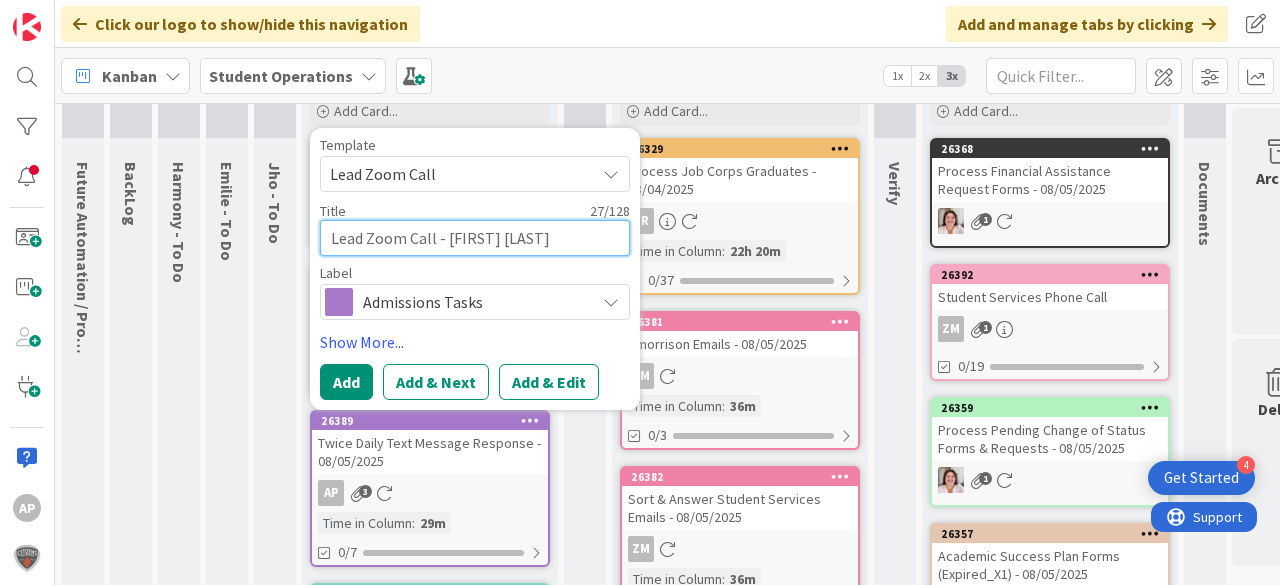 type on "x" 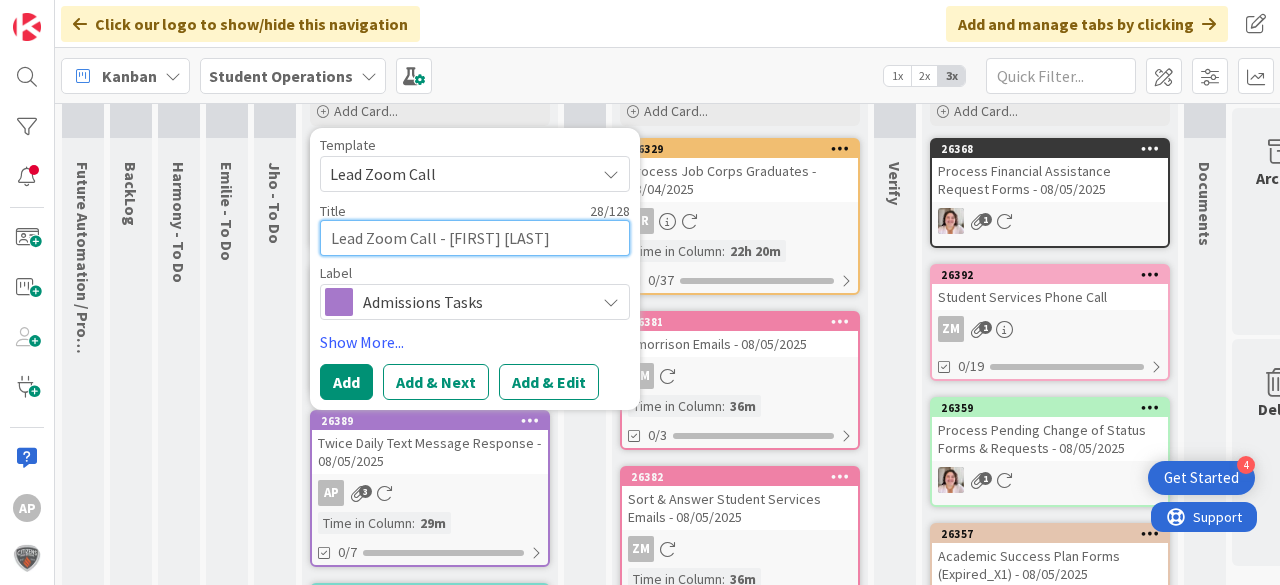 type on "Lead Zoom Call - [FIRST] [LAST] 1" 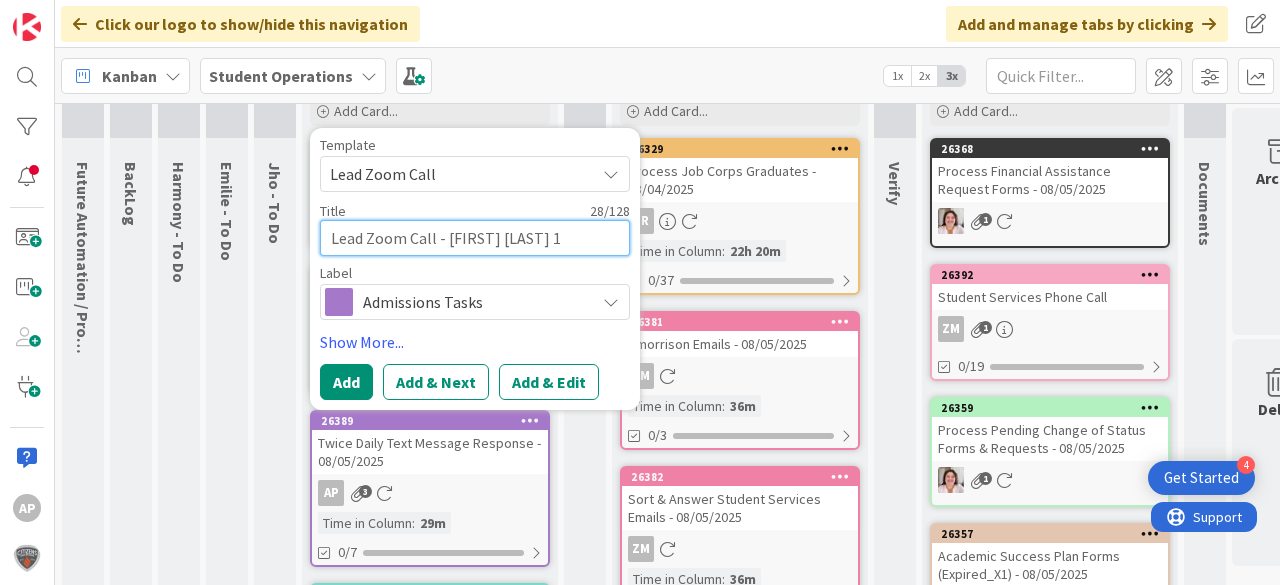 type on "x" 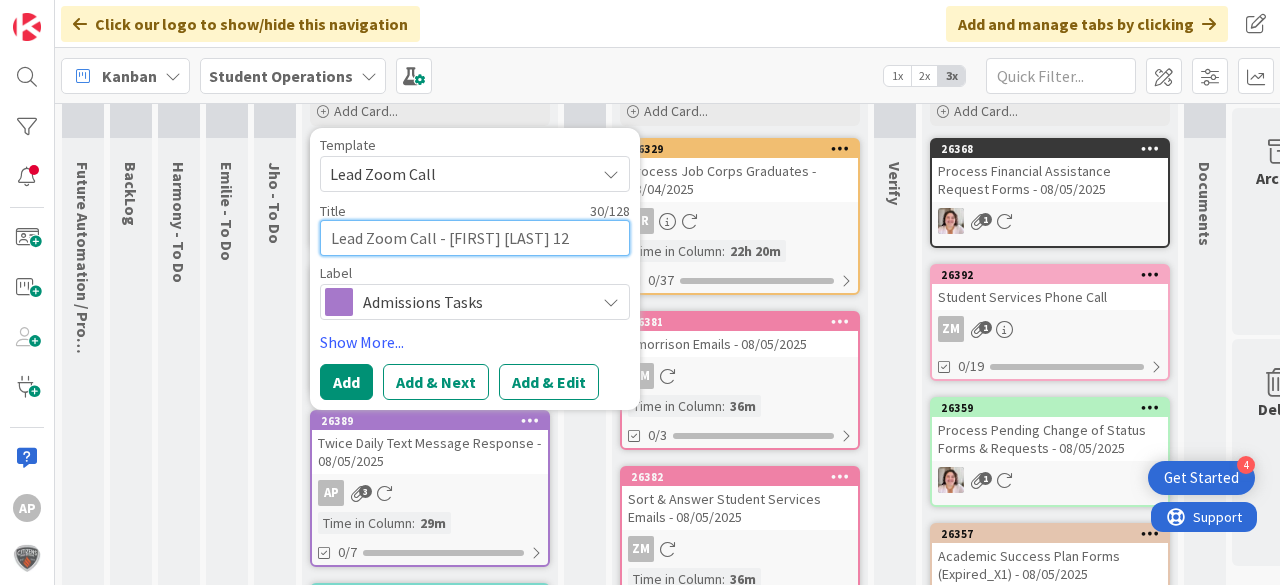 type on "x" 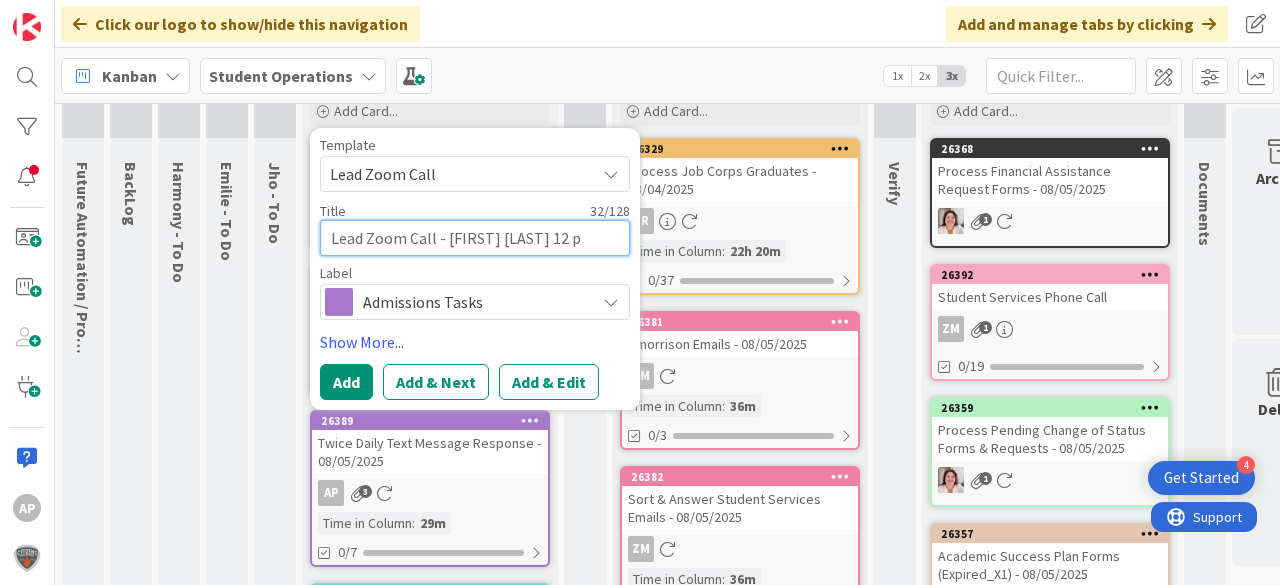 type on "x" 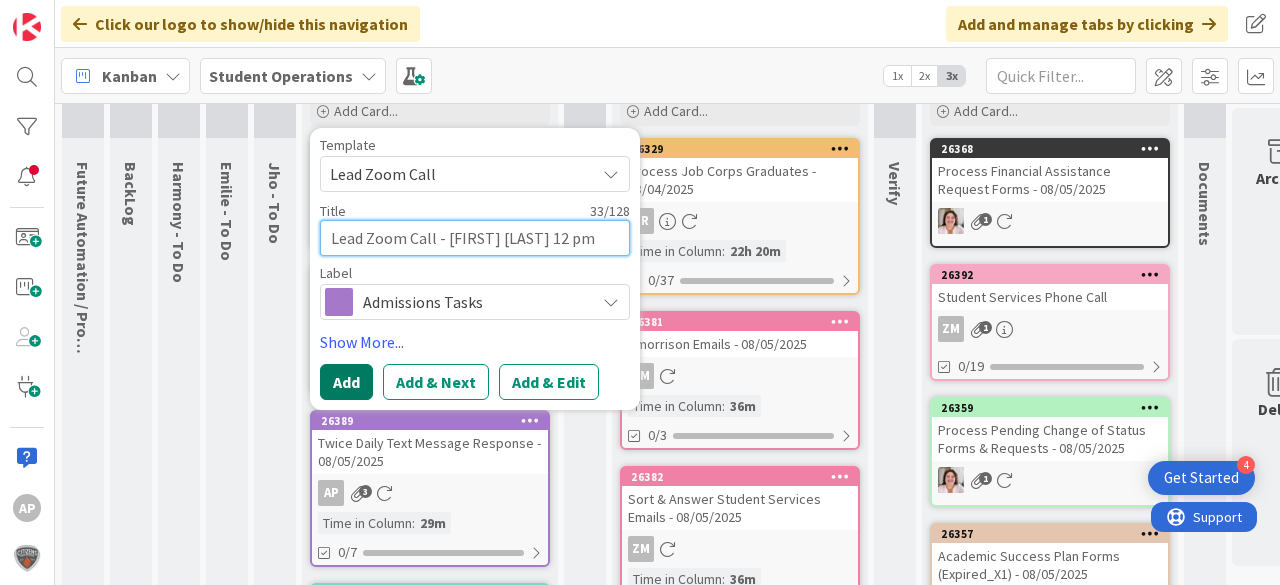 type on "Lead Zoom Call - [FIRST] [LAST] 12 pm" 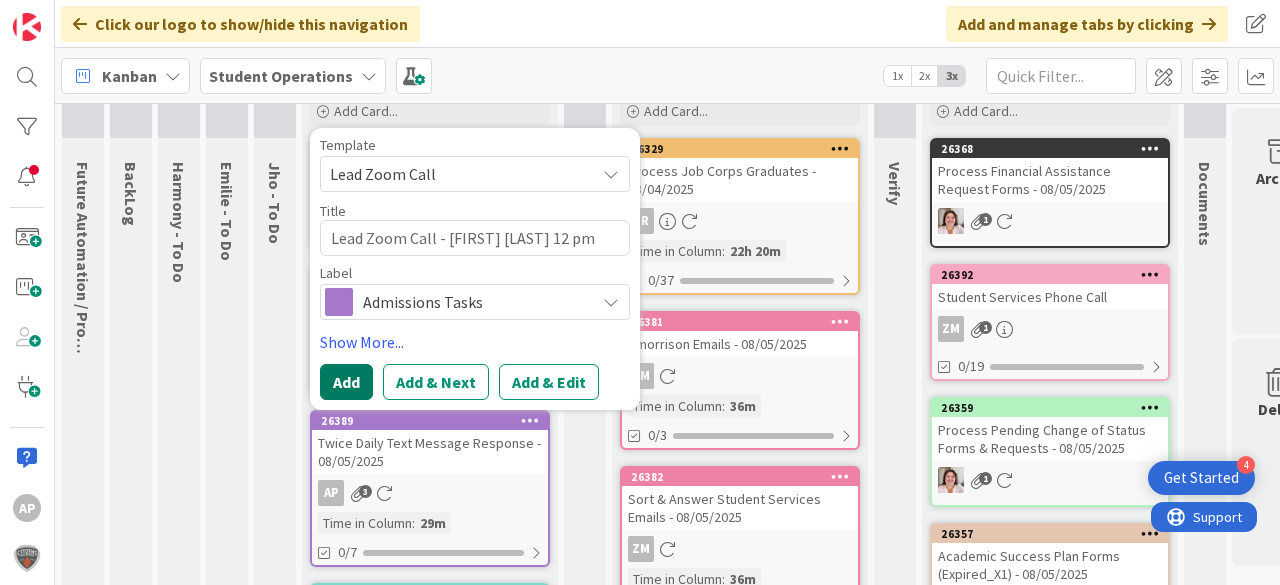 click on "Add" at bounding box center [346, 382] 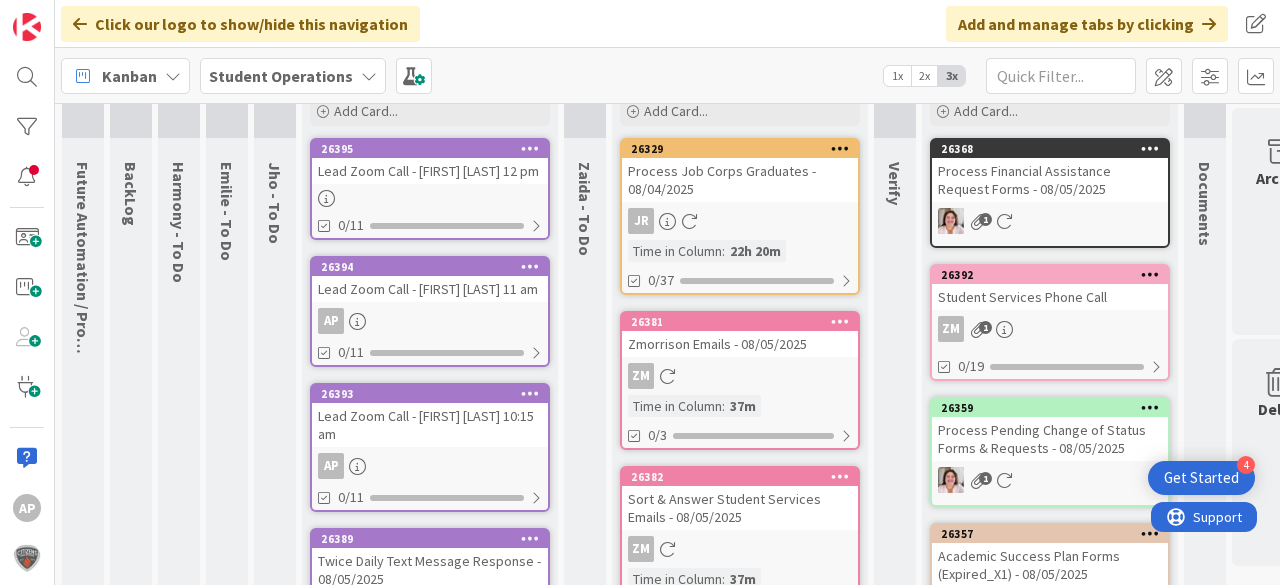 click on "26395 Lead Zoom Call - [FIRST] [LAST] 12 pm 0/11" at bounding box center [430, 189] 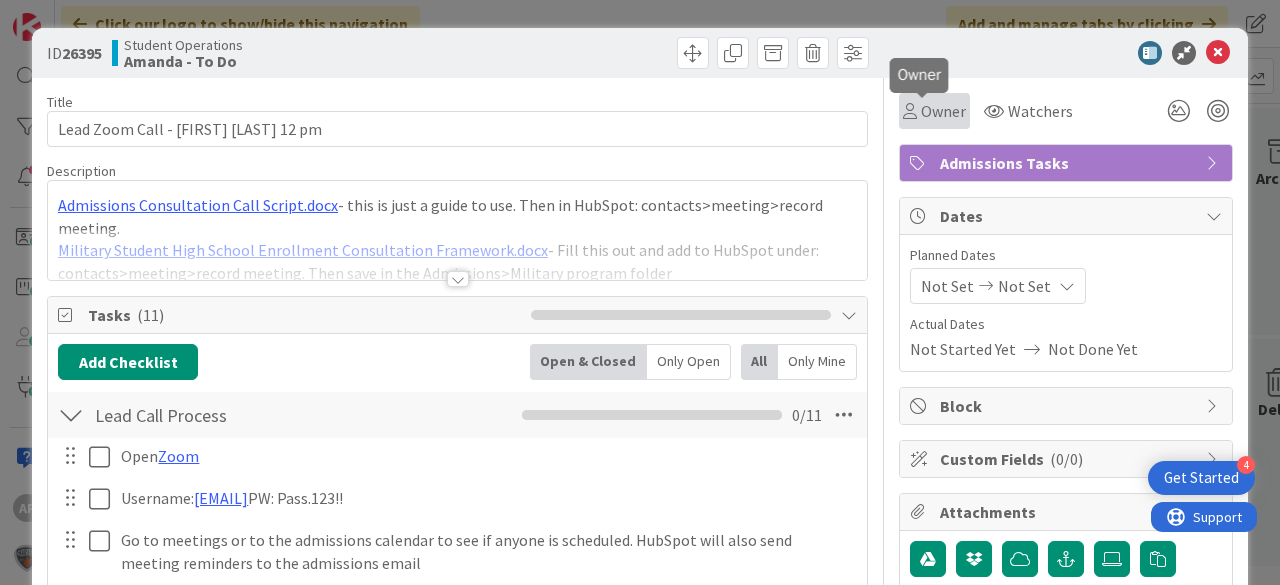 scroll, scrollTop: 0, scrollLeft: 0, axis: both 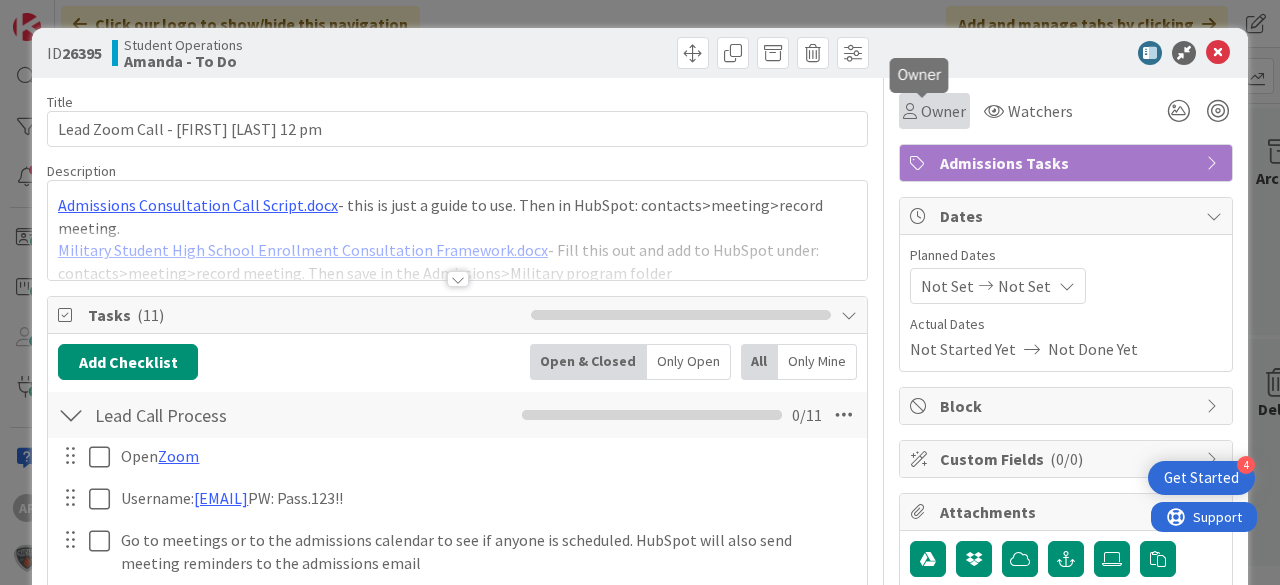 click on "Owner" at bounding box center [943, 111] 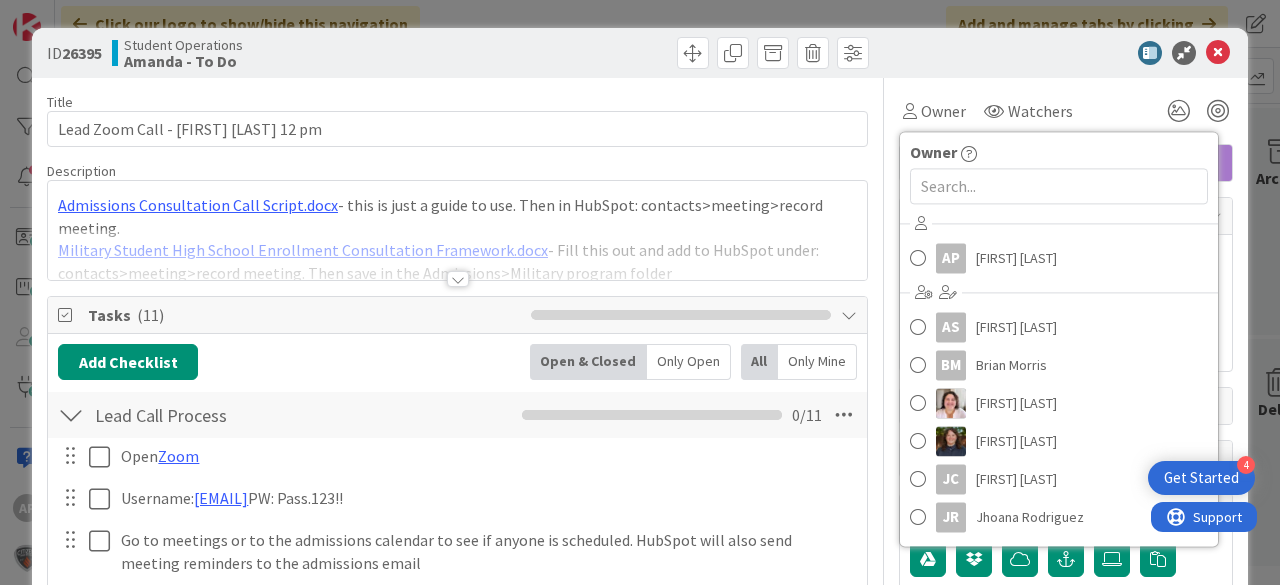 scroll, scrollTop: 0, scrollLeft: 0, axis: both 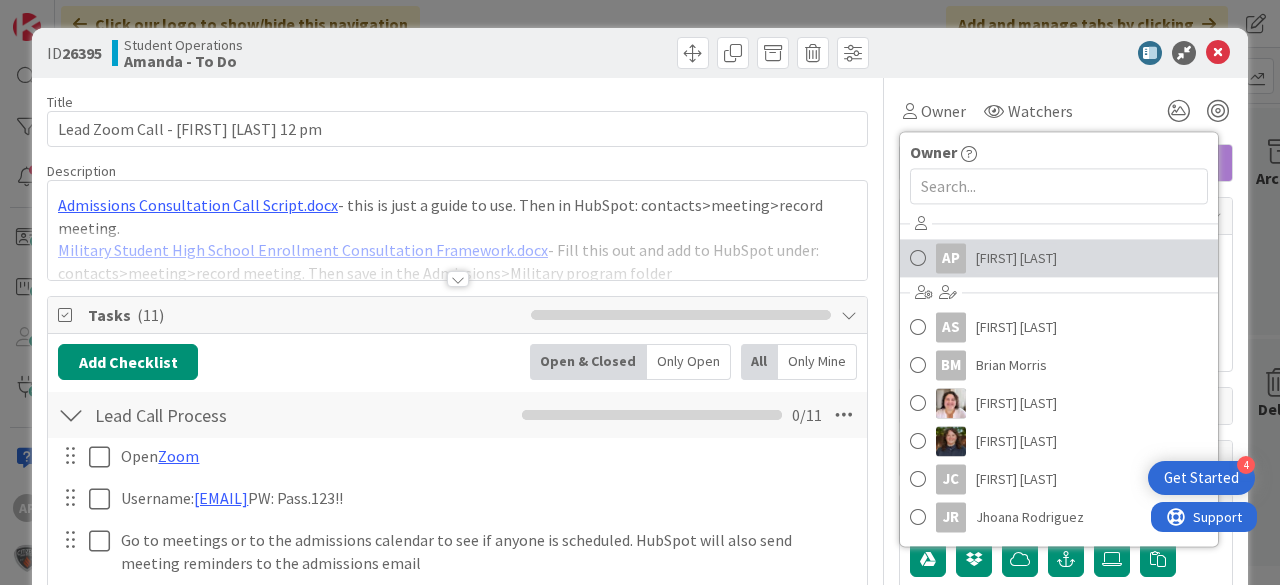click on "[FIRST] [LAST]" at bounding box center [1016, 258] 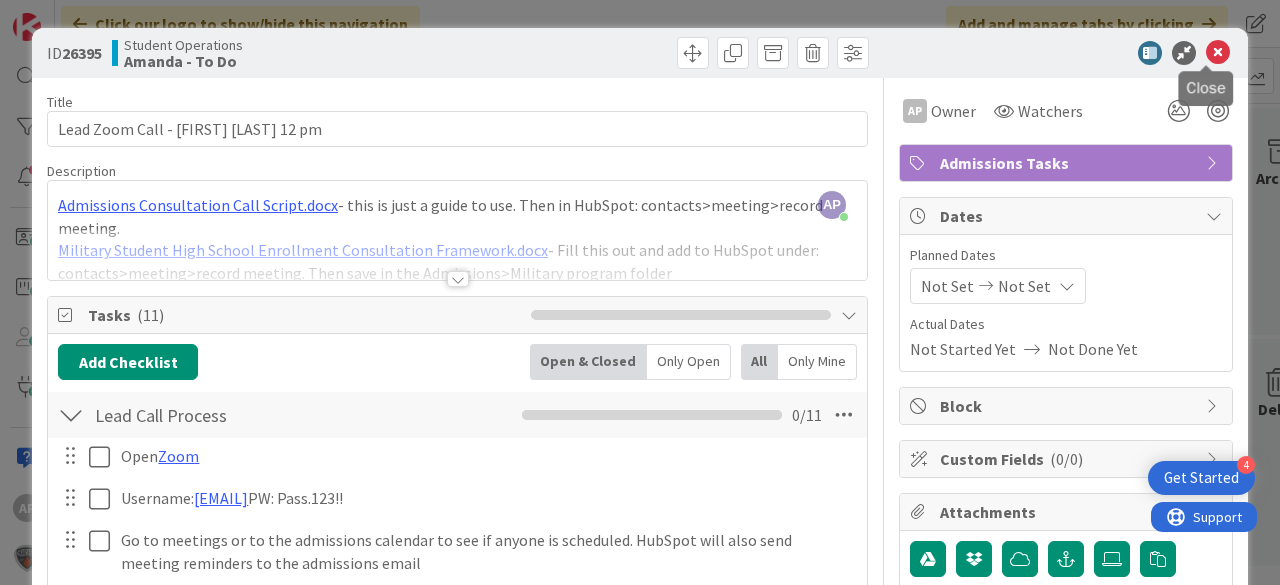 click at bounding box center [1218, 53] 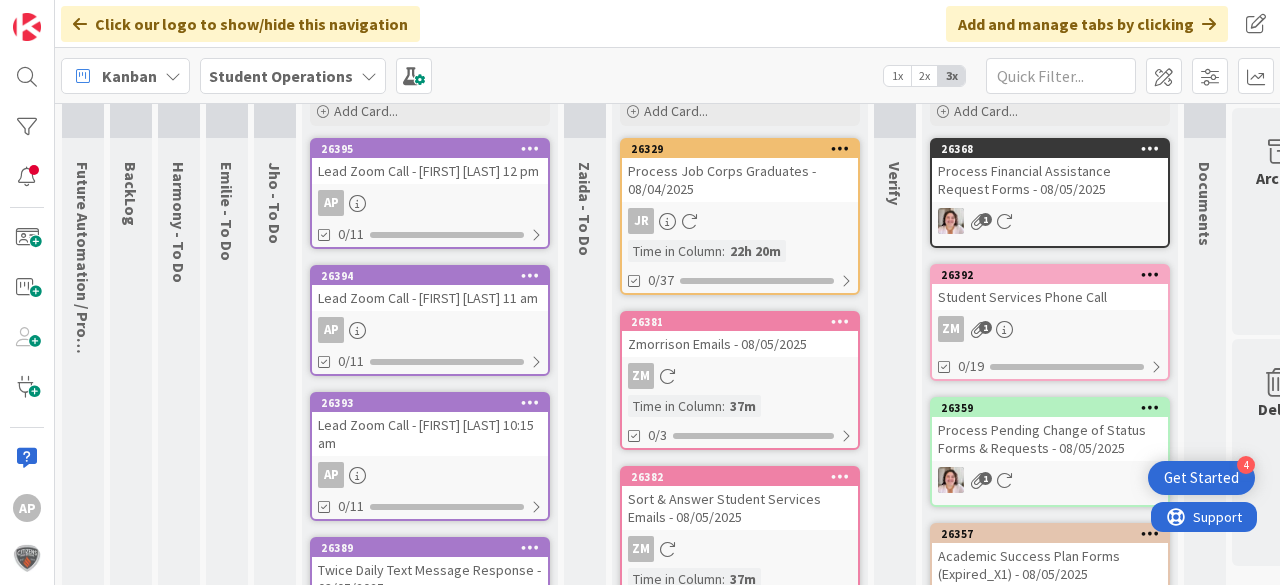 scroll, scrollTop: 0, scrollLeft: 0, axis: both 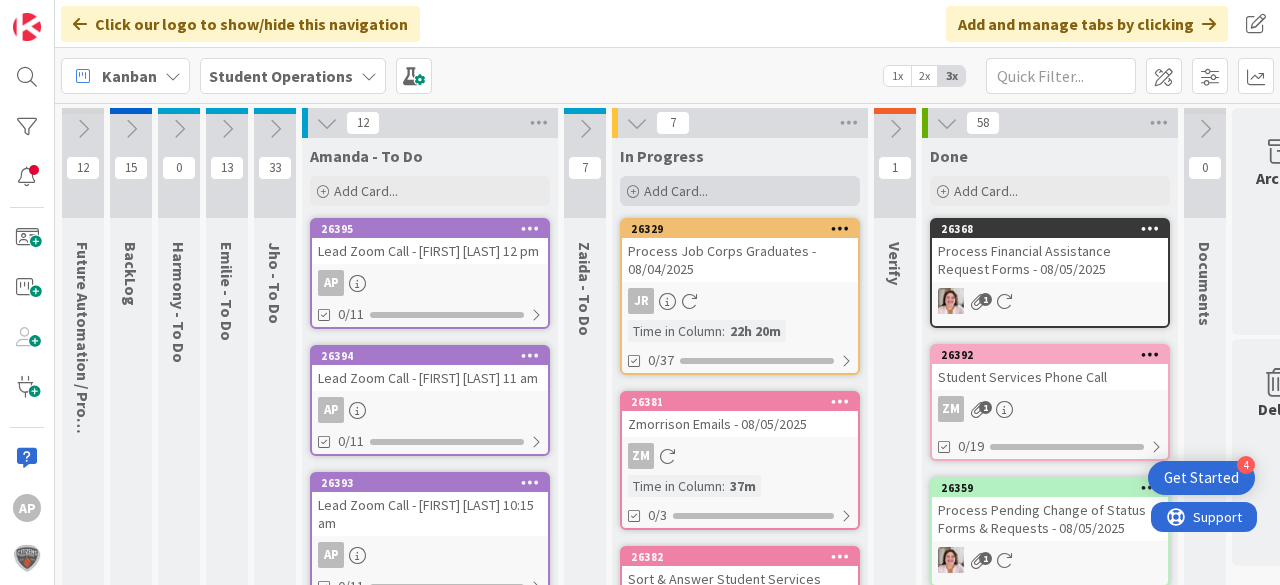 click on "Add Card..." at bounding box center (676, 191) 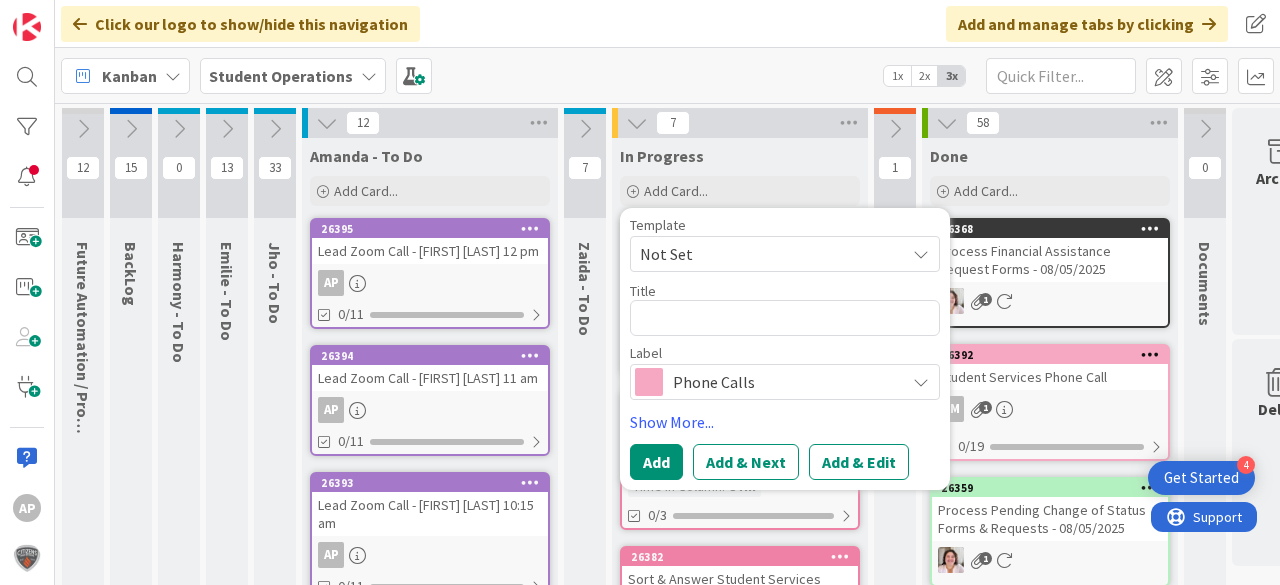 click on "Not Set" at bounding box center [765, 254] 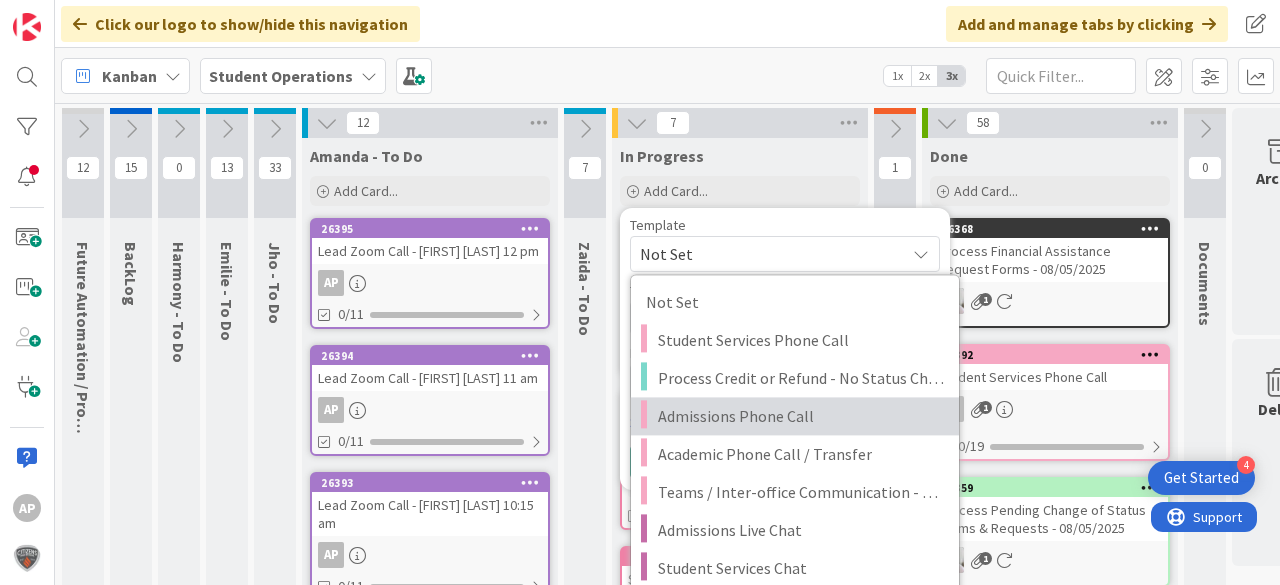 click on "Admissions Phone Call" at bounding box center (801, 416) 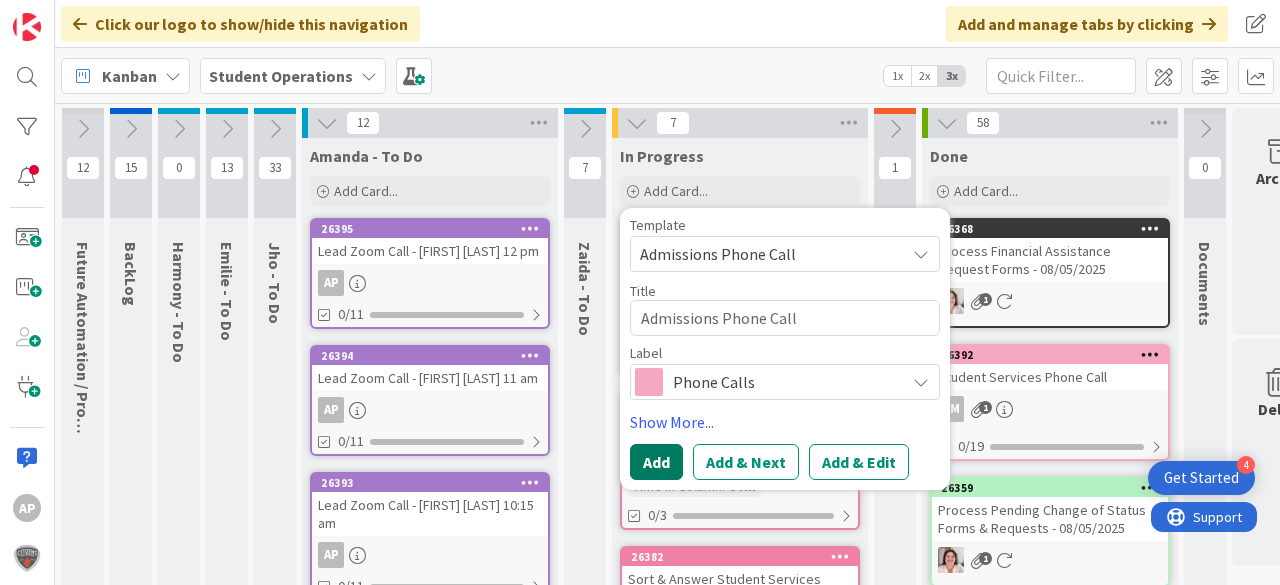click on "Add" at bounding box center (656, 462) 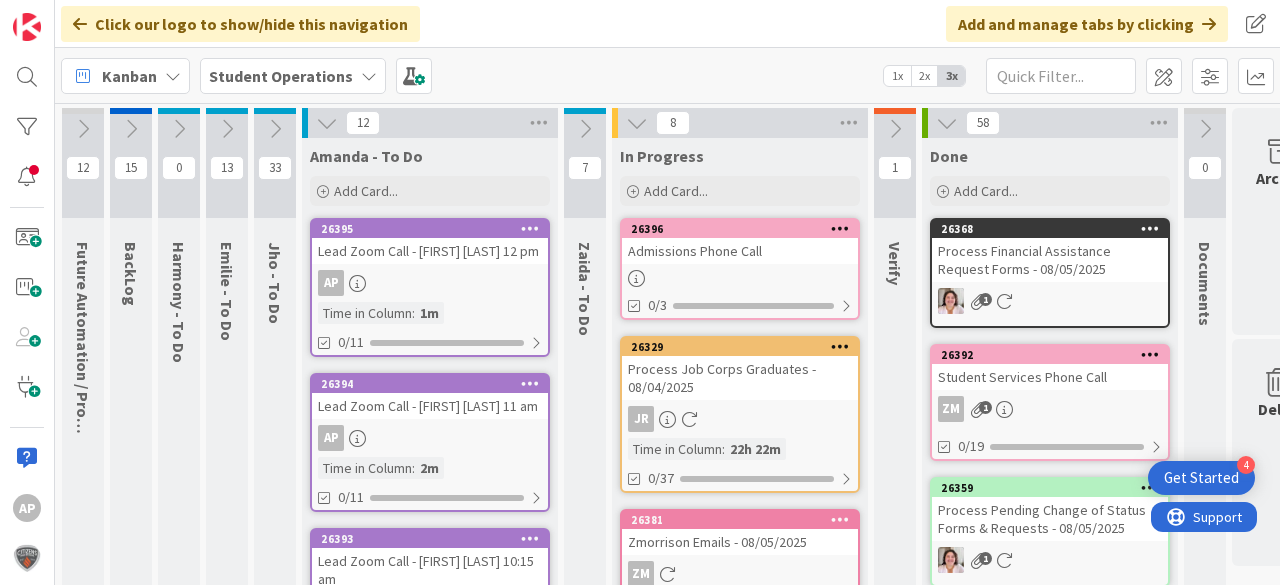 click on "Admissions Phone Call" at bounding box center (740, 251) 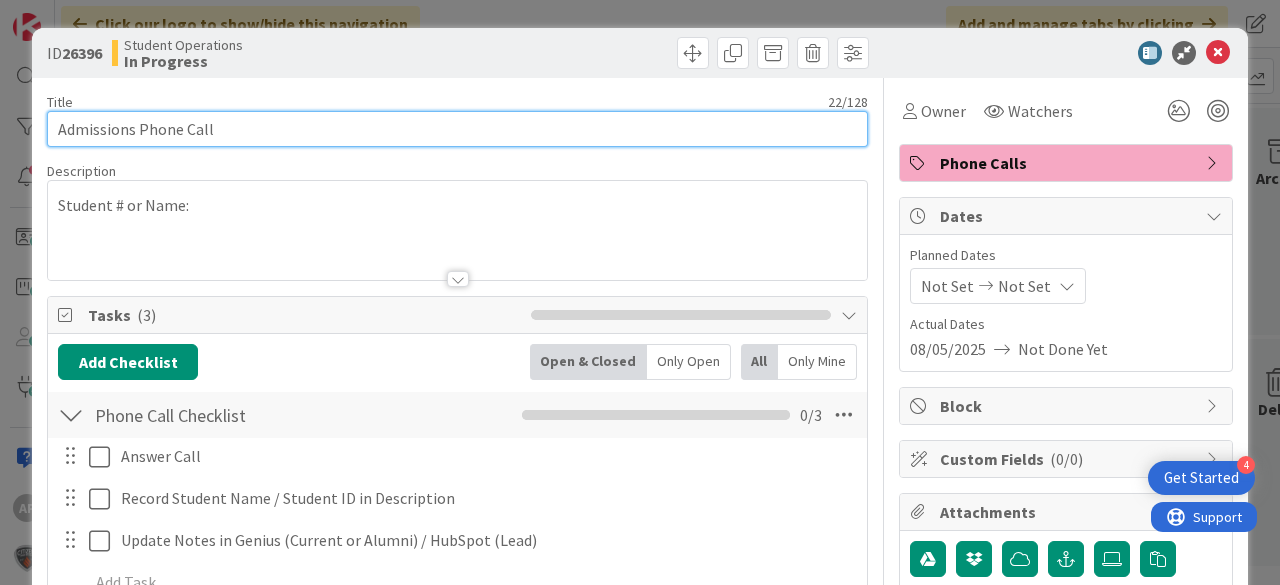 click on "Admissions Phone Call" at bounding box center (457, 129) 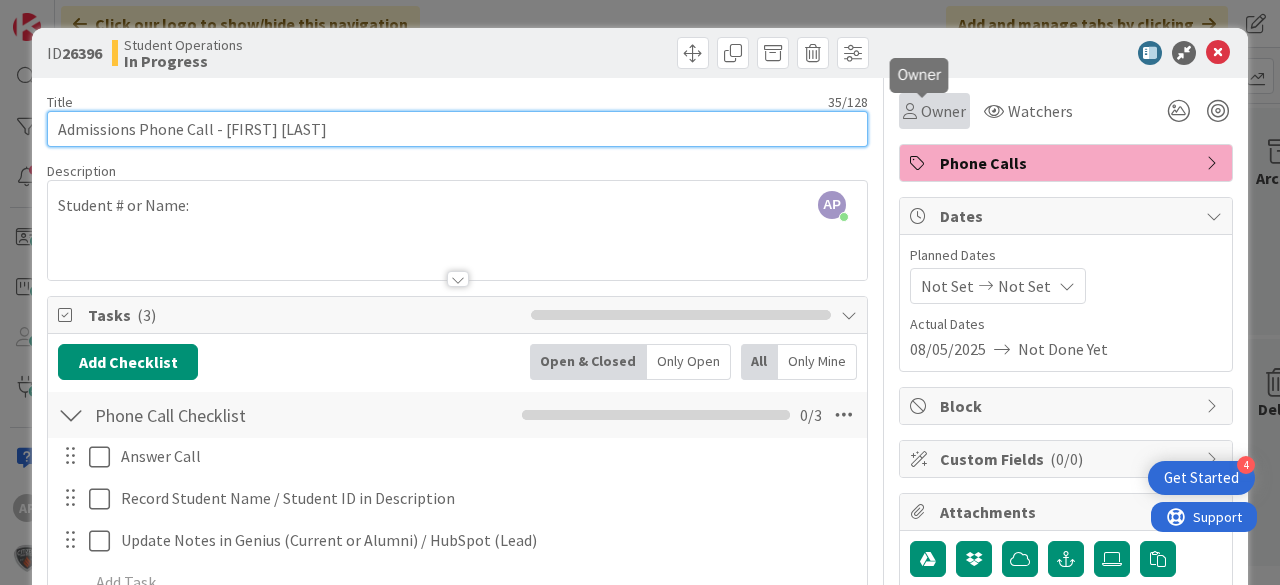 type on "Admissions Phone Call - [FIRST] [LAST]" 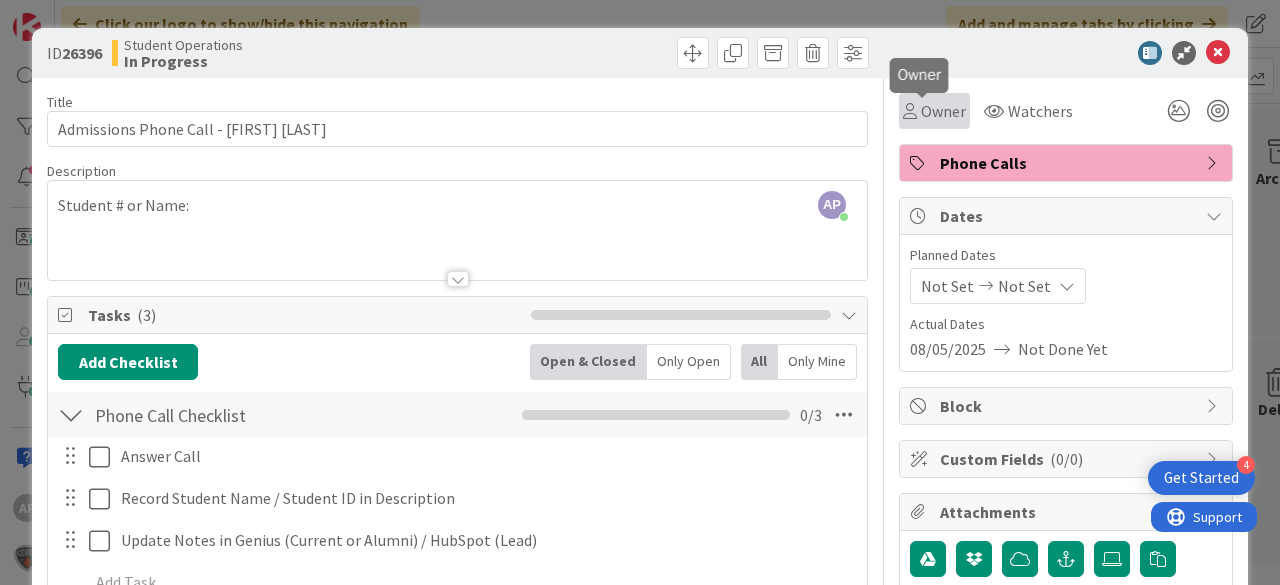click on "Owner" at bounding box center [934, 111] 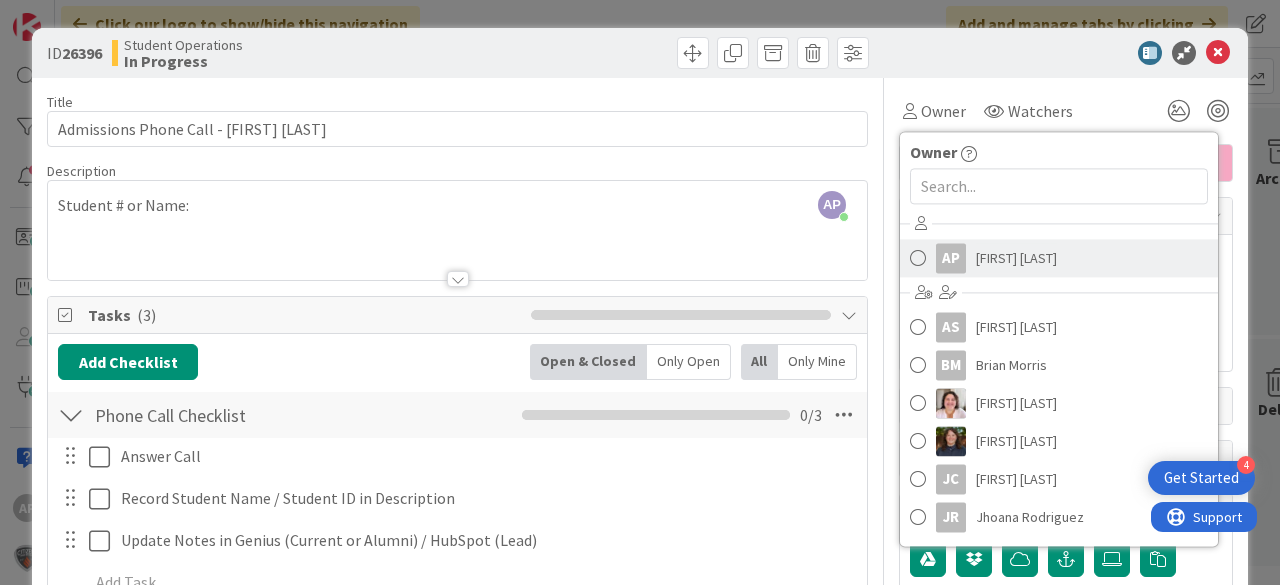 click on "[FIRST] [LAST]" at bounding box center [1016, 258] 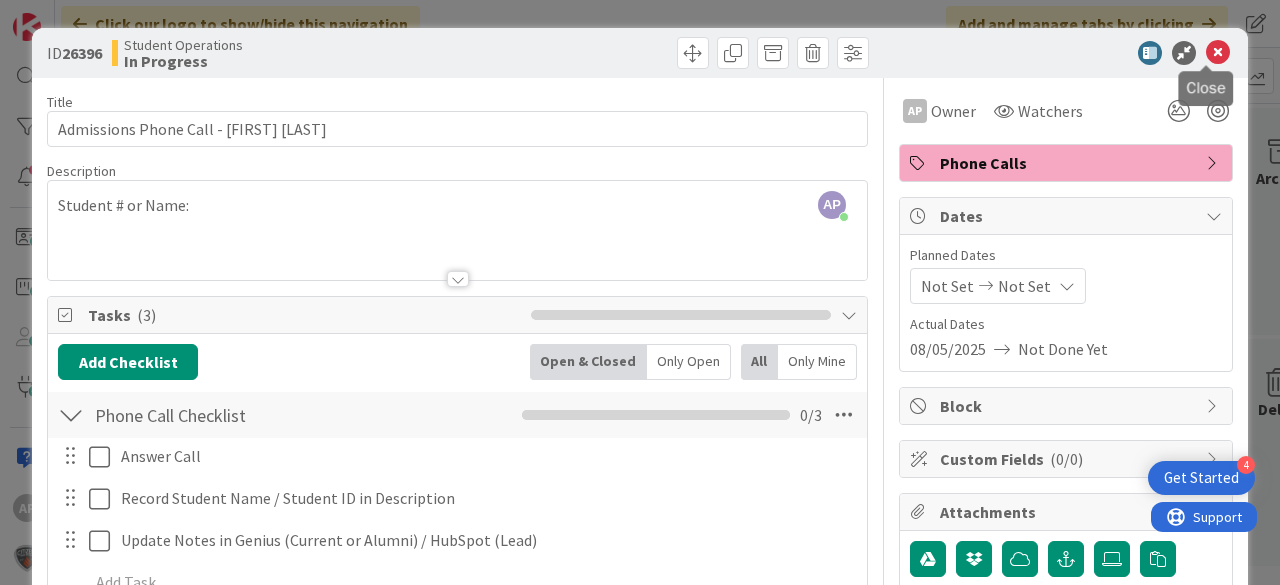 click at bounding box center [1218, 53] 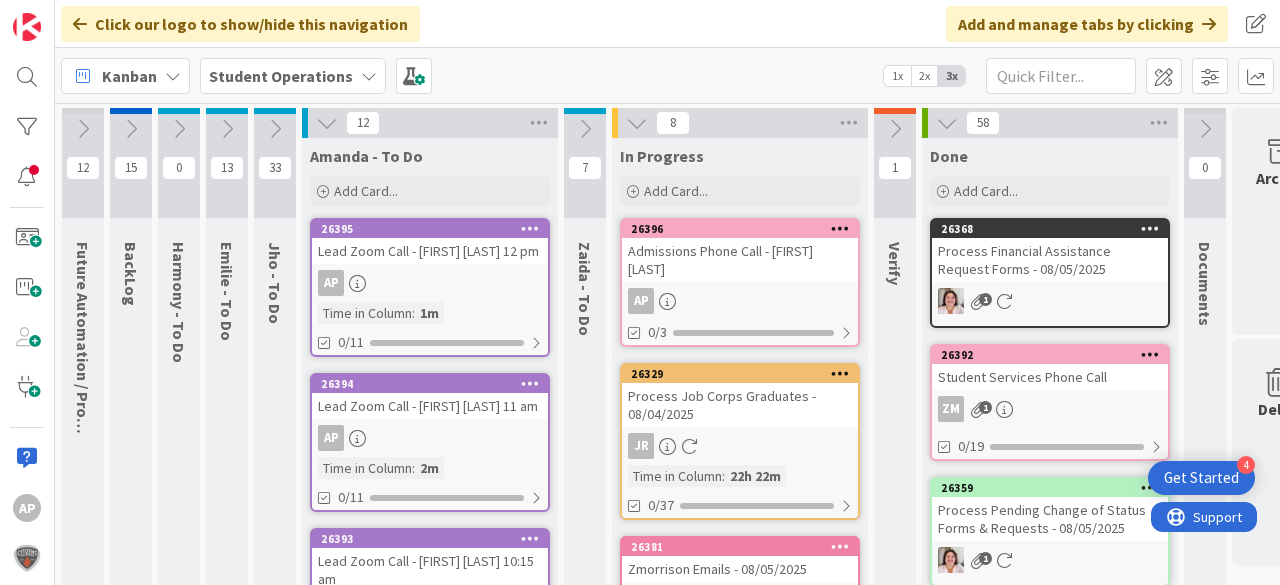 scroll, scrollTop: 0, scrollLeft: 0, axis: both 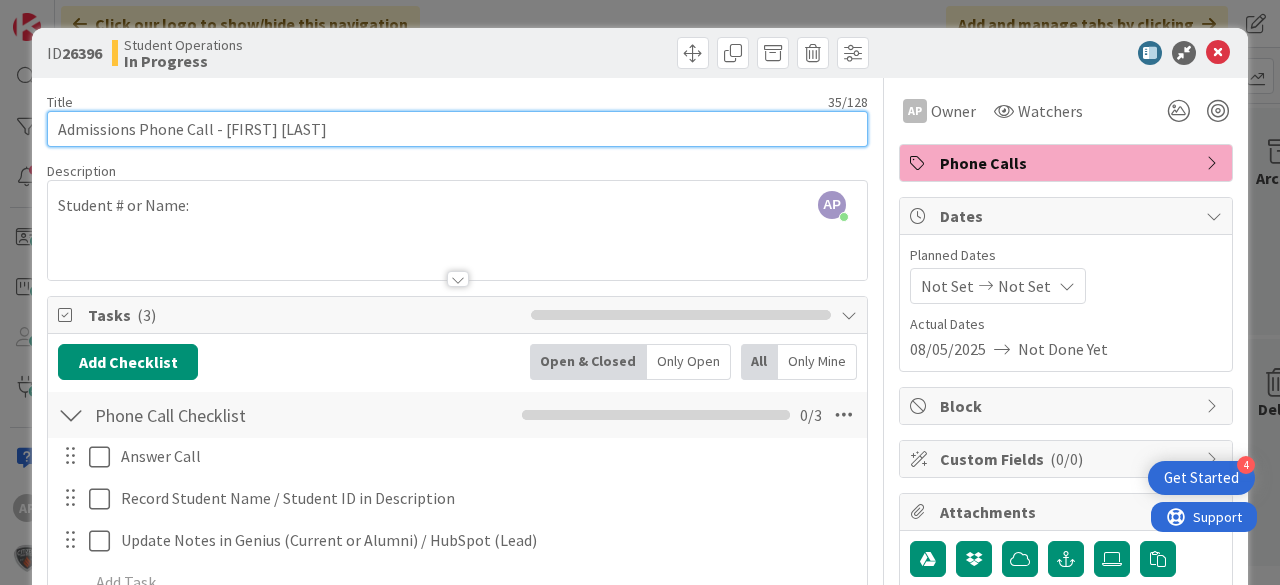 drag, startPoint x: 134, startPoint y: 129, endPoint x: 42, endPoint y: 126, distance: 92.0489 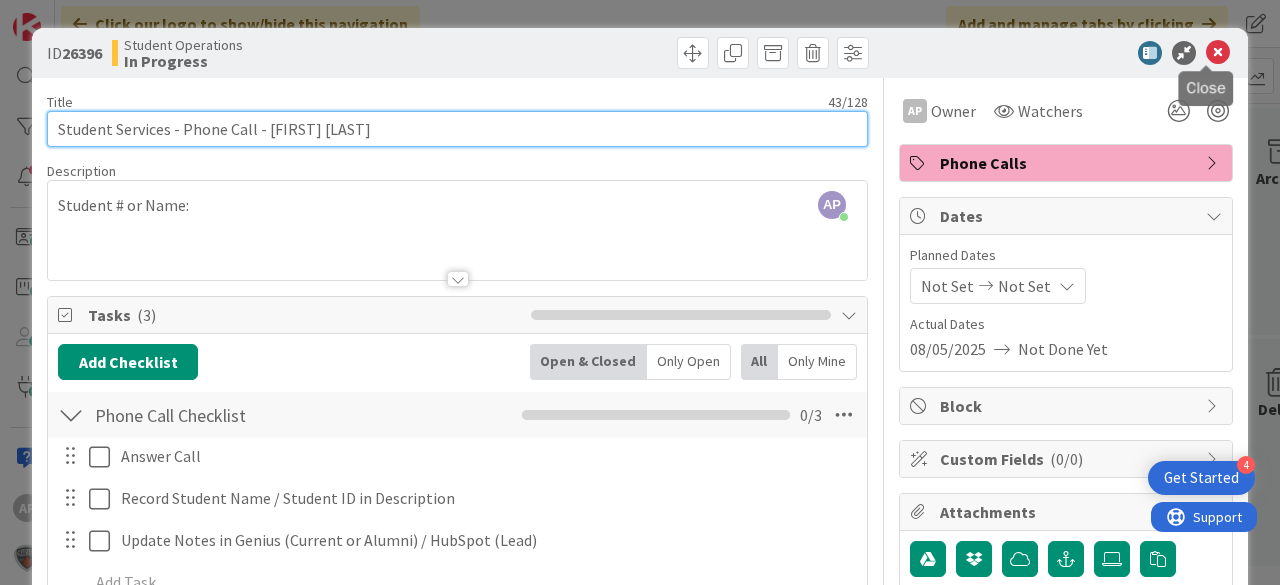 type on "Student Services - Phone Call - [FIRST] [LAST]" 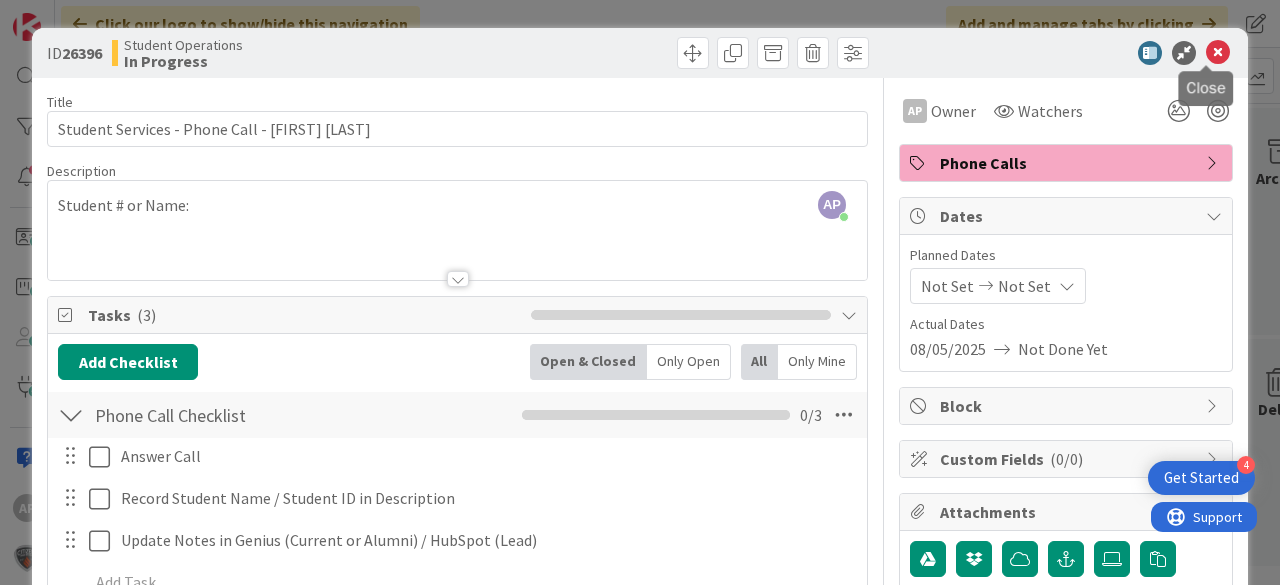 click at bounding box center [1218, 53] 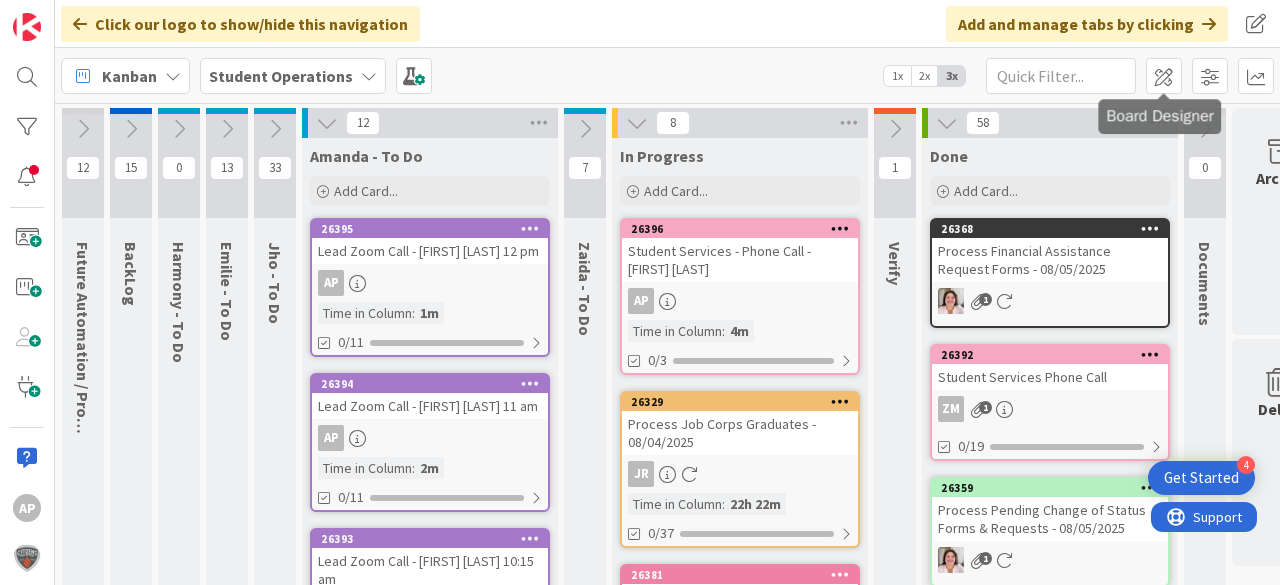 scroll, scrollTop: 0, scrollLeft: 0, axis: both 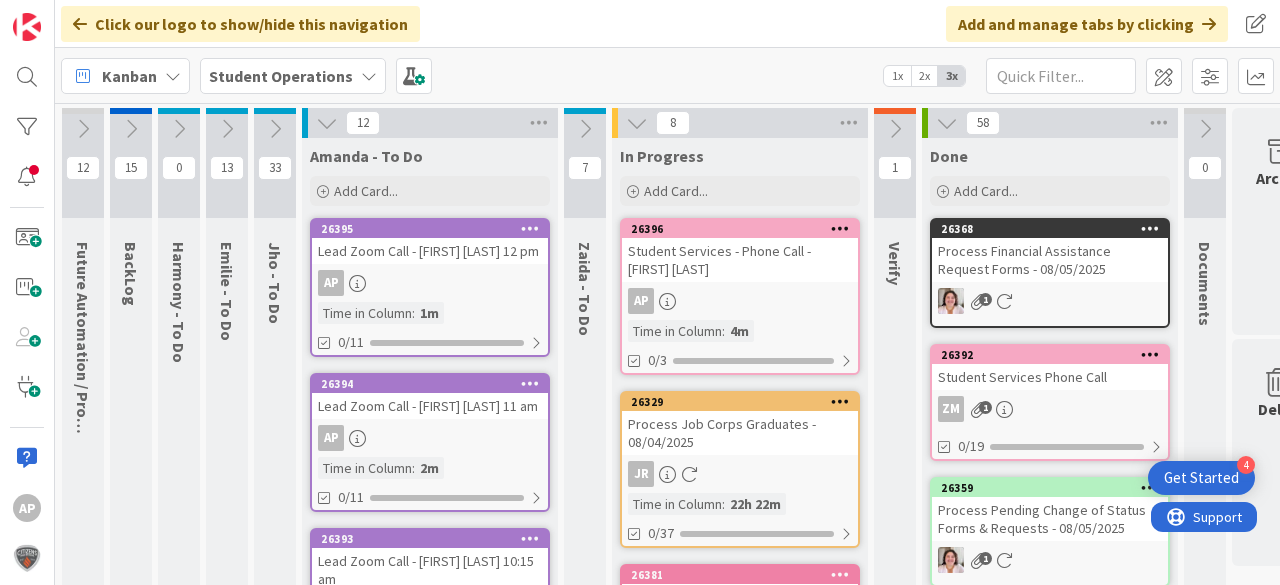 click on "Lead Zoom Call - [FIRST] [LAST] 11 am" at bounding box center (430, 406) 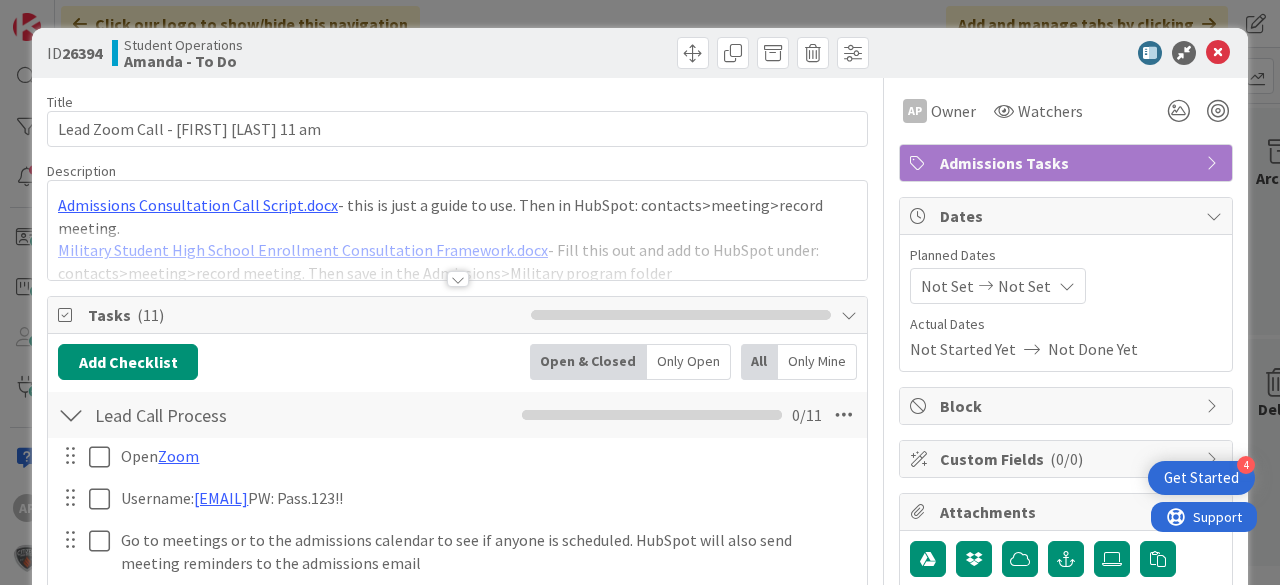 scroll, scrollTop: 0, scrollLeft: 0, axis: both 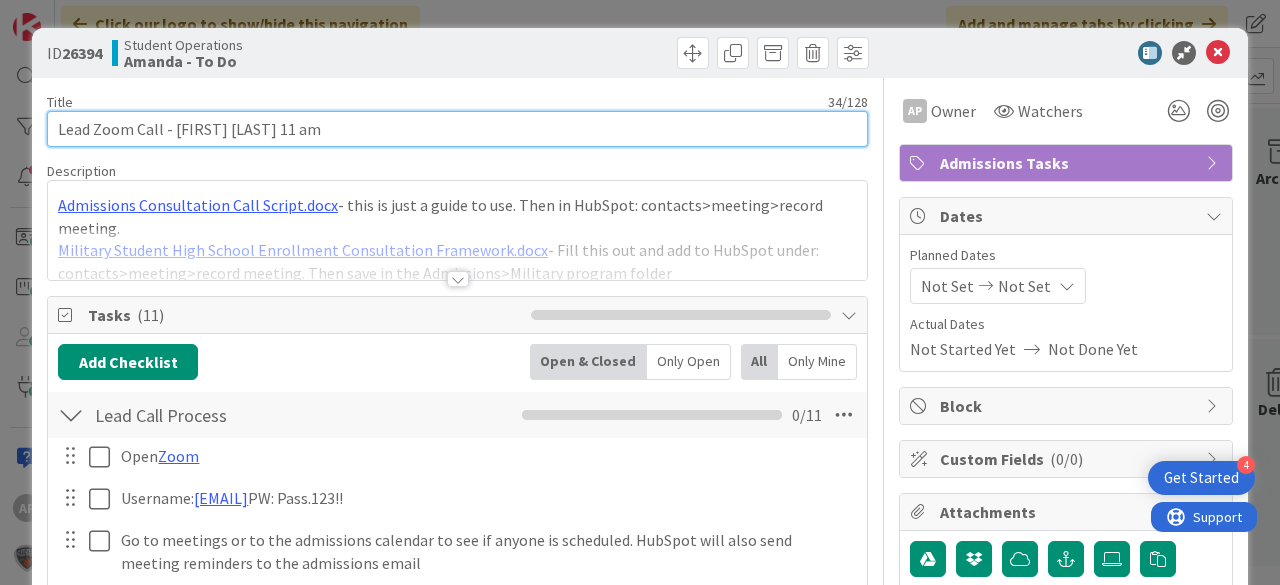 click on "Lead Zoom Call - [FIRST] [LAST] 11 am" at bounding box center (457, 129) 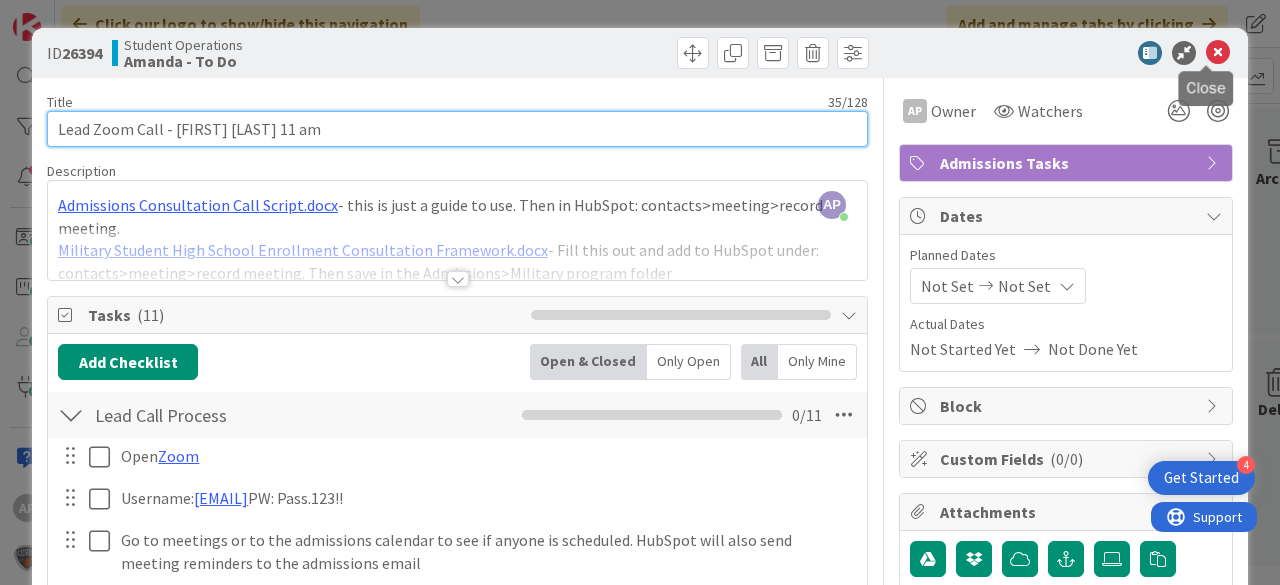 type on "Lead Zoom Call - [FIRST] [LAST] 11 am" 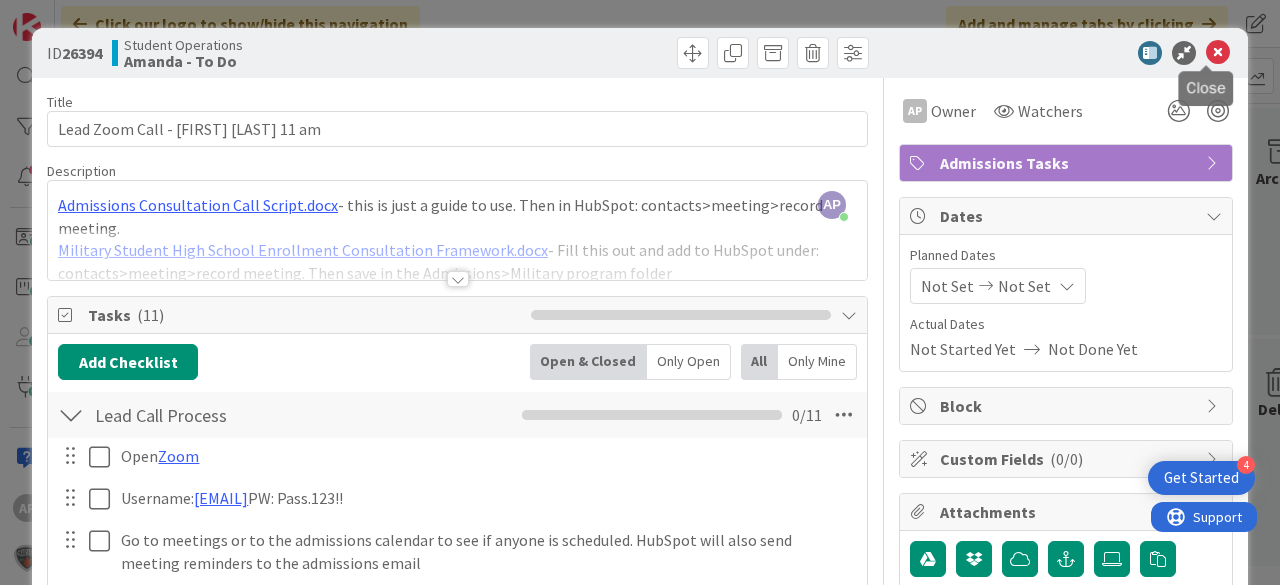 click at bounding box center [1218, 53] 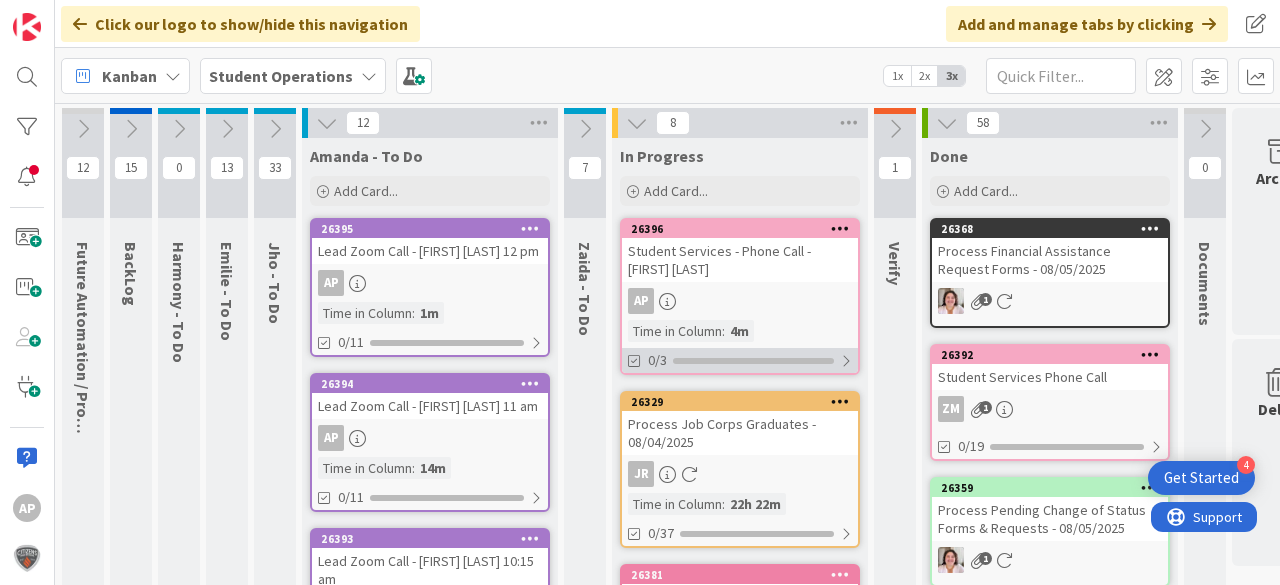 scroll, scrollTop: 0, scrollLeft: 0, axis: both 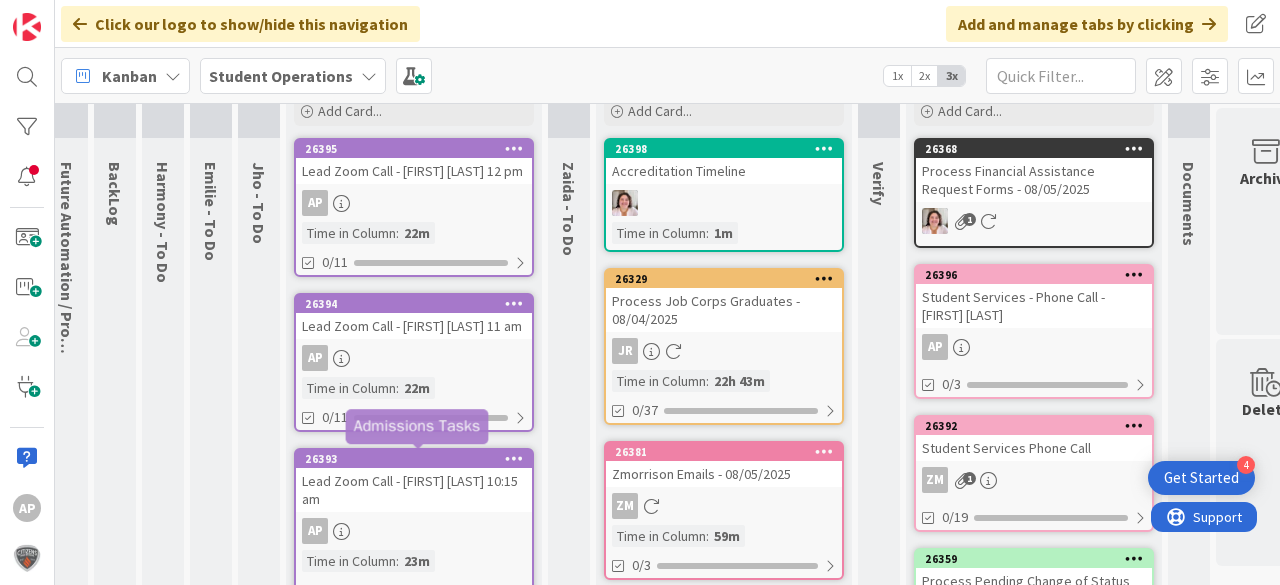 click on "Lead Zoom Call - [FIRST] [LAST] 10:15 am" at bounding box center [414, 490] 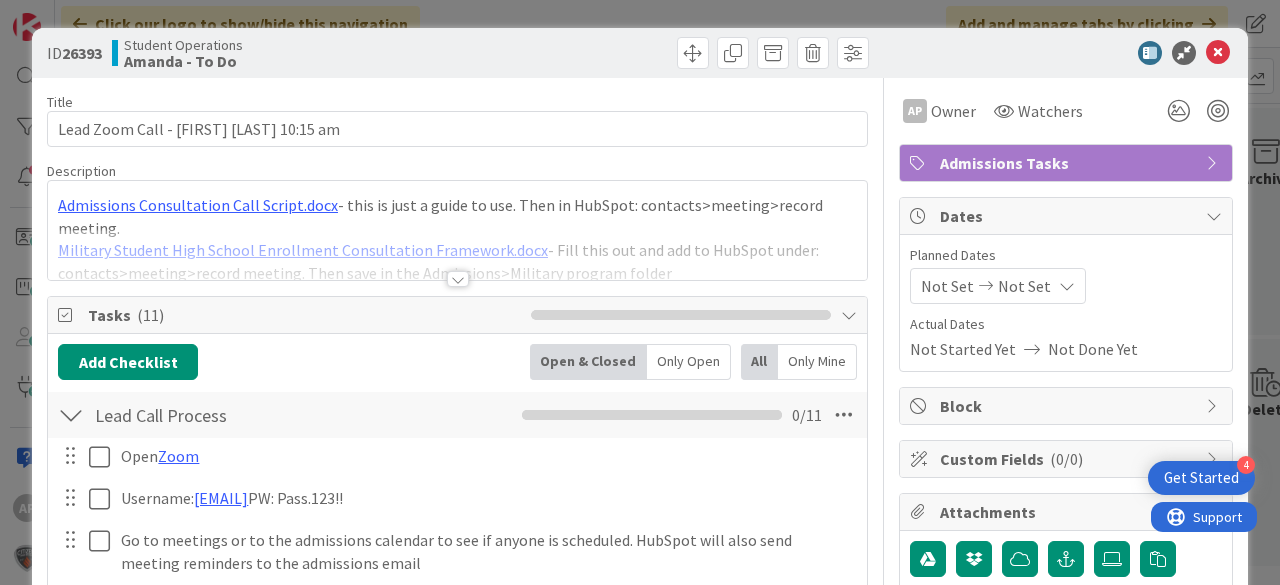 scroll, scrollTop: 0, scrollLeft: 0, axis: both 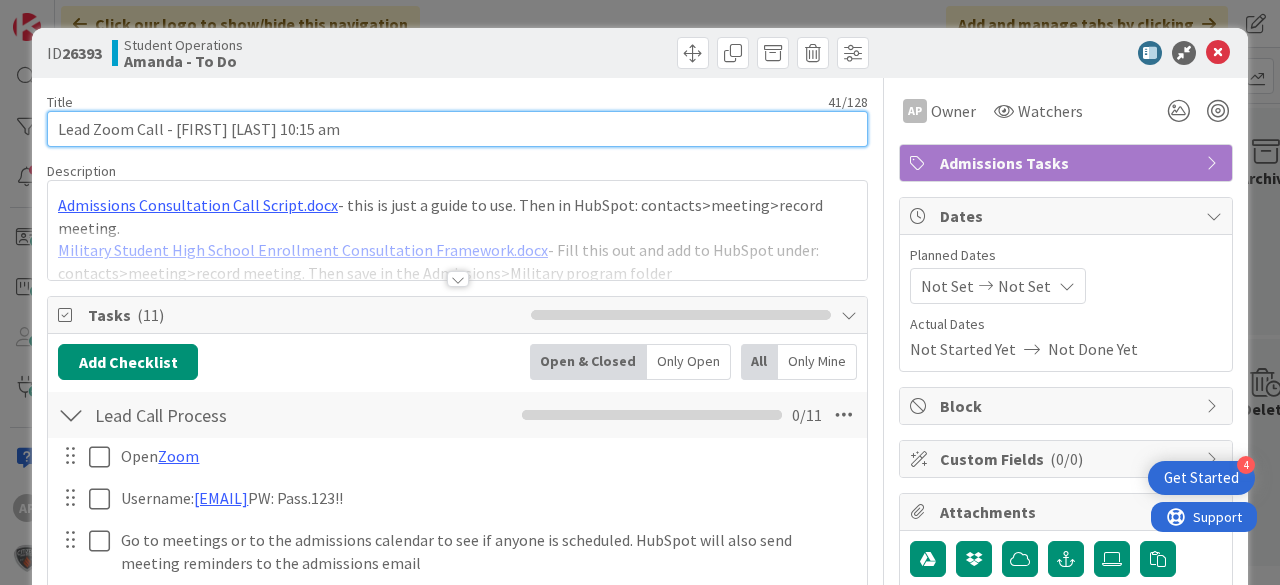 click on "Lead Zoom Call - [FIRST] [LAST] 10:15 am" at bounding box center (457, 129) 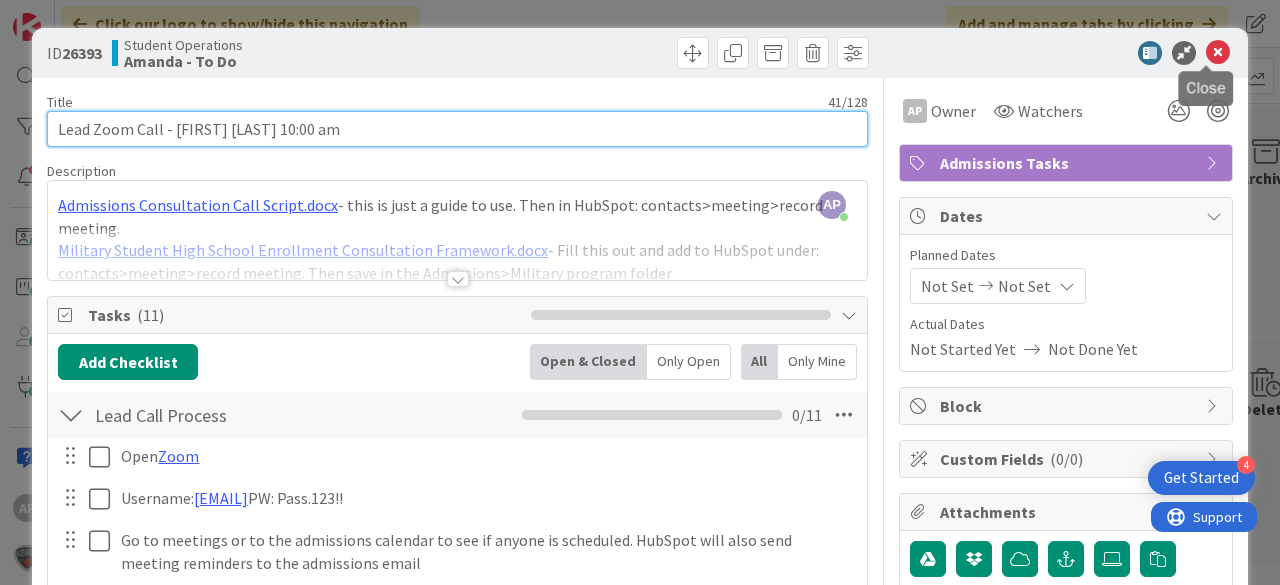 type on "Lead Zoom Call - [FIRST] [LAST] 10:00 am" 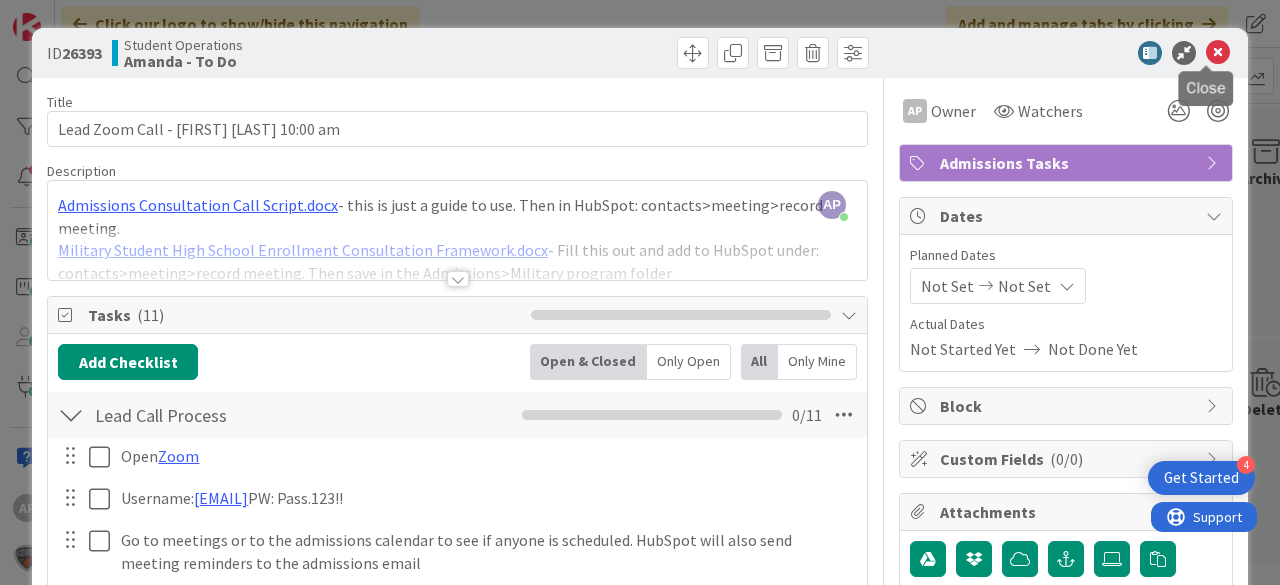 click at bounding box center [1218, 53] 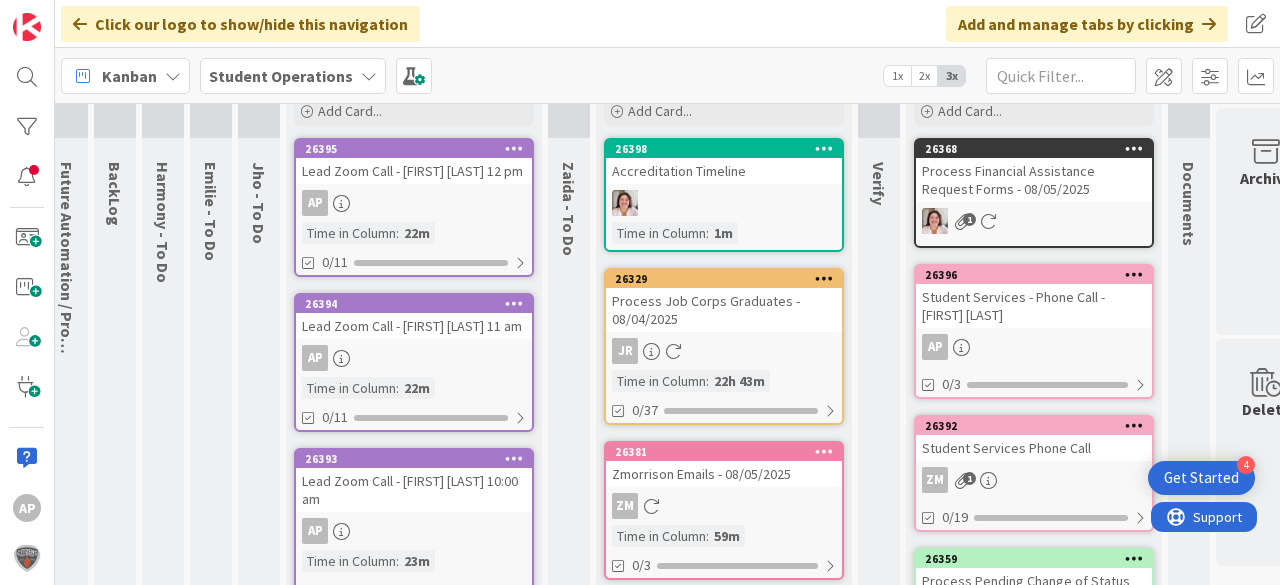 scroll, scrollTop: 109, scrollLeft: 16, axis: both 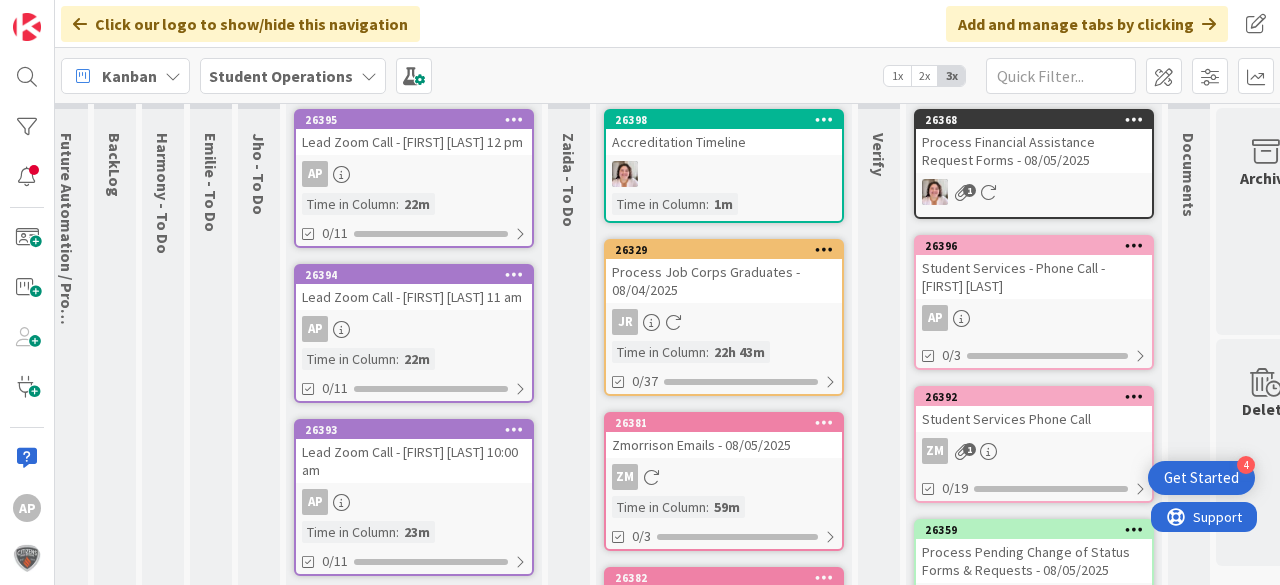 click on "Lead Zoom Call - [FIRST] [LAST] 10:00 am" at bounding box center (414, 461) 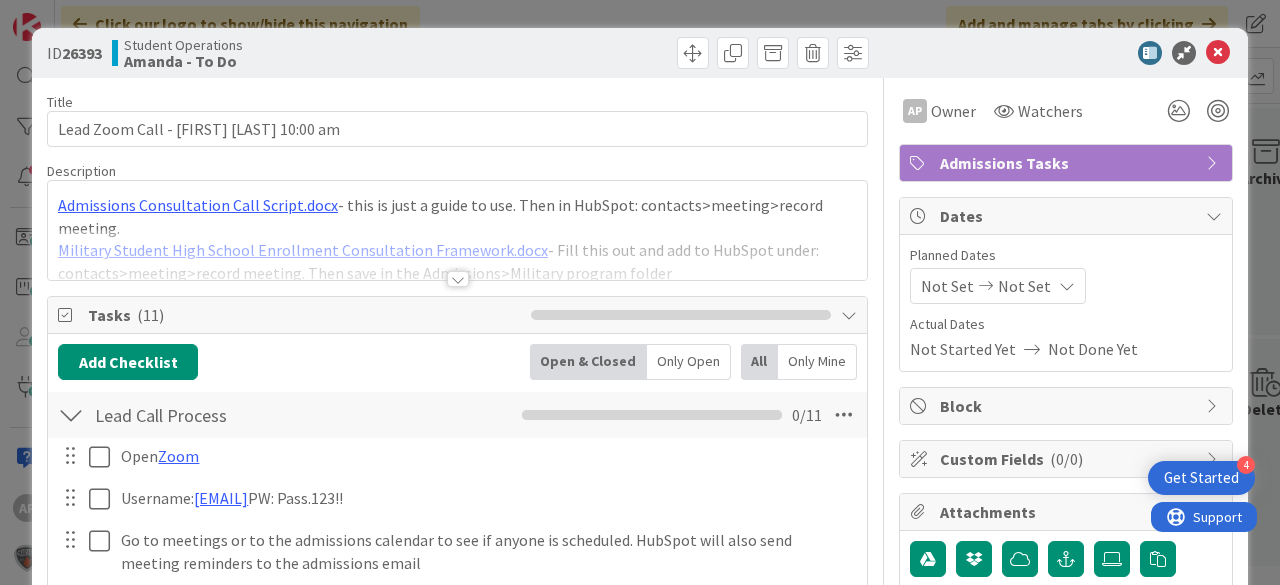 scroll, scrollTop: 0, scrollLeft: 0, axis: both 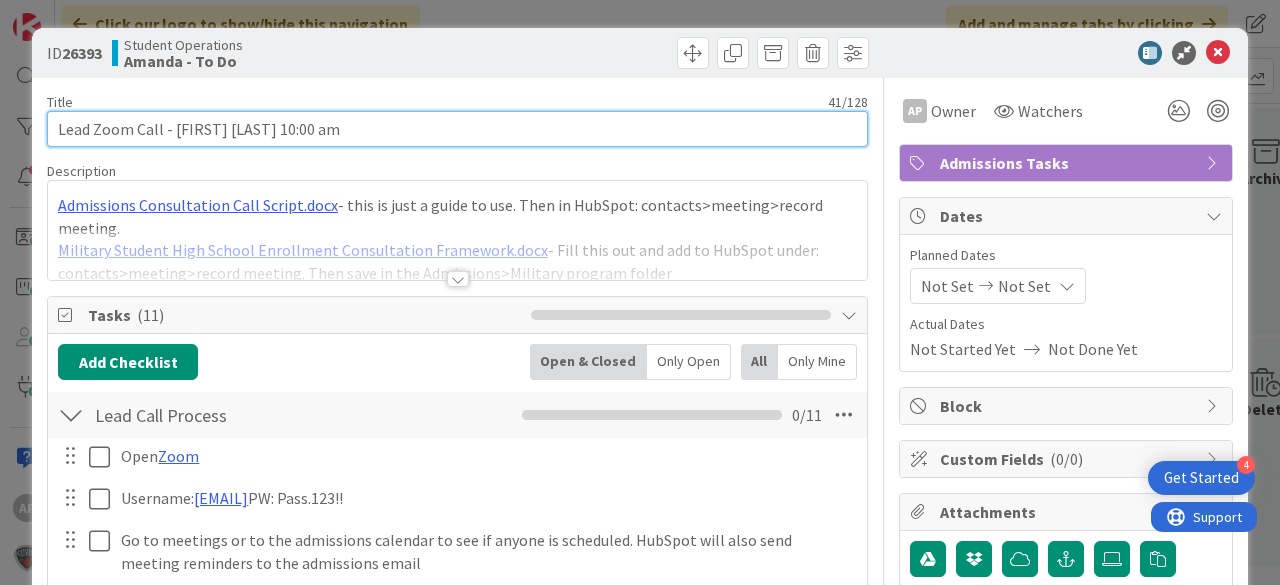 drag, startPoint x: 304, startPoint y: 128, endPoint x: 317, endPoint y: 128, distance: 13 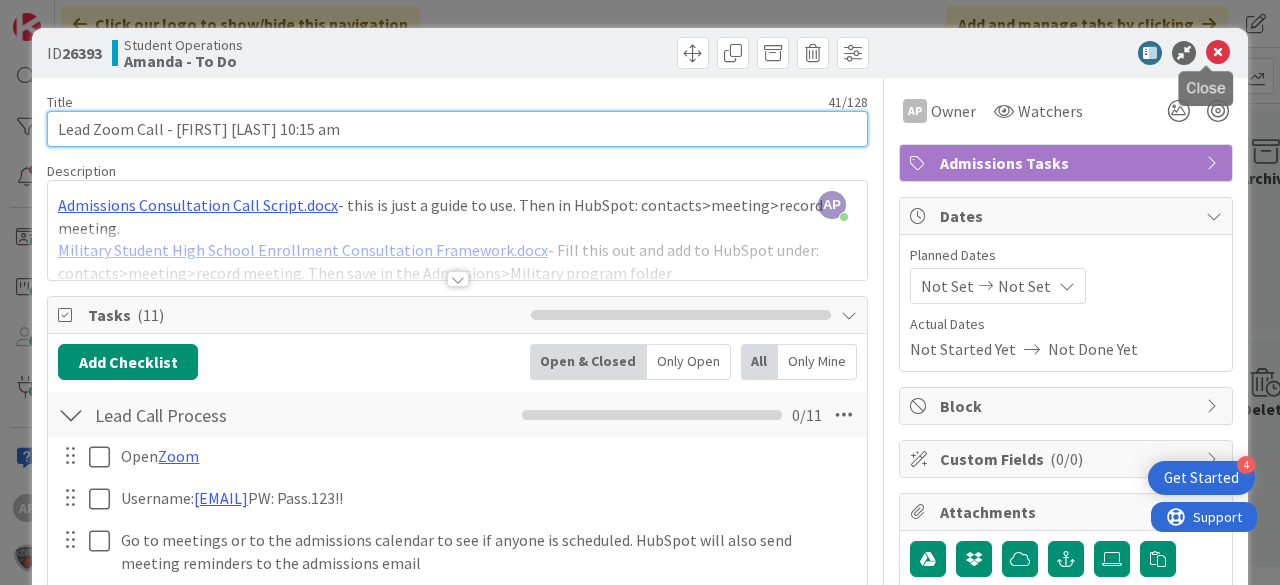 type on "Lead Zoom Call - [FIRST] [LAST] 10:15 am" 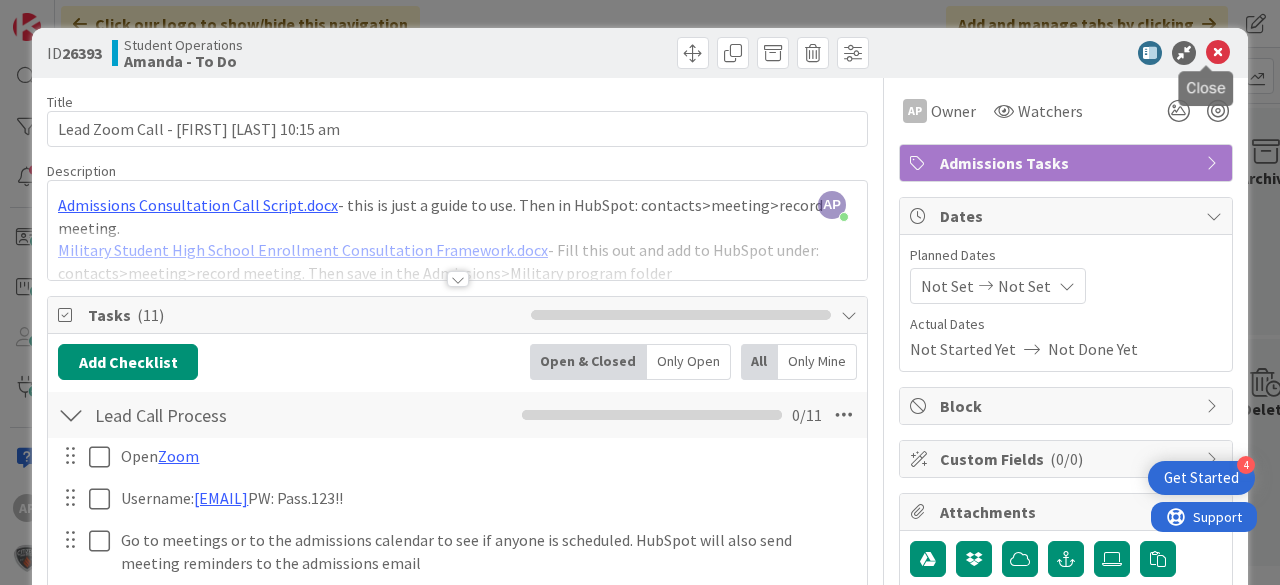 click at bounding box center (1218, 53) 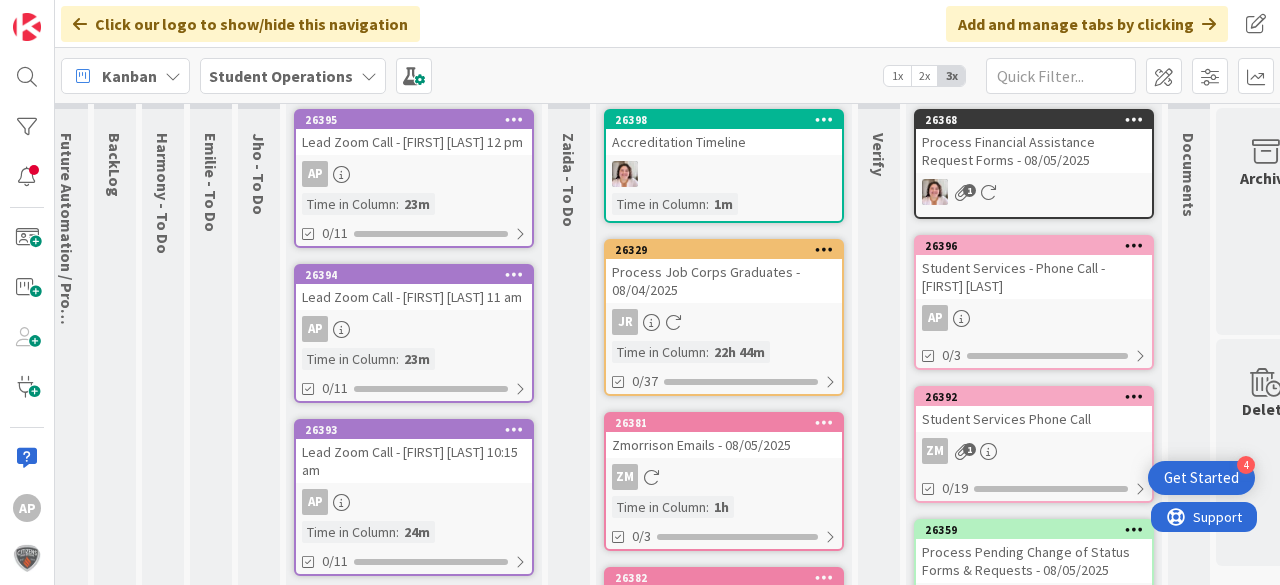scroll, scrollTop: 0, scrollLeft: 0, axis: both 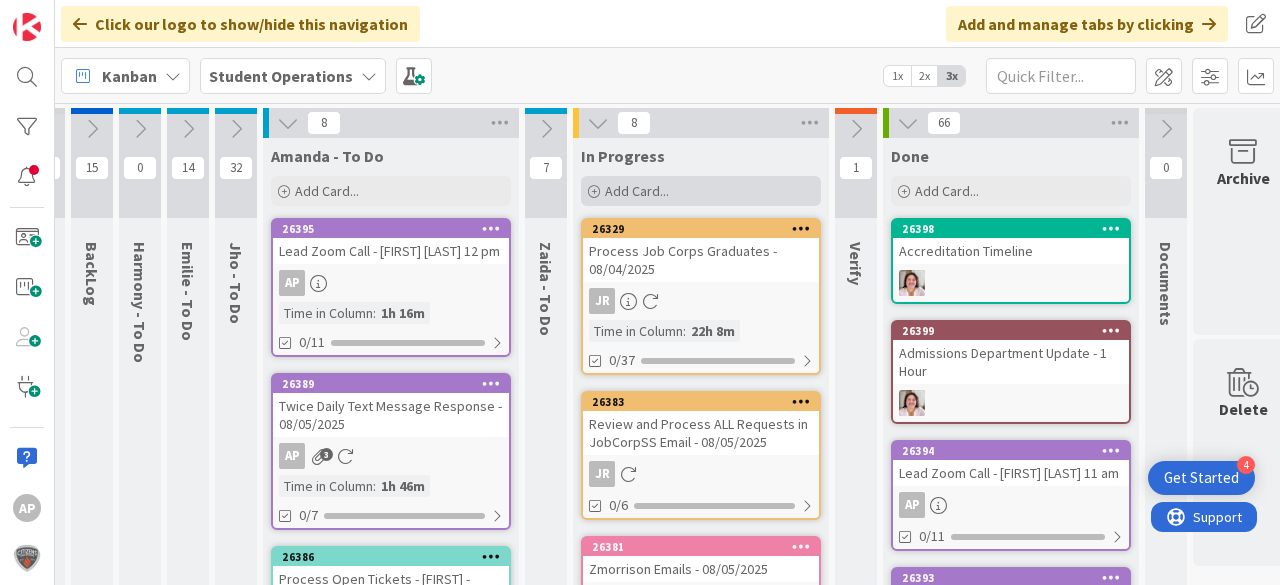 click on "Add Card..." at bounding box center (637, 191) 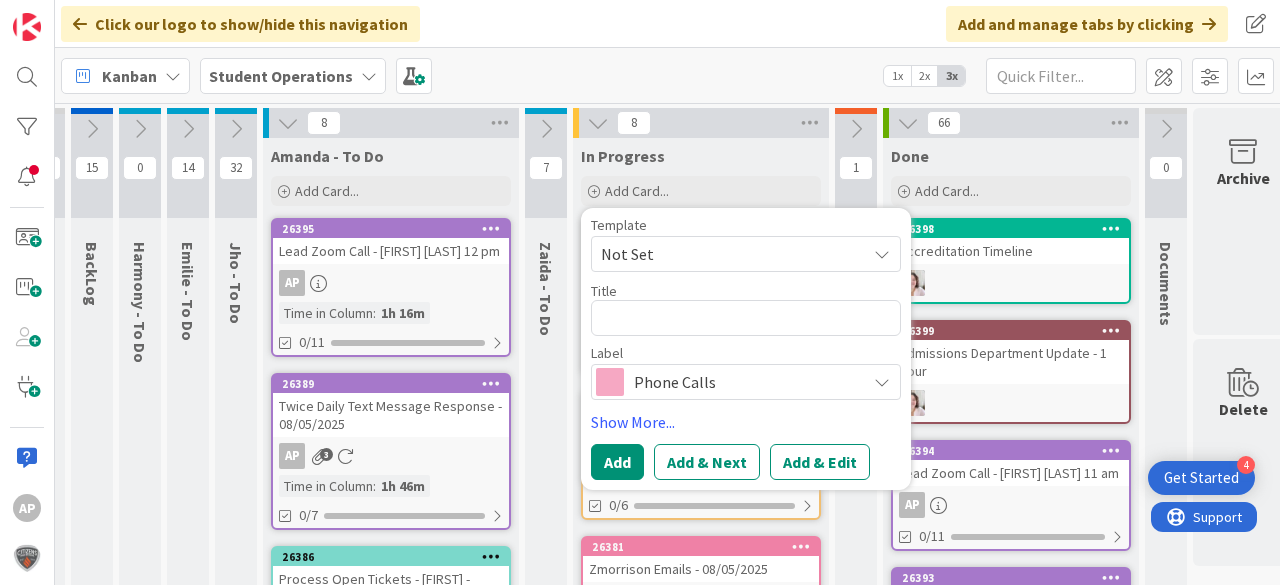 click on "Not Set" at bounding box center [726, 254] 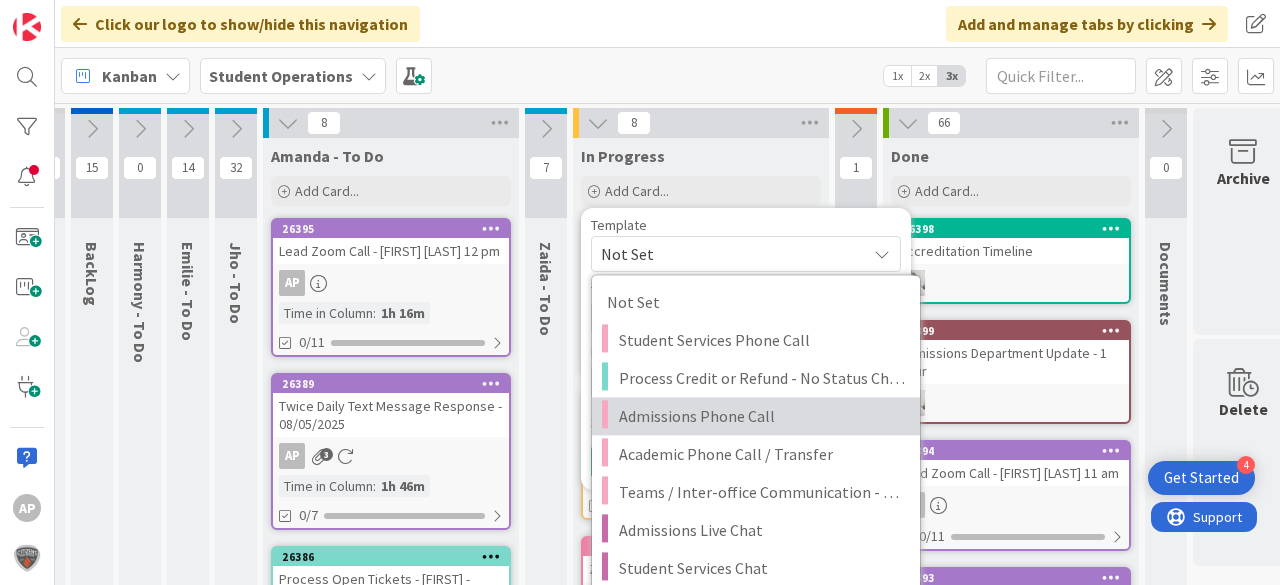 click on "Admissions Phone Call" at bounding box center [762, 416] 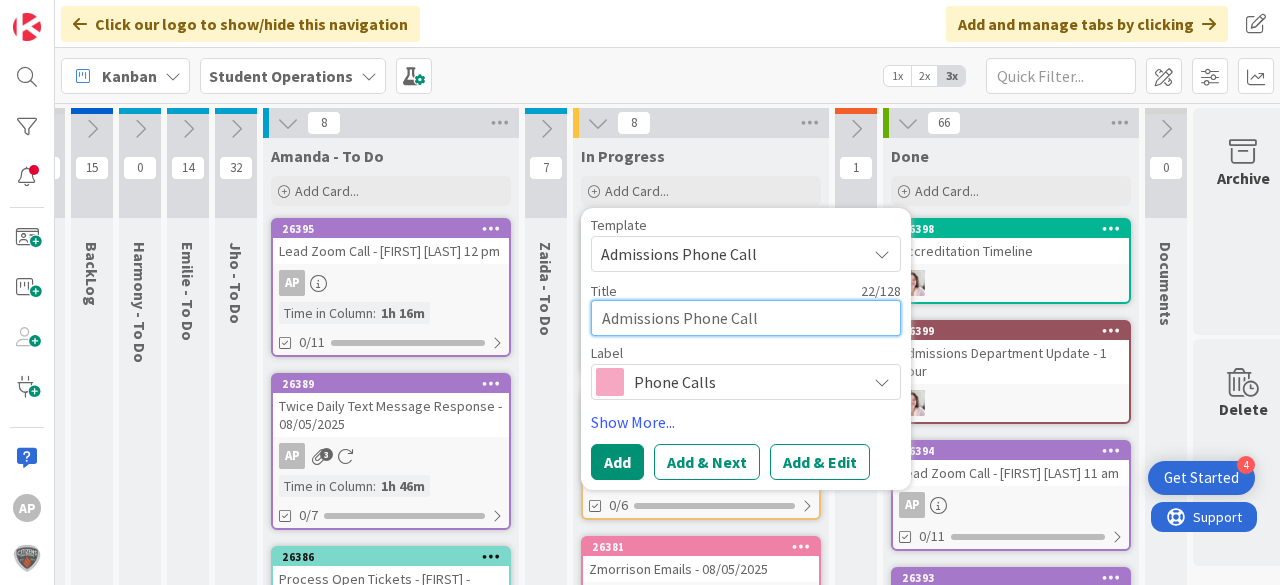 click on "Admissions Phone Call" at bounding box center [746, 318] 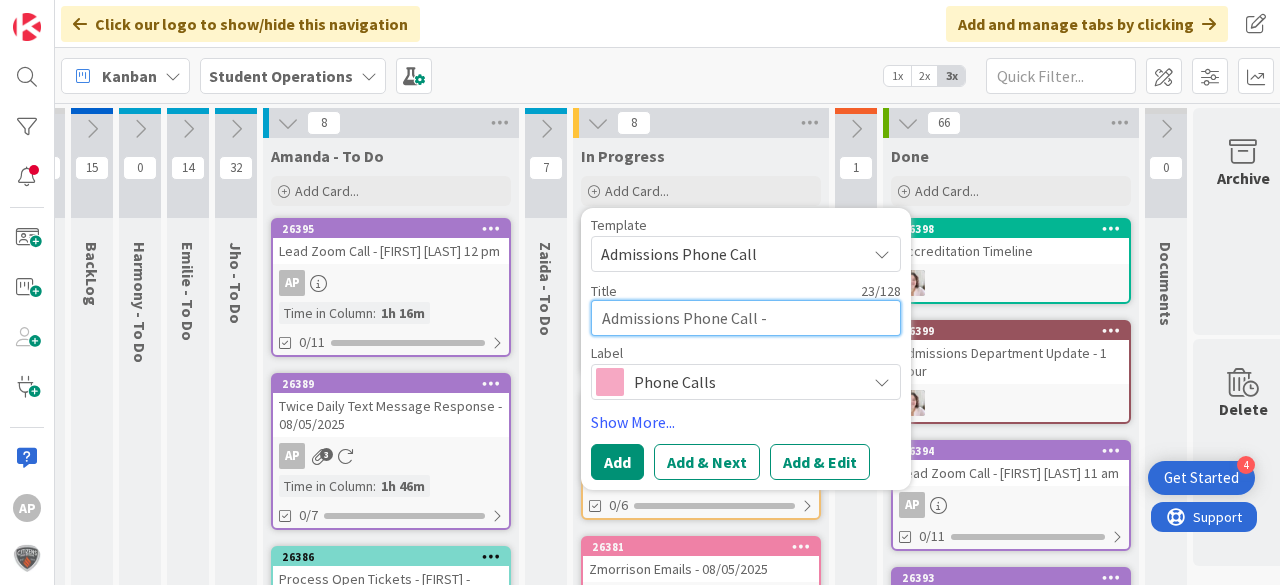 type on "x" 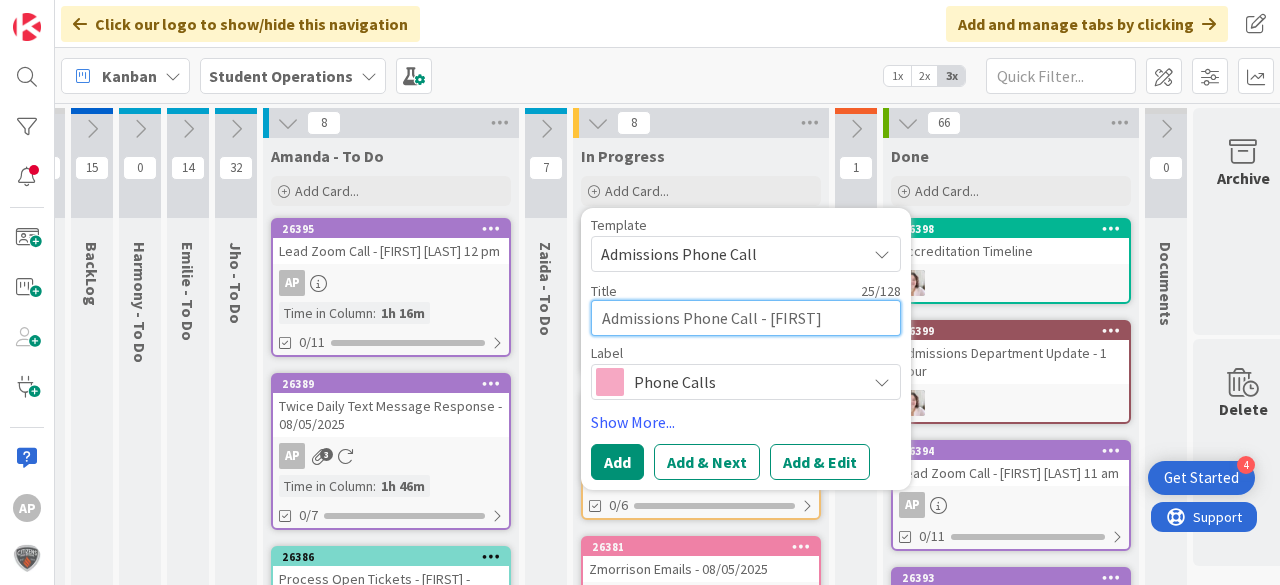 type on "x" 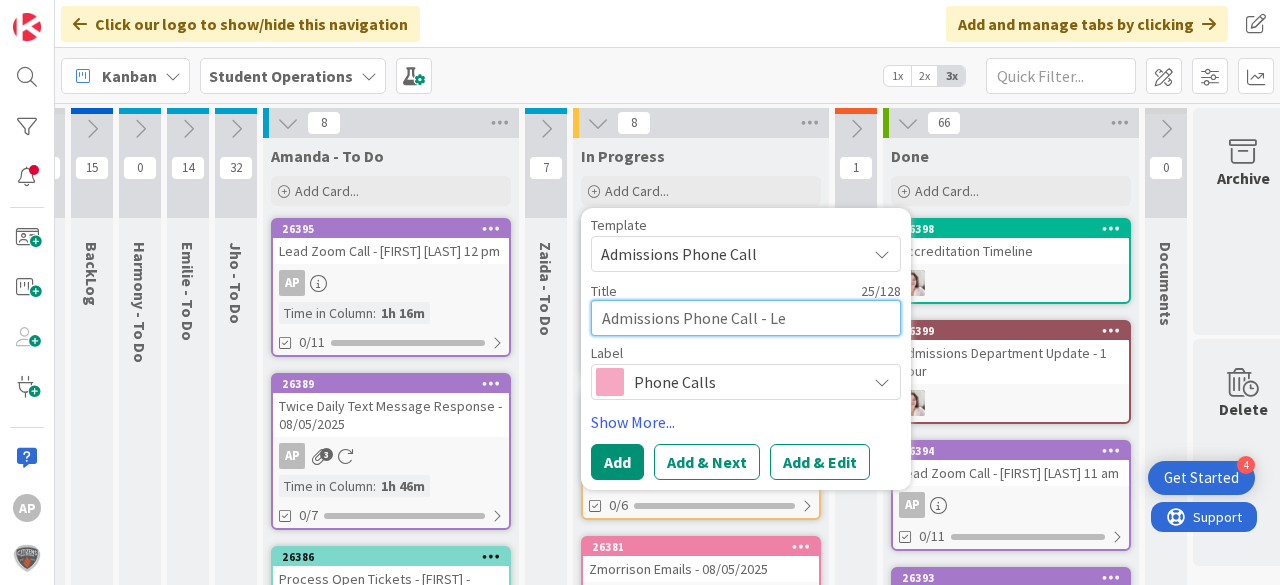 type on "x" 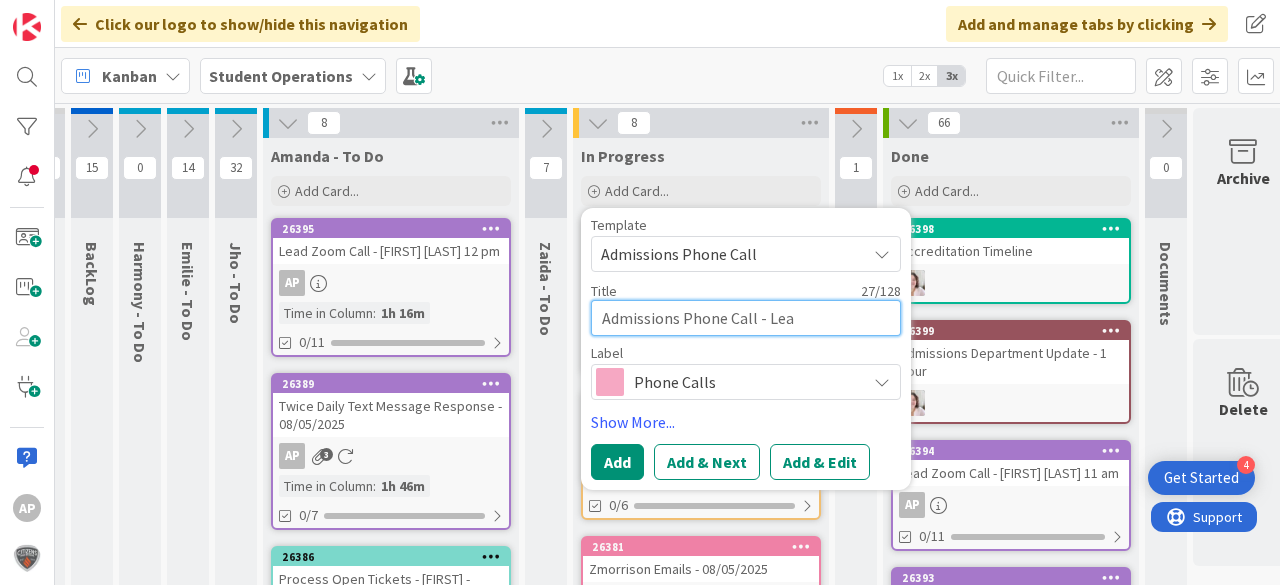 type on "x" 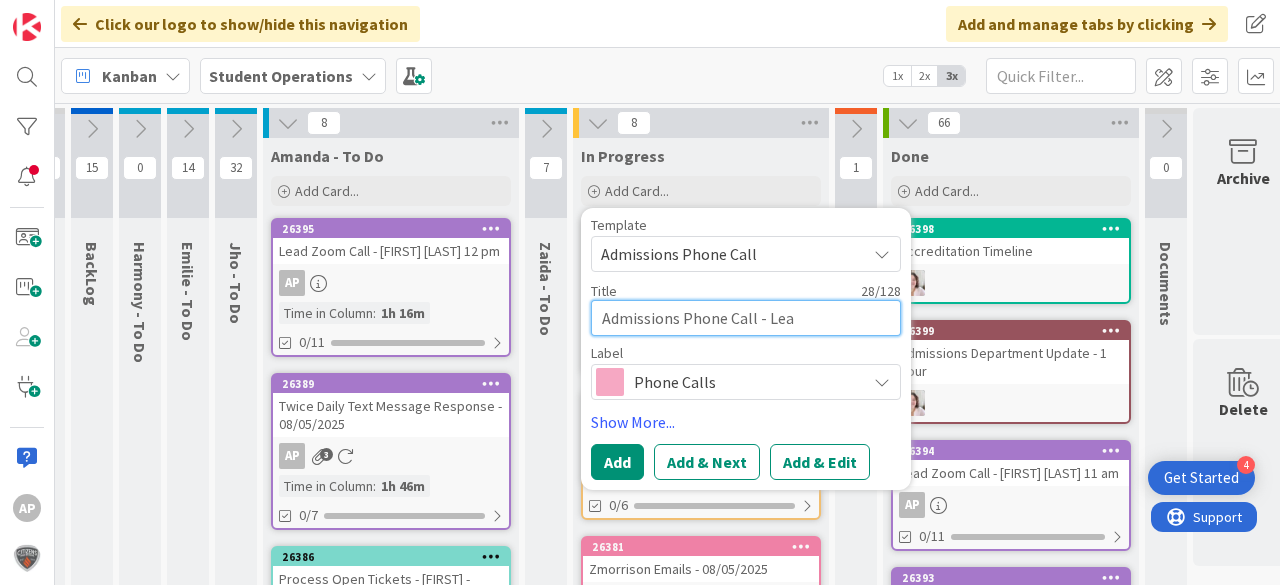 type on "x" 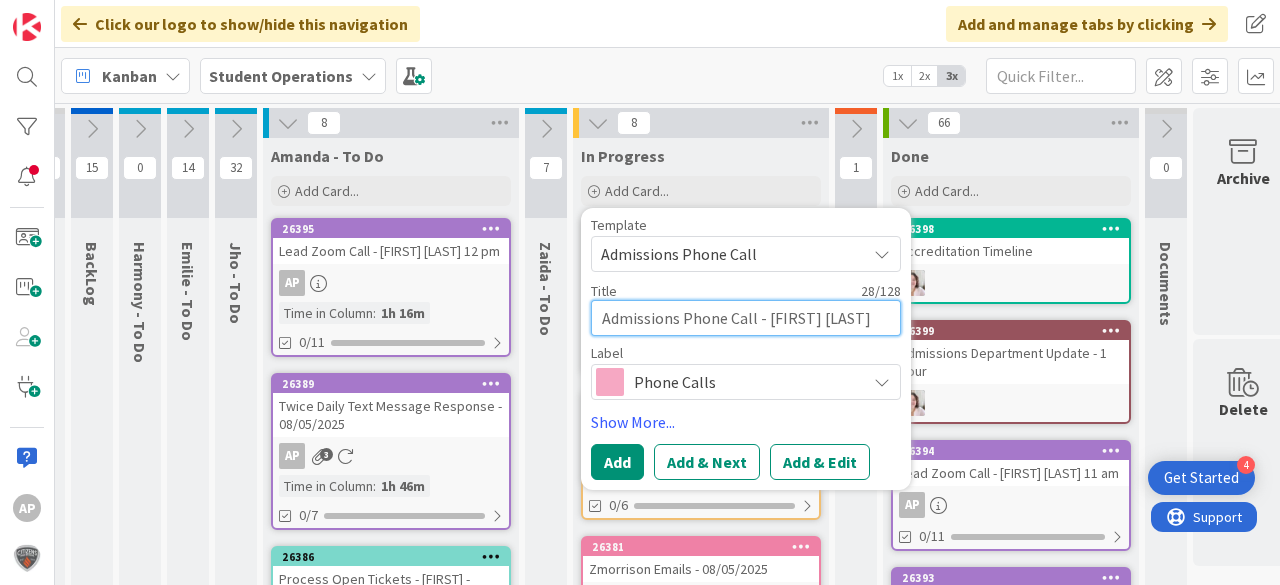 type on "x" 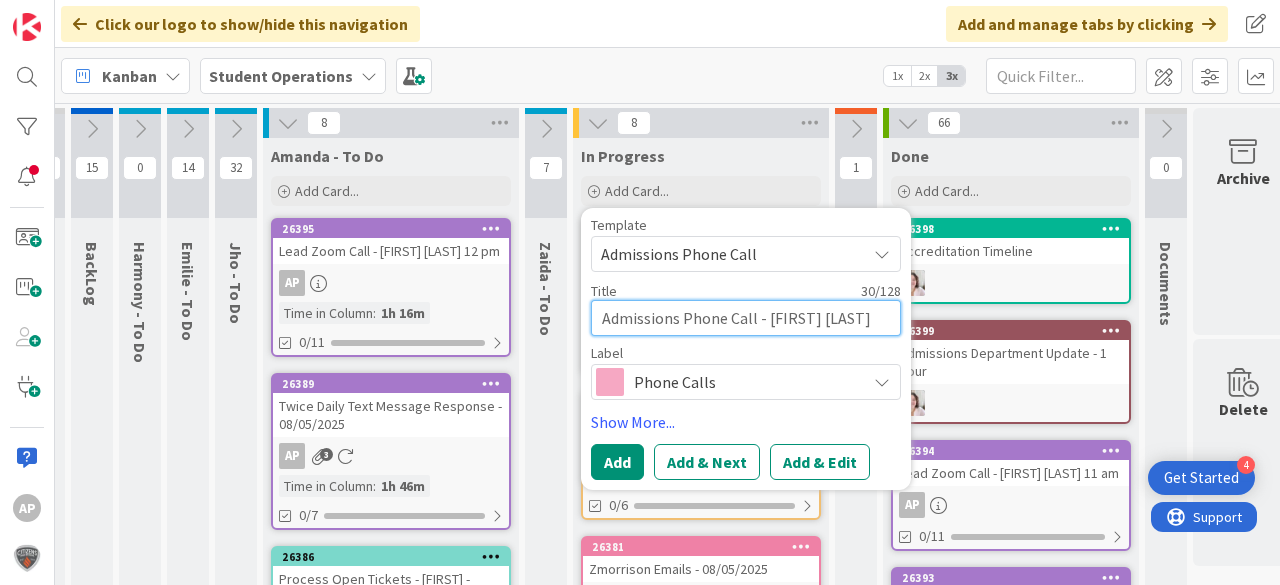 type on "x" 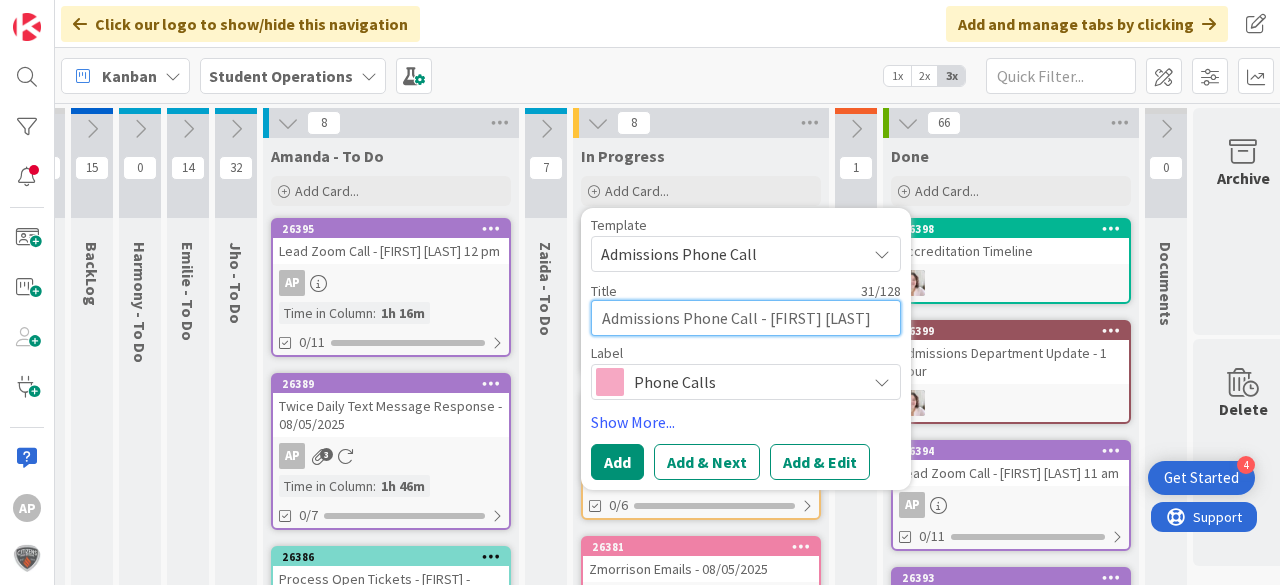 type on "x" 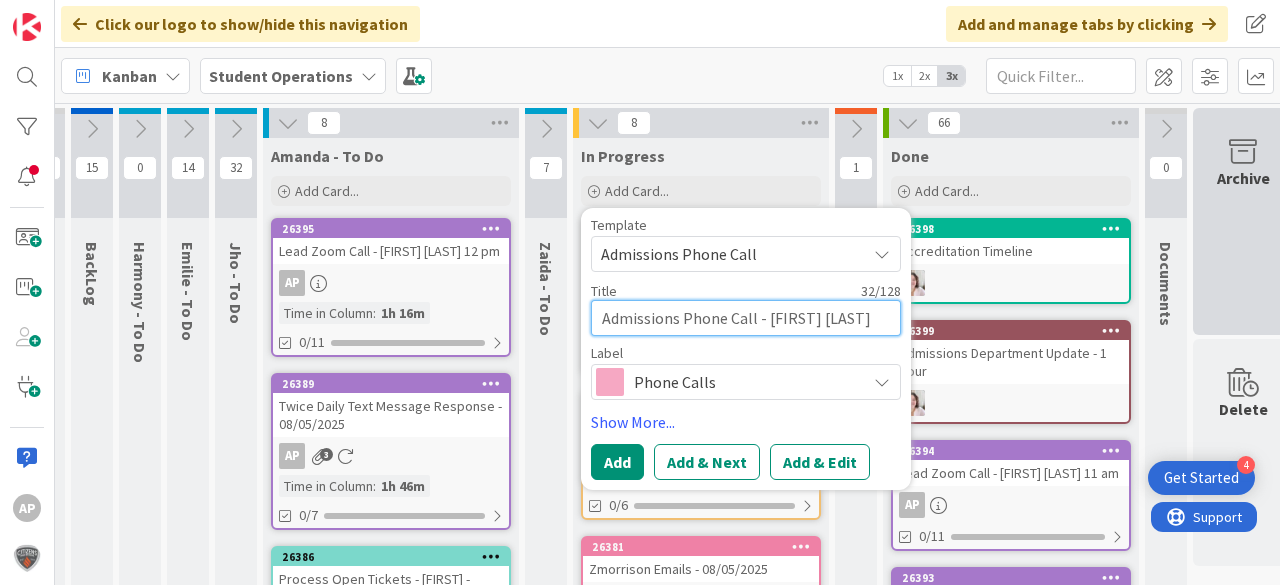 type on "Admissions Phone Call - [FIRST] [LAST]" 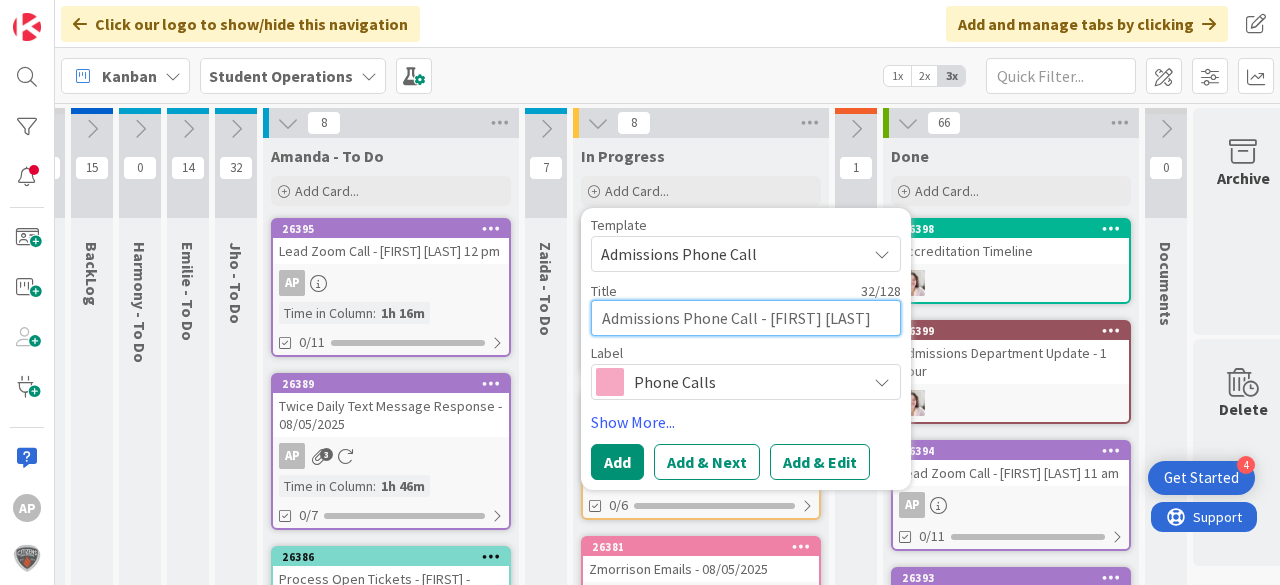 drag, startPoint x: 825, startPoint y: 308, endPoint x: 786, endPoint y: 310, distance: 39.051247 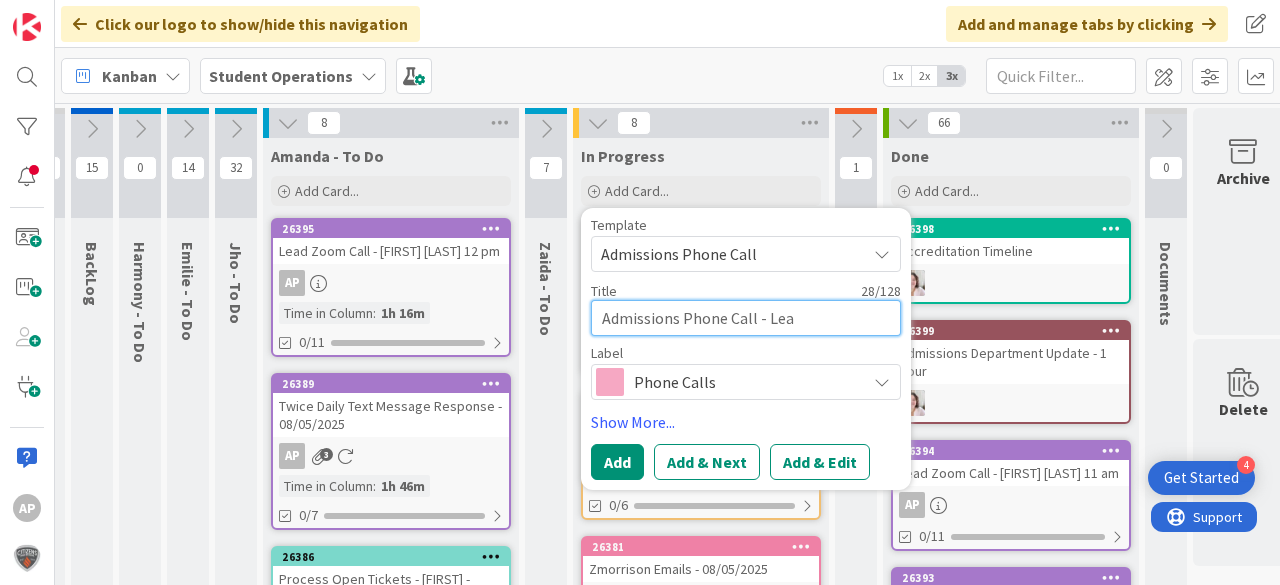 type on "x" 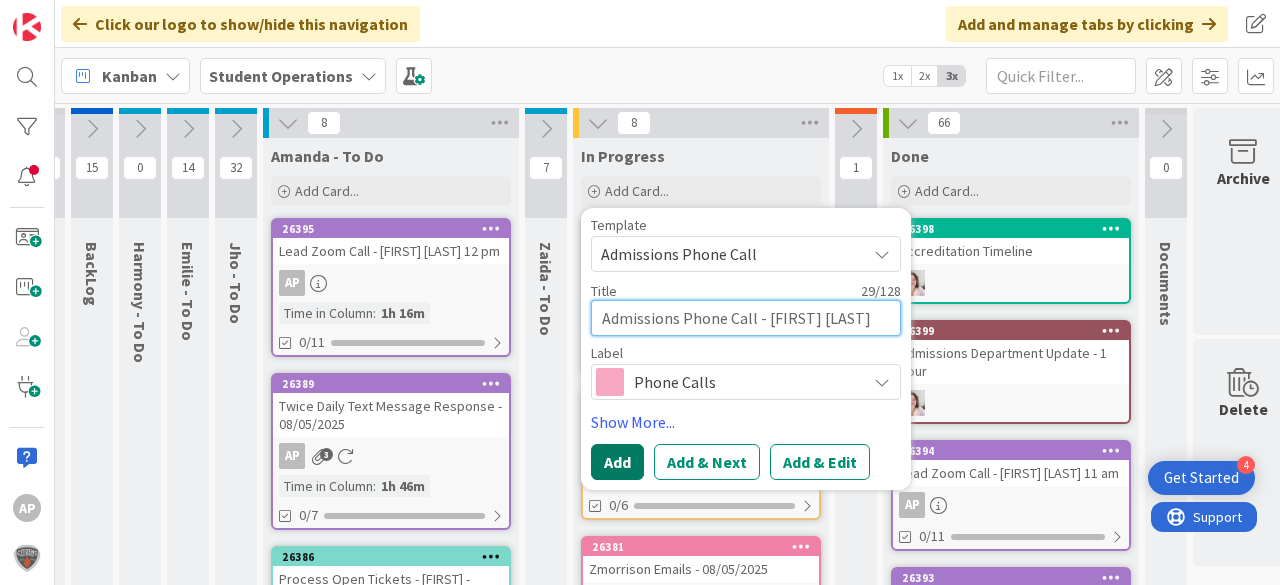 type on "Admissions Phone Call - [FIRST] [LAST]" 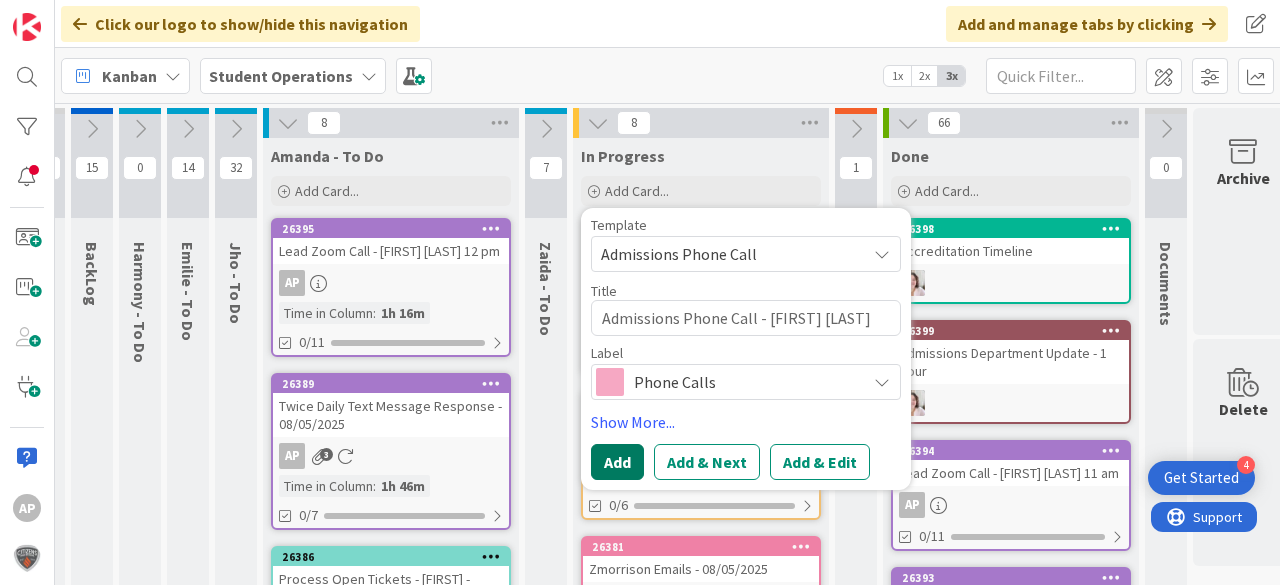 click on "Add" at bounding box center (617, 462) 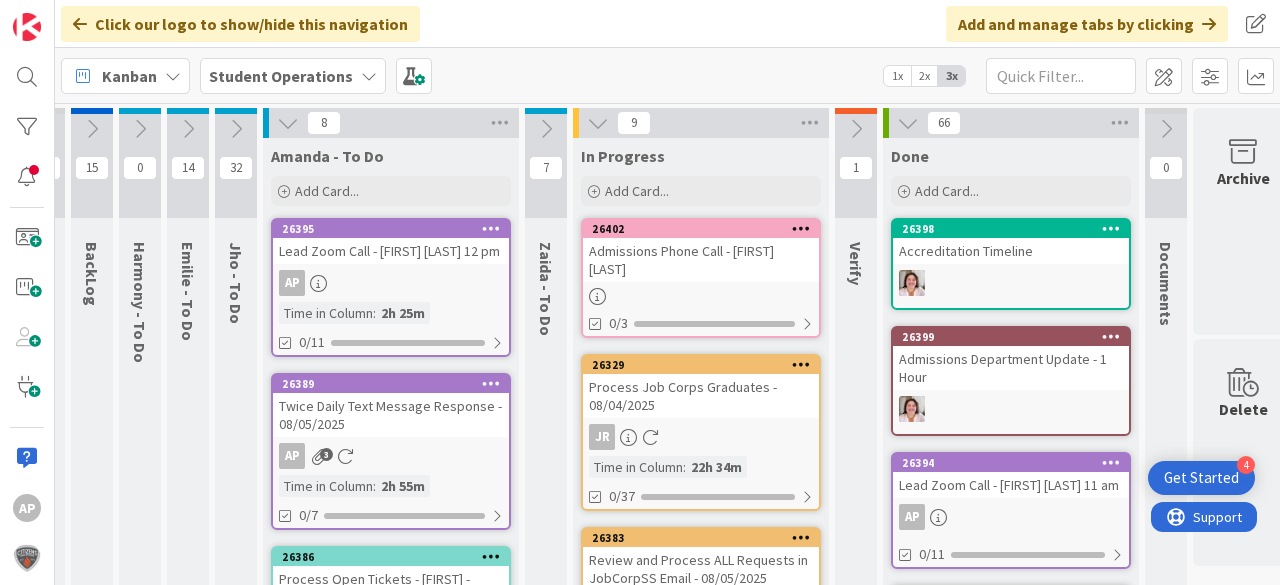 click on "Admissions Phone Call - [FIRST] [LAST]" at bounding box center [701, 260] 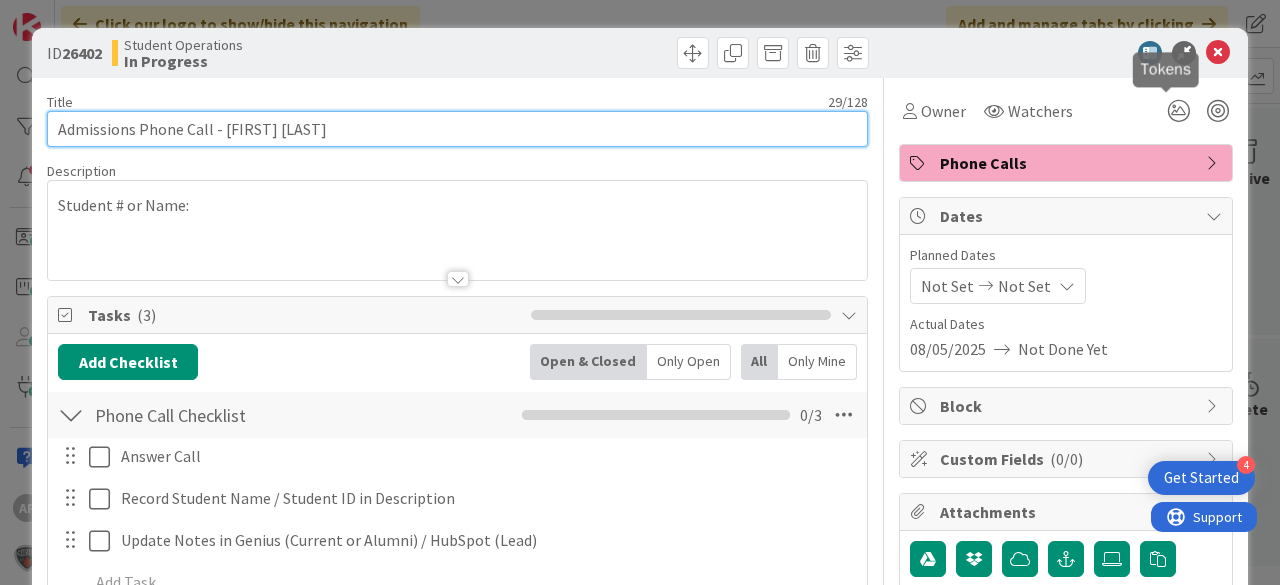 click on "Admissions Phone Call - [FIRST] [LAST]" at bounding box center (457, 129) 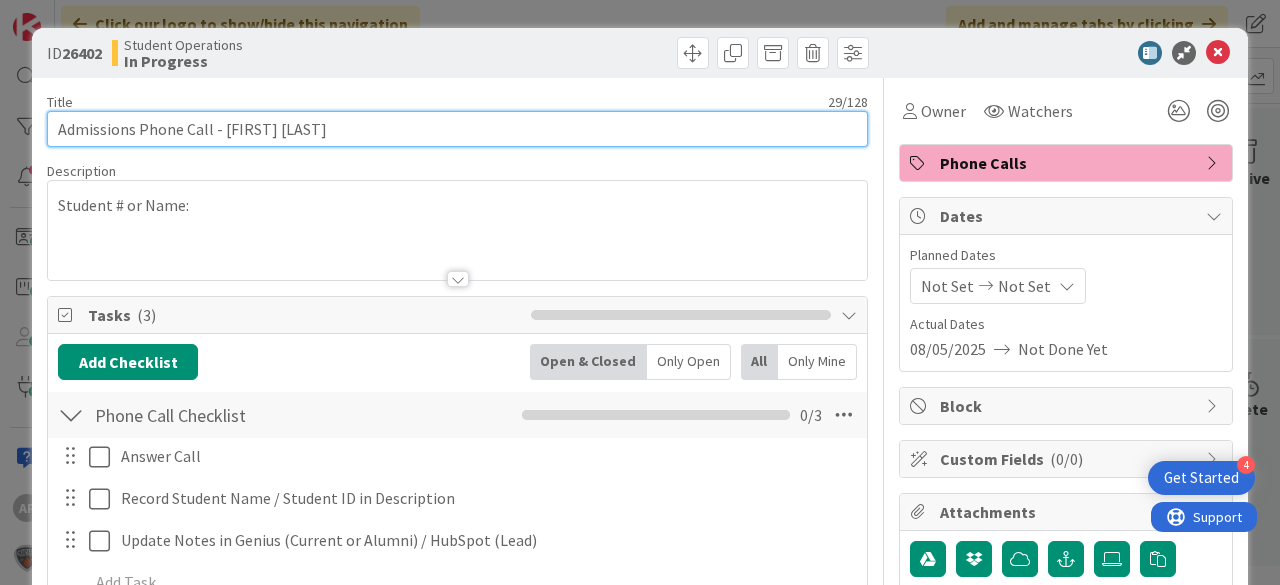 type on "Admissions Phone Call - [FIRST] [LAST]" 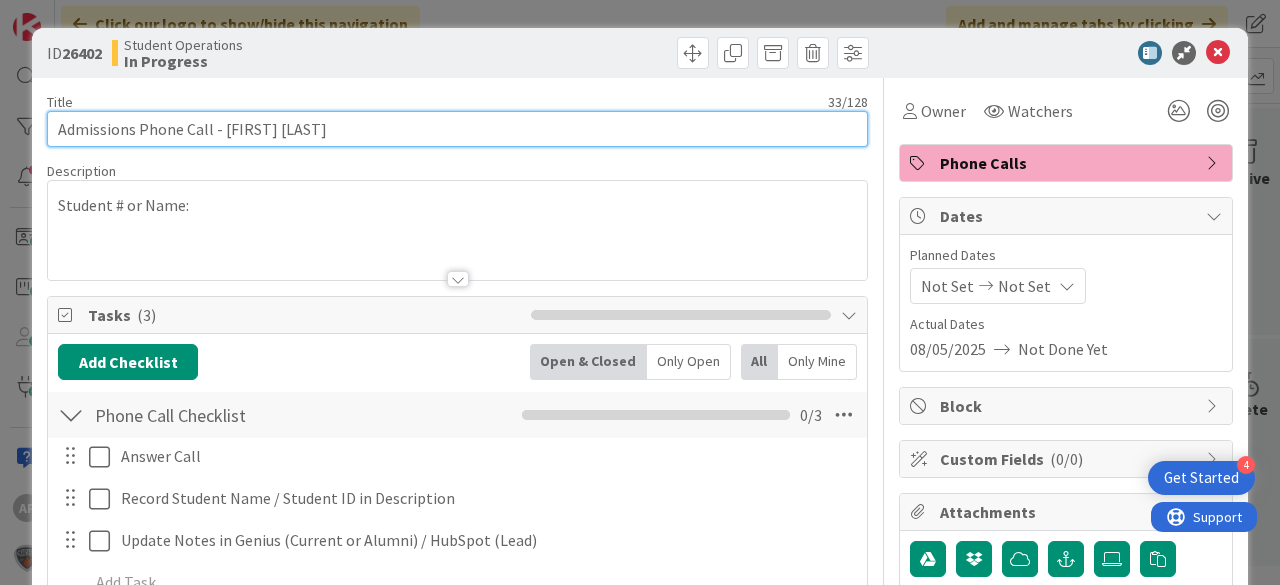 scroll, scrollTop: 0, scrollLeft: 0, axis: both 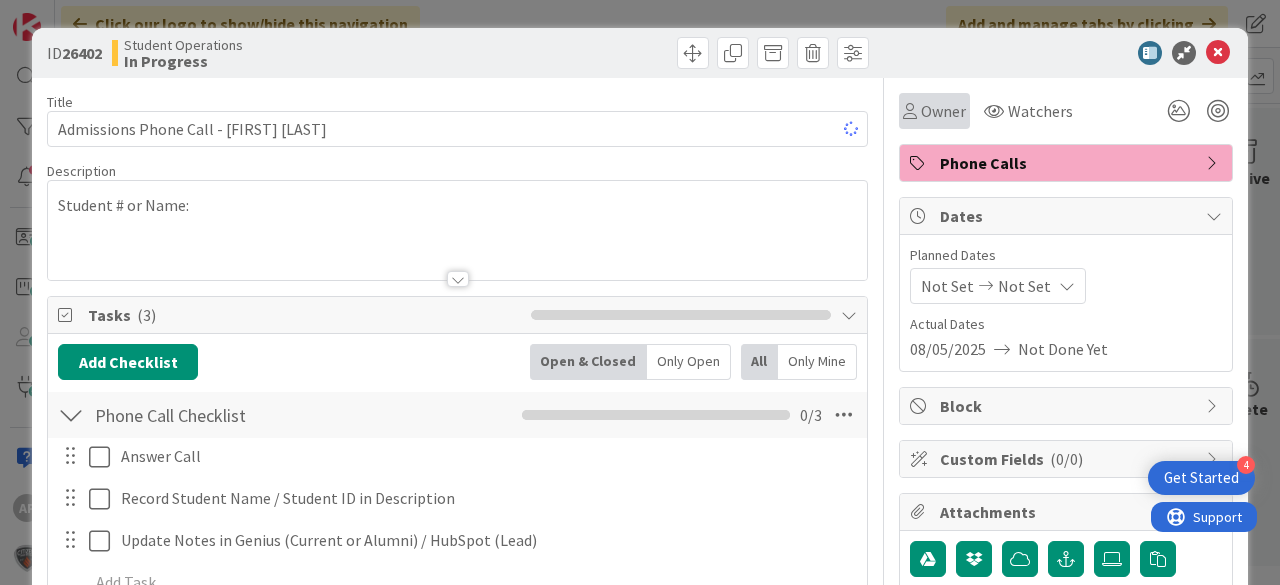 click on "Owner" at bounding box center [943, 111] 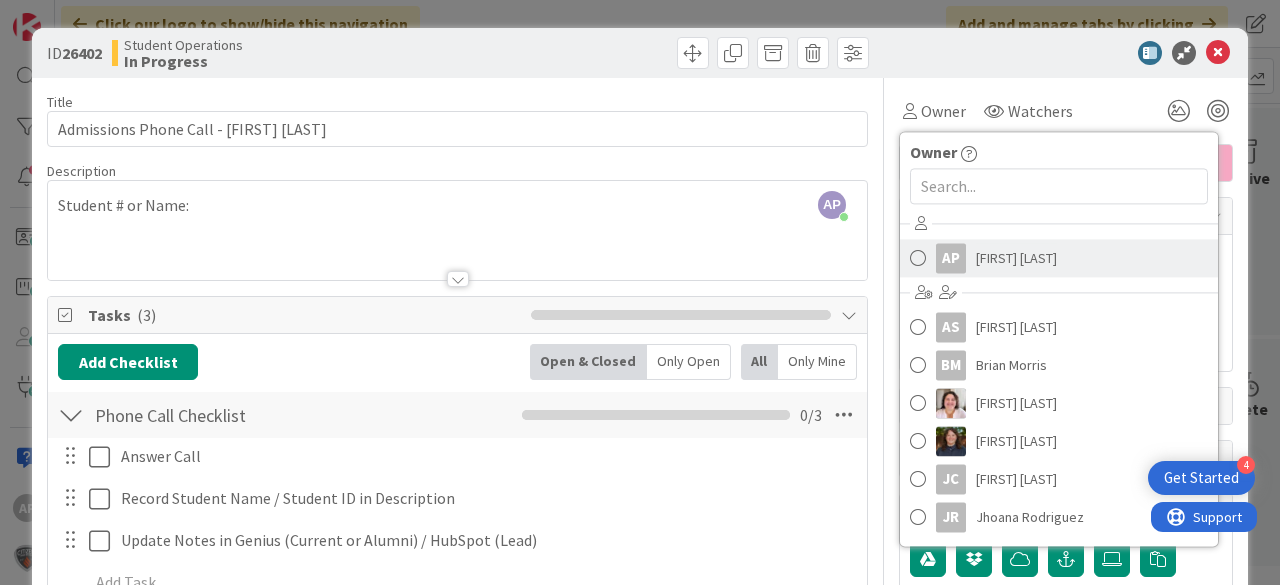 click on "[FIRST] [LAST]" at bounding box center [1016, 258] 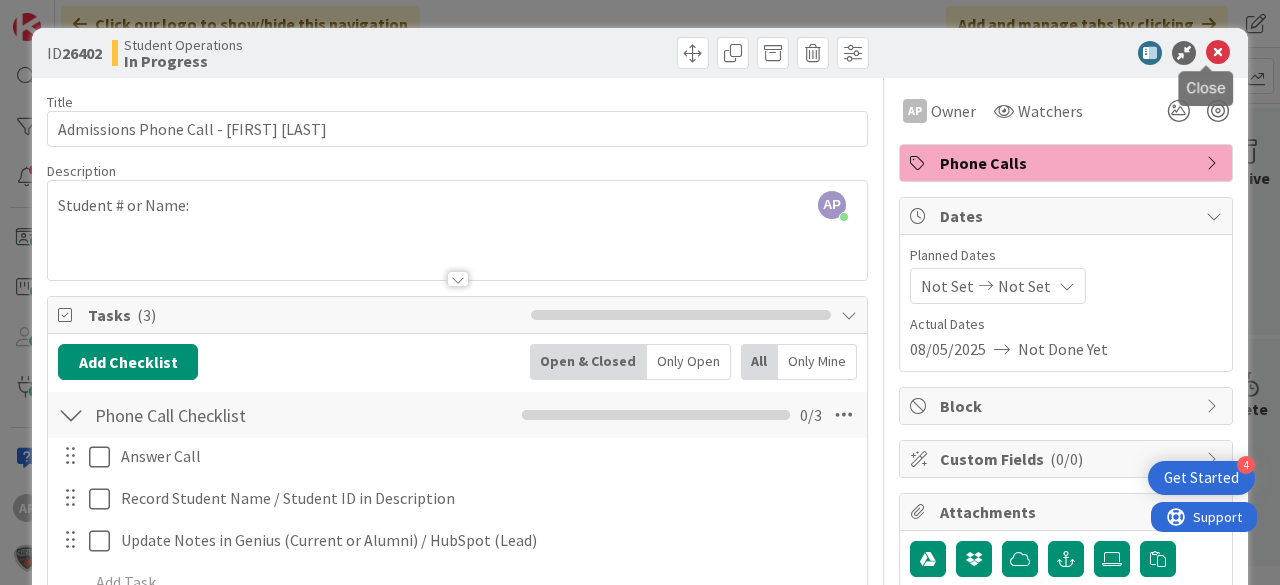 click at bounding box center (1218, 53) 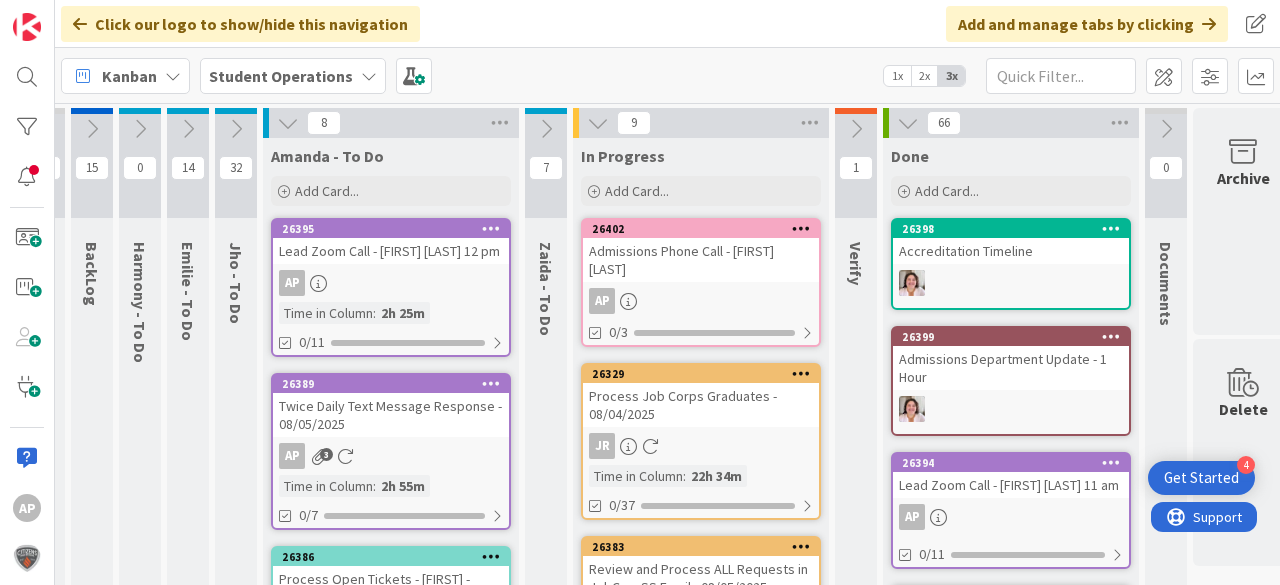 scroll, scrollTop: 0, scrollLeft: 0, axis: both 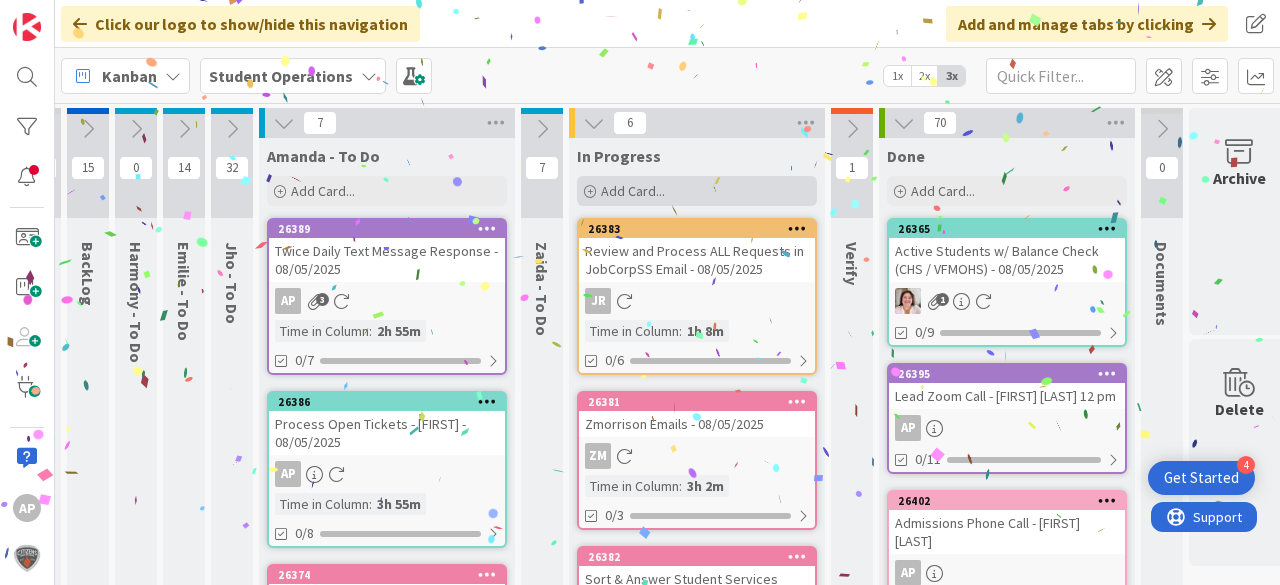 click on "Add Card..." at bounding box center (633, 191) 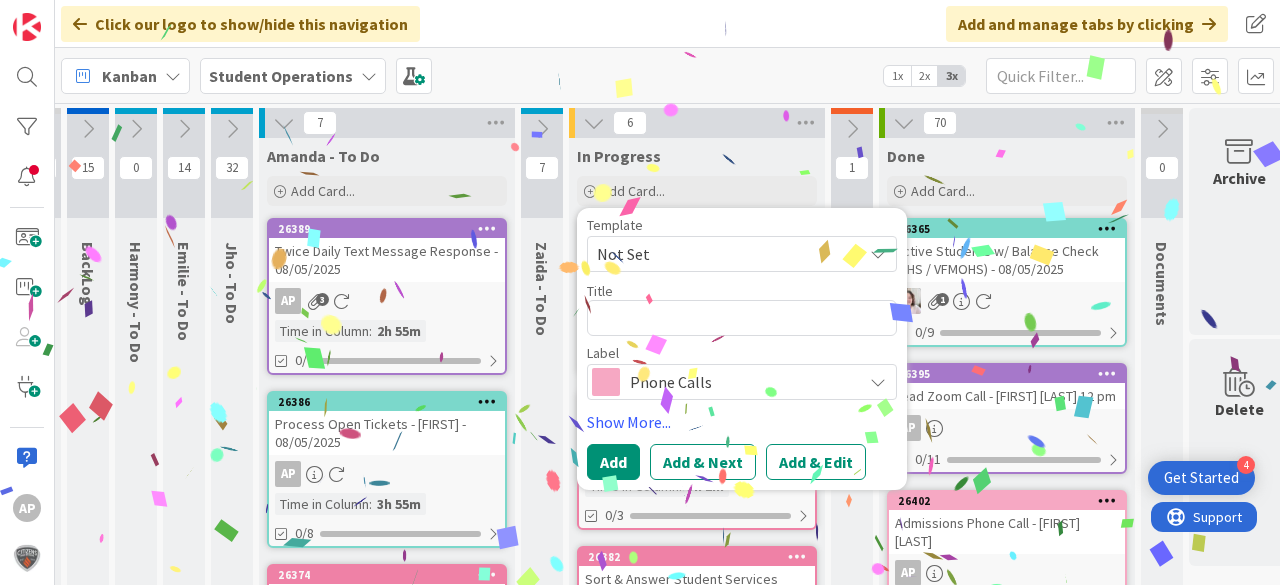 click on "Not Set" at bounding box center (742, 254) 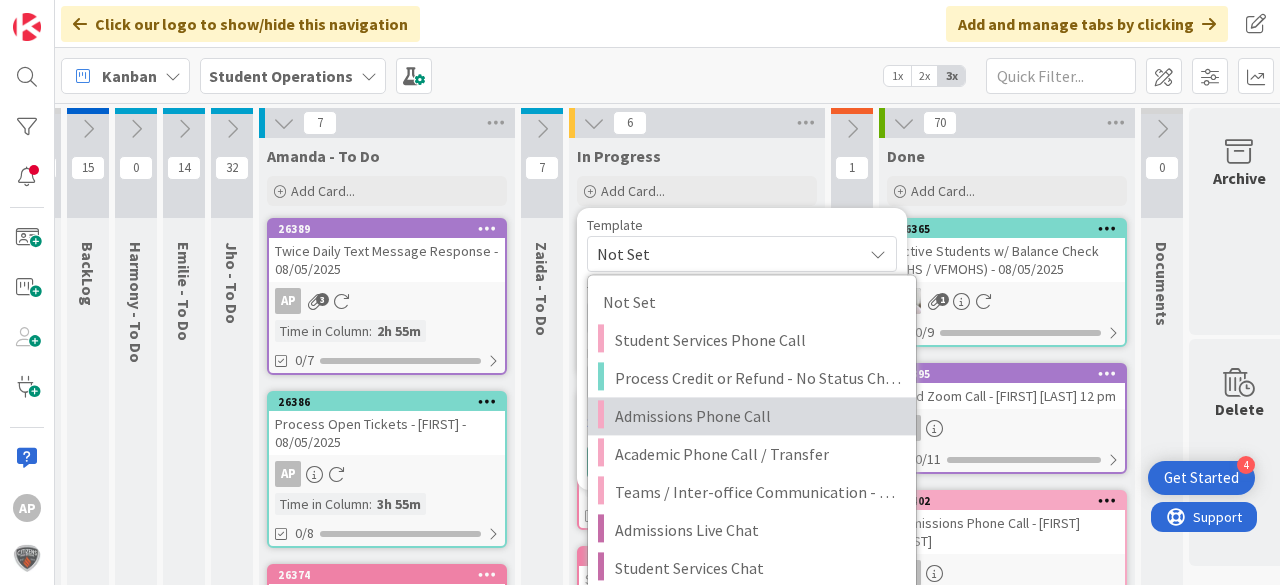 click on "Admissions Phone Call" at bounding box center [758, 416] 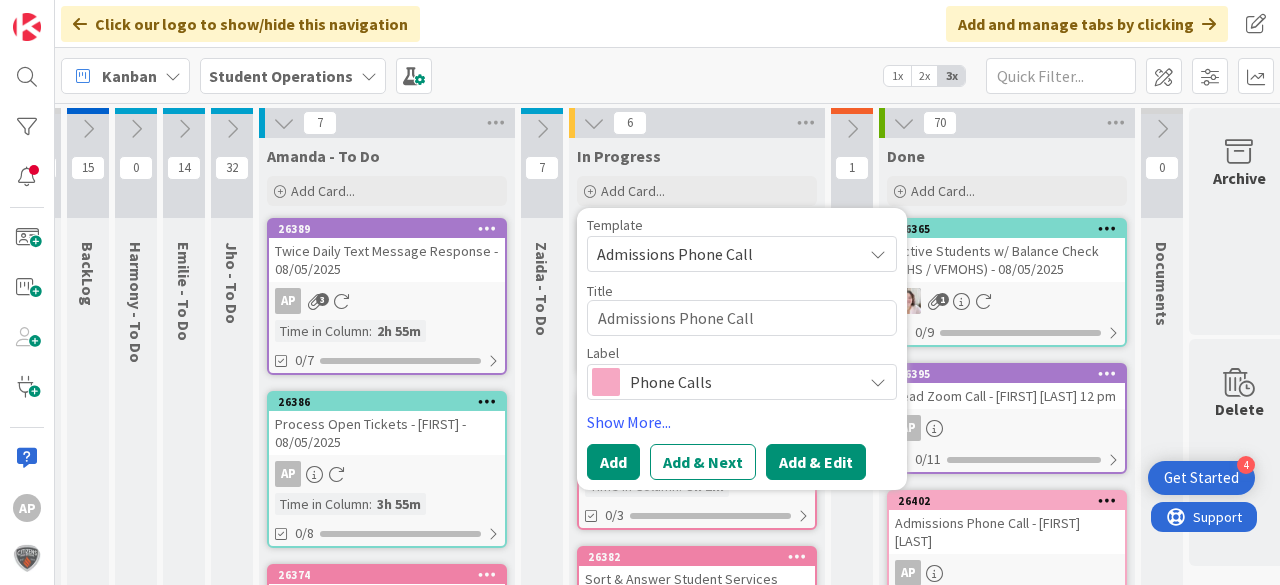 click on "Add & Edit" at bounding box center (816, 462) 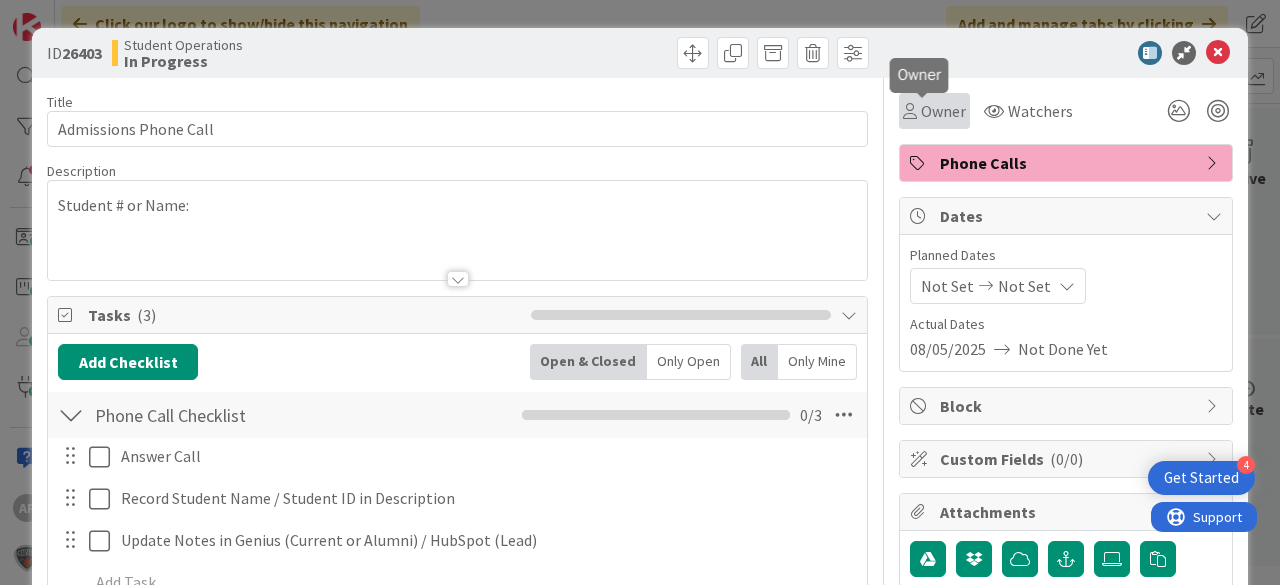 click on "Owner" at bounding box center [934, 111] 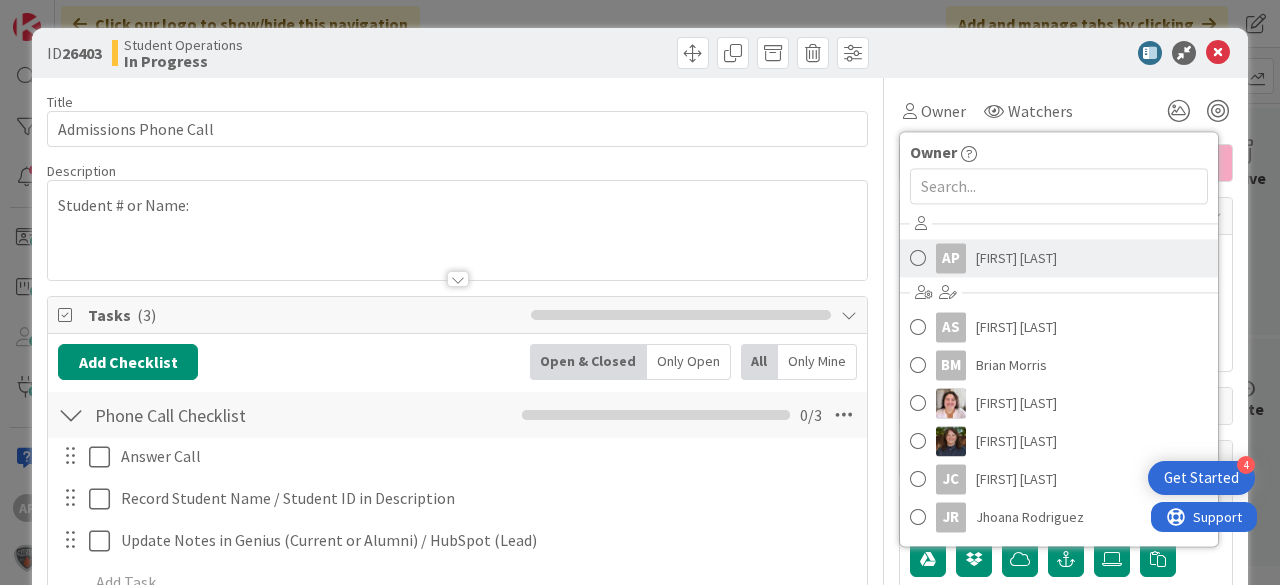 scroll, scrollTop: 0, scrollLeft: 0, axis: both 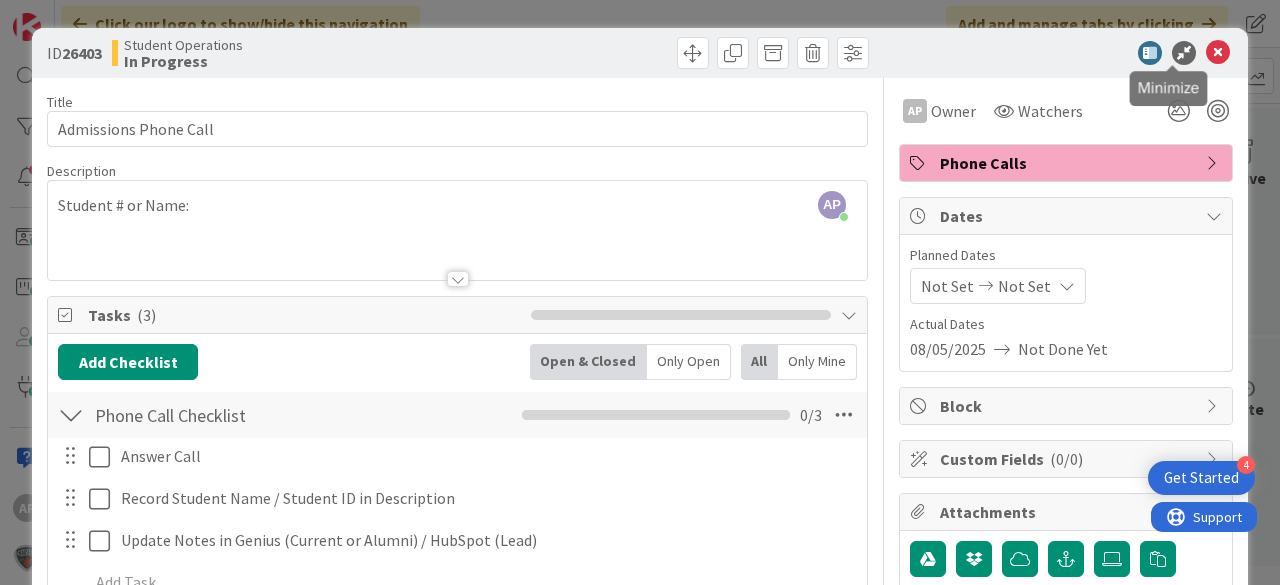 click at bounding box center (1218, 53) 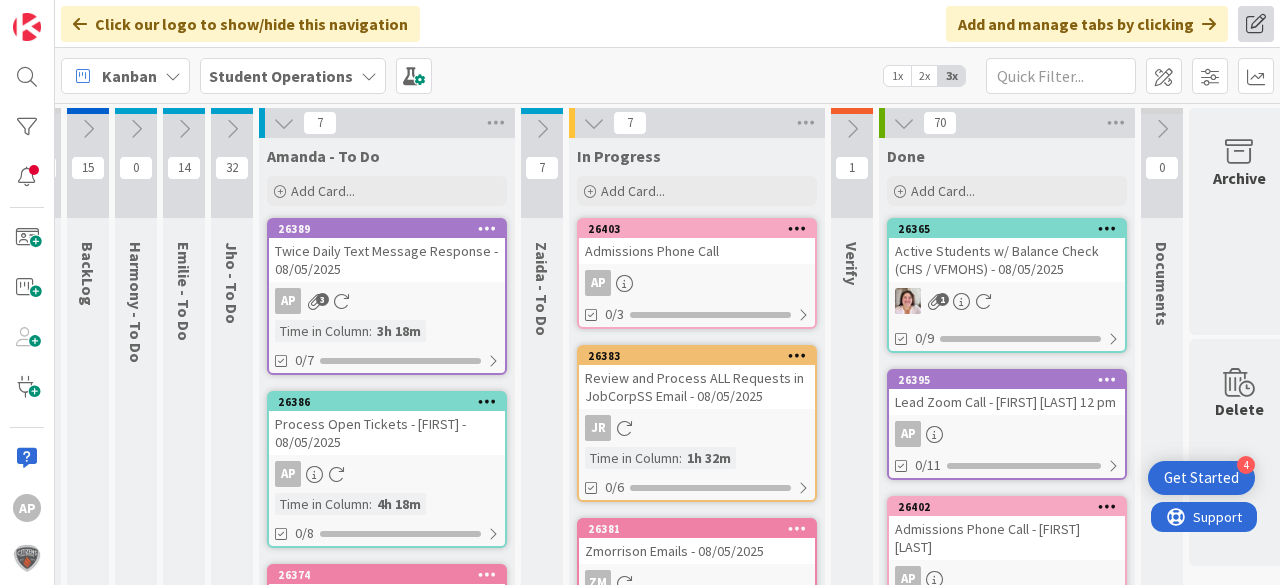 scroll, scrollTop: 0, scrollLeft: 0, axis: both 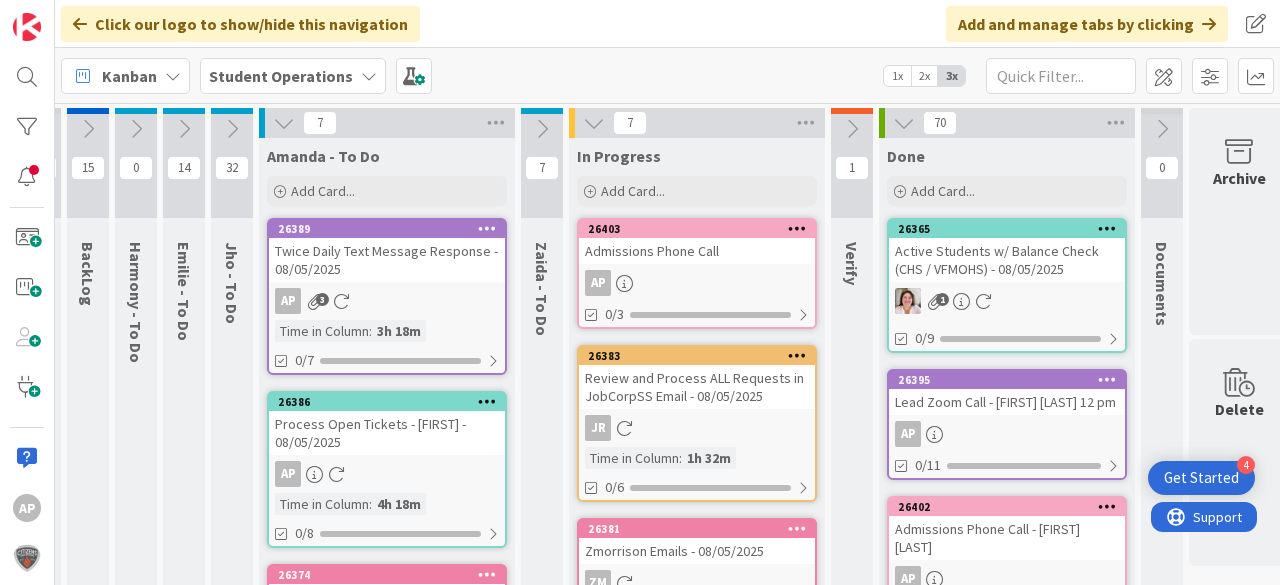 click on "Admissions Phone Call" at bounding box center (697, 251) 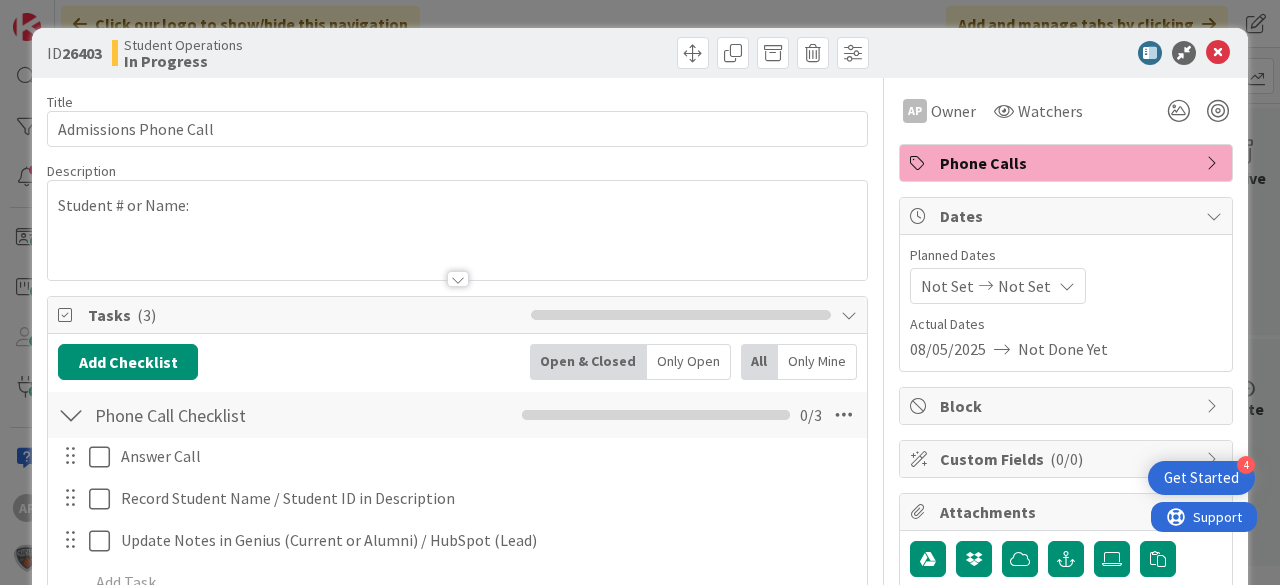 scroll, scrollTop: 0, scrollLeft: 0, axis: both 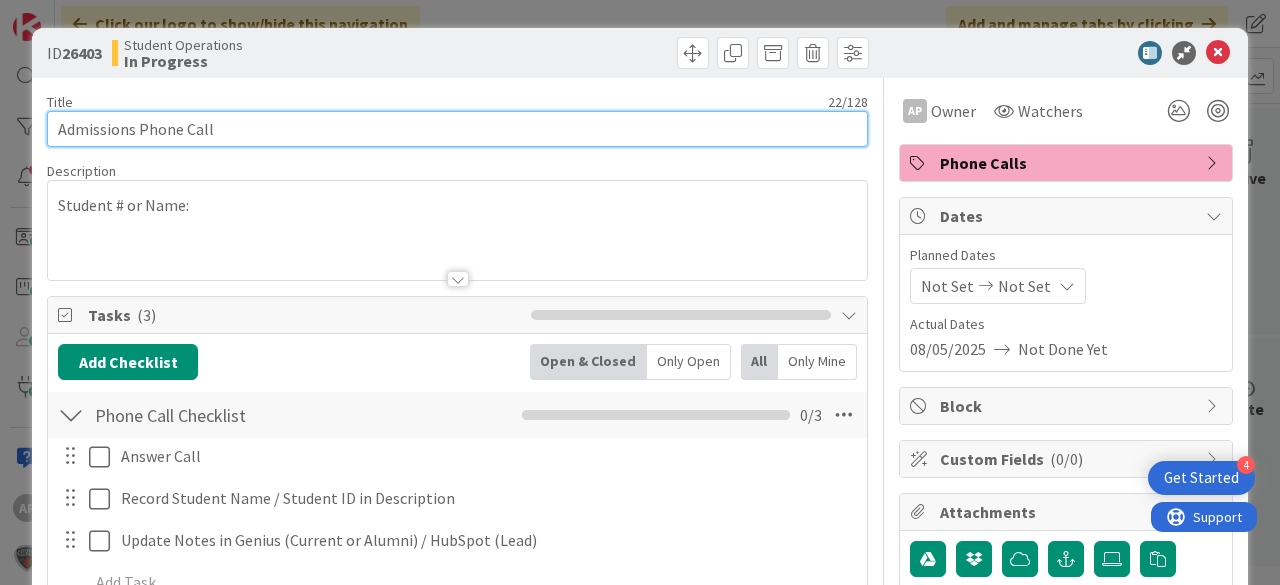 click on "Admissions Phone Call" at bounding box center [457, 129] 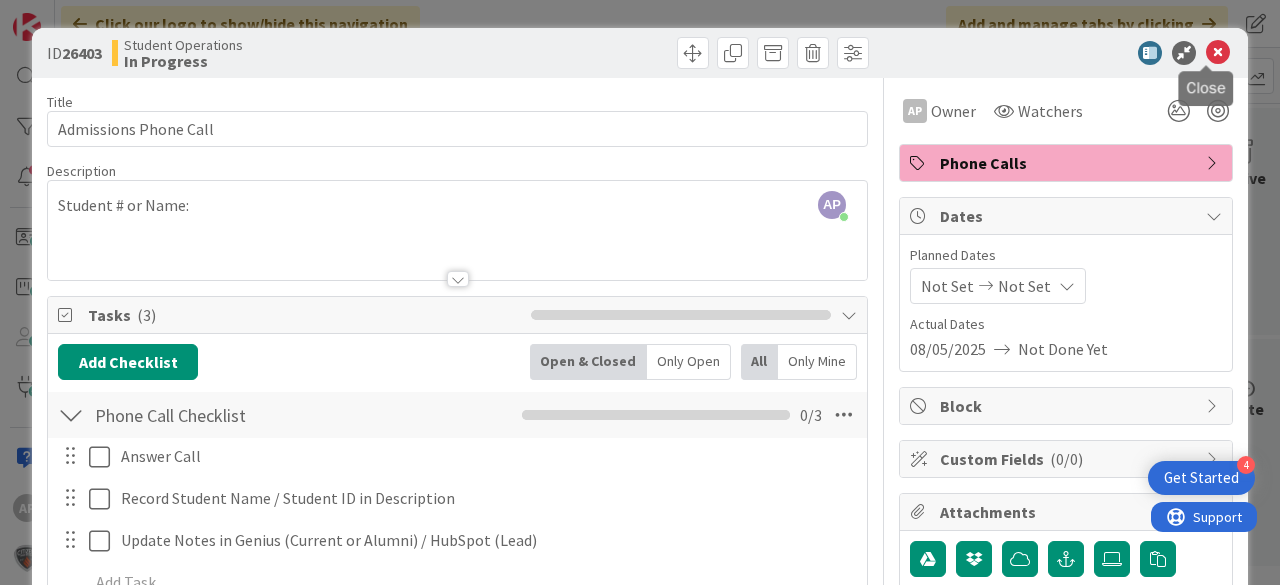 click at bounding box center (1218, 53) 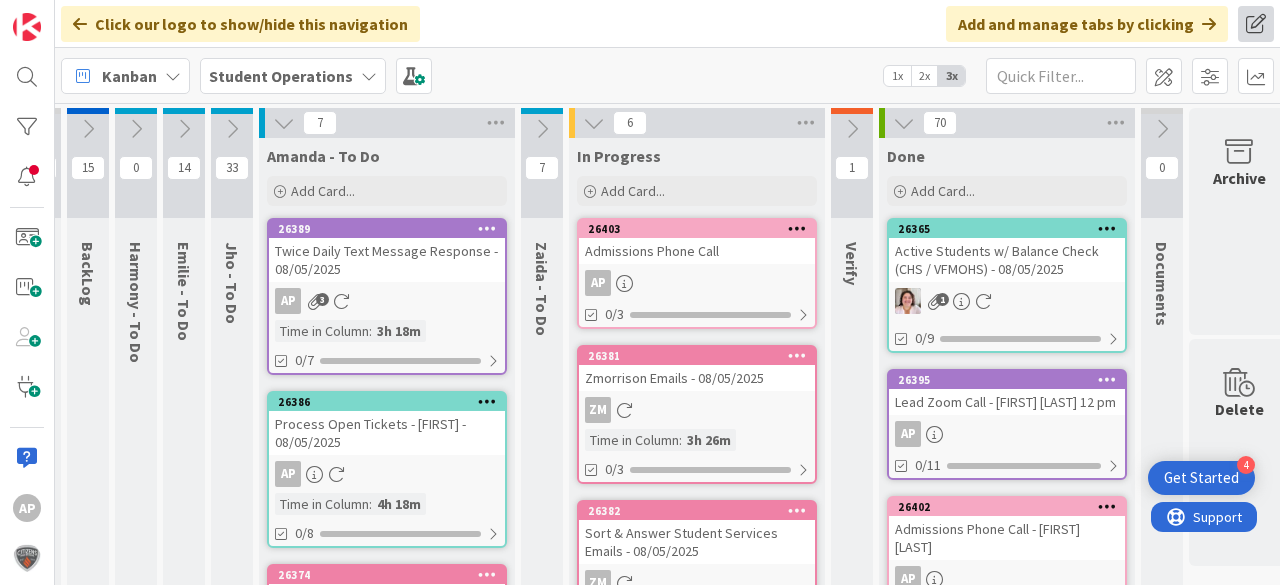 scroll, scrollTop: 0, scrollLeft: 0, axis: both 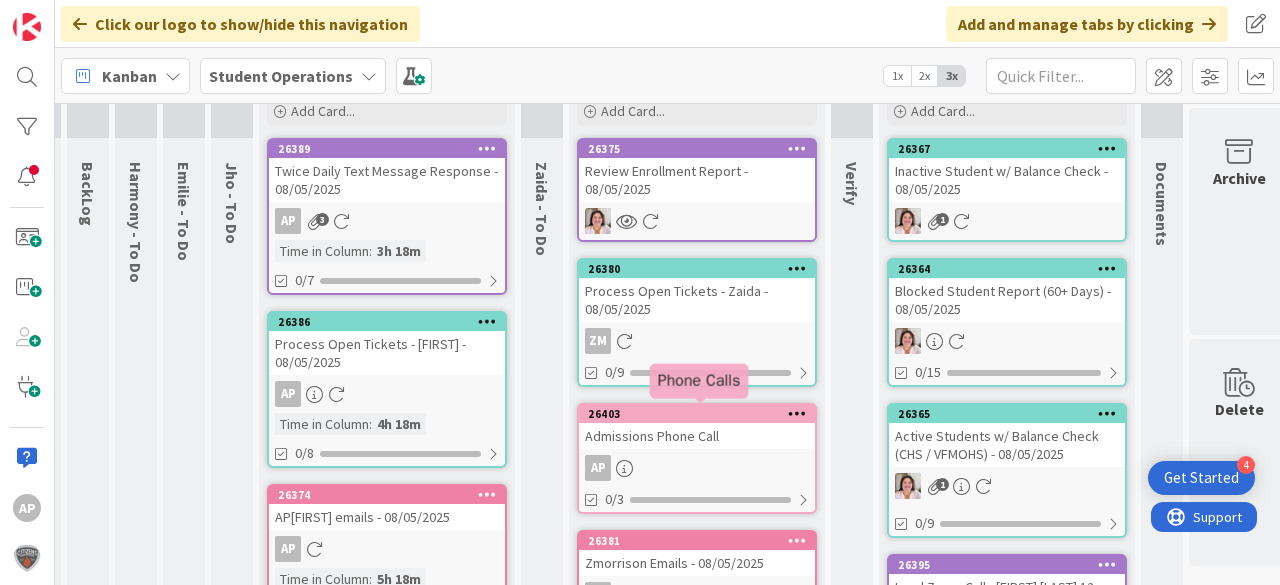 click on "Admissions Phone Call" at bounding box center (697, 436) 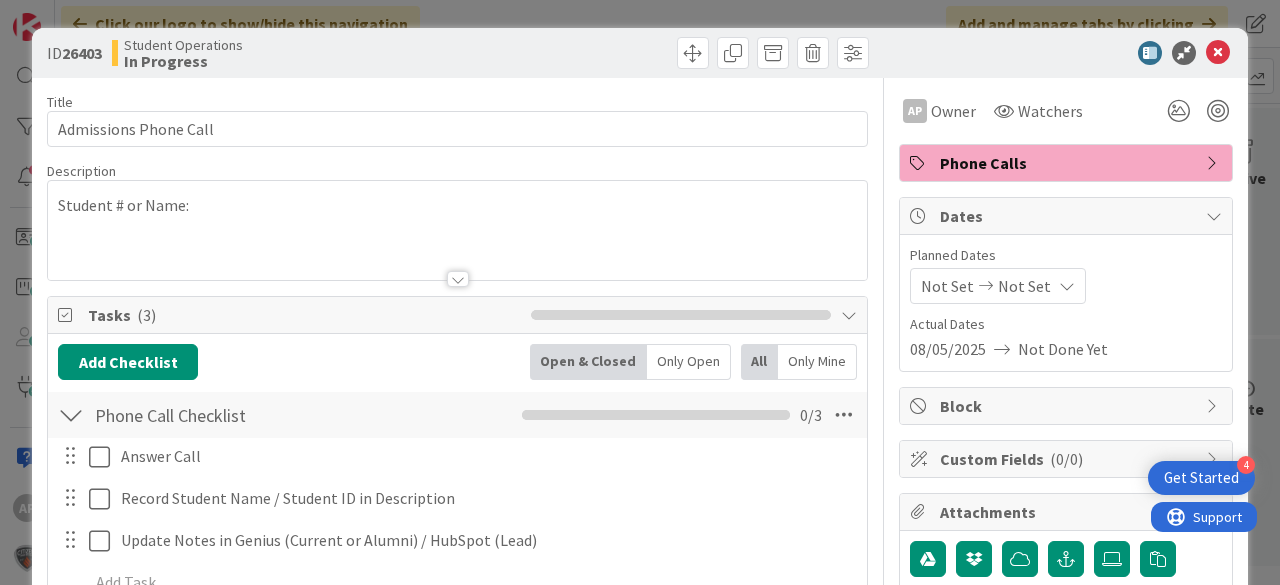 scroll, scrollTop: 0, scrollLeft: 0, axis: both 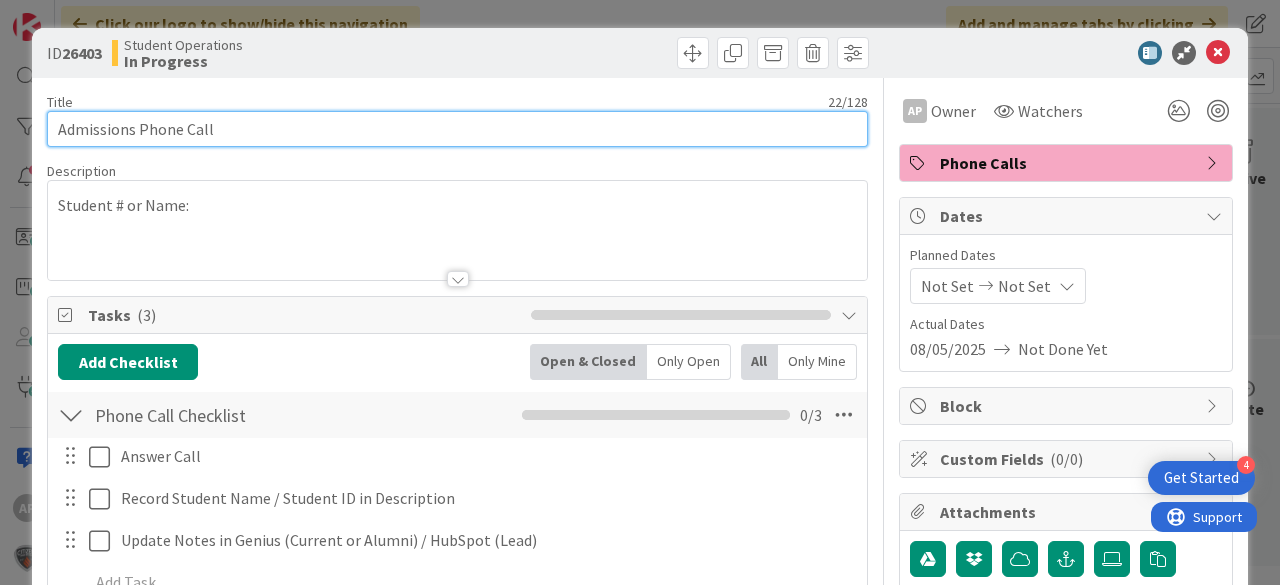 click on "Admissions Phone Call" at bounding box center [457, 129] 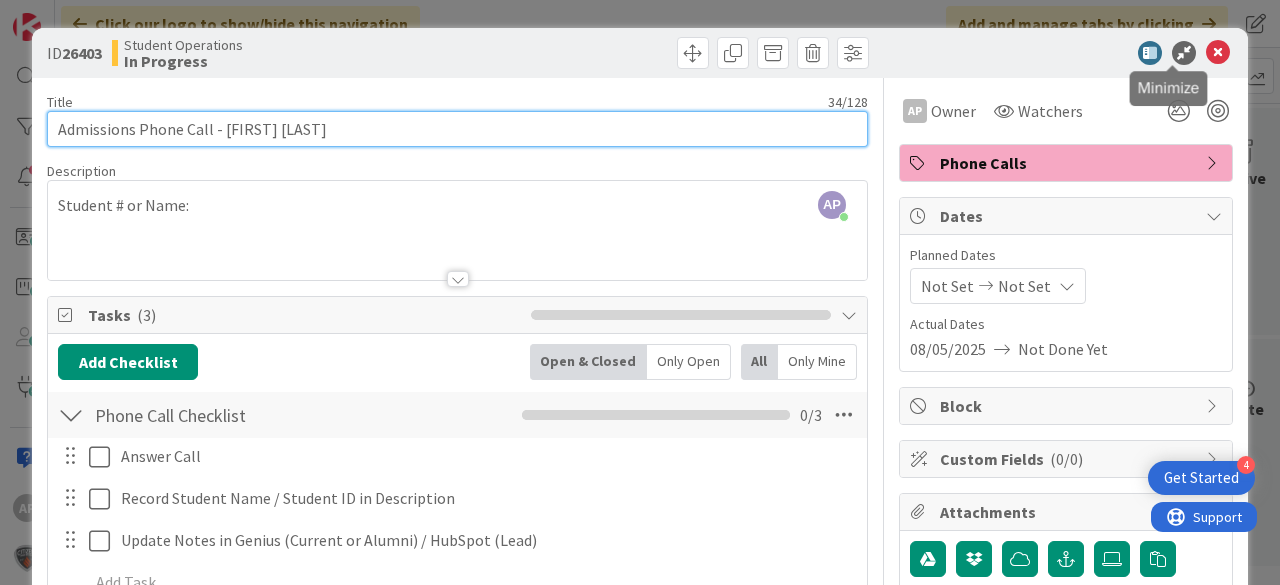 type on "Admissions Phone Call - [FIRST] [LAST]" 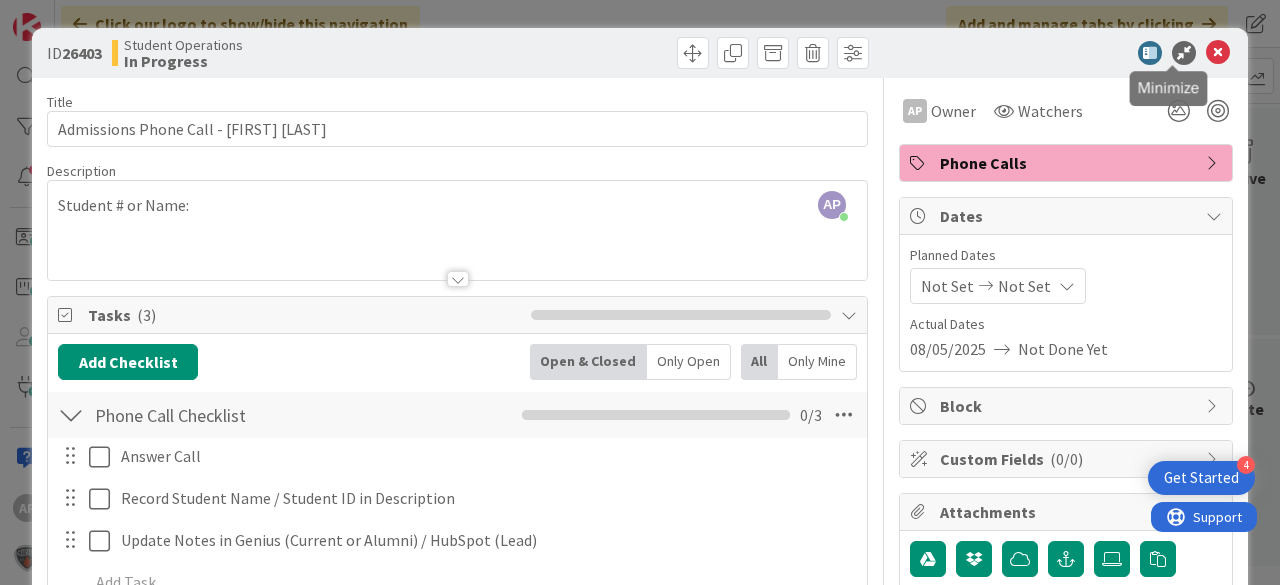 click at bounding box center (1218, 53) 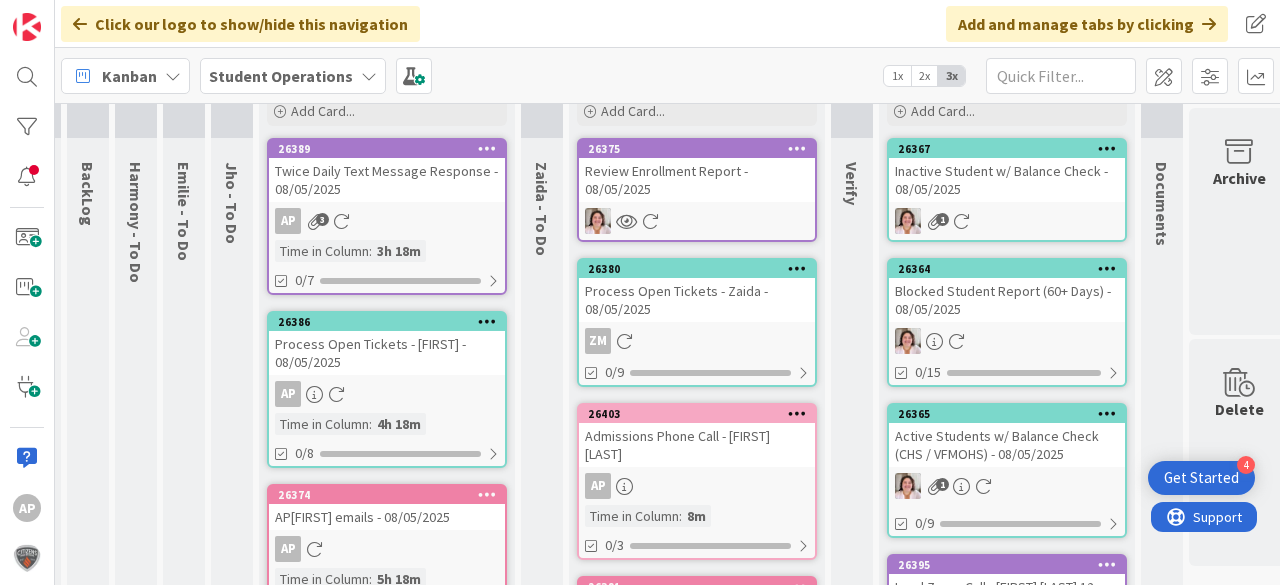 scroll, scrollTop: 0, scrollLeft: 0, axis: both 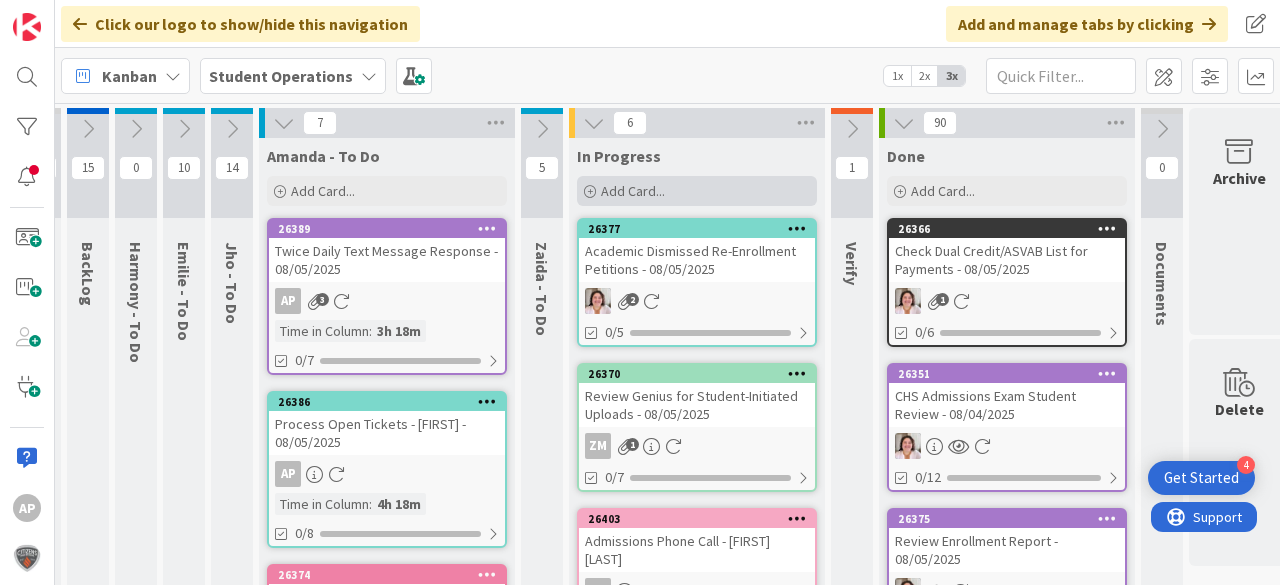 click on "Add Card..." at bounding box center [633, 191] 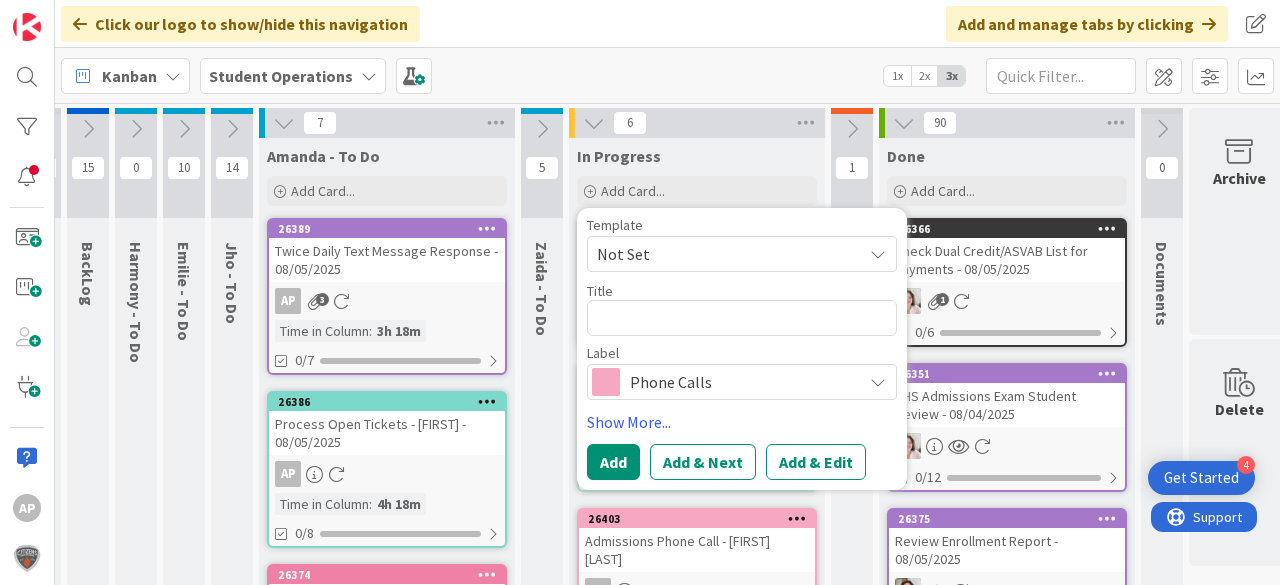 click on "Not Set" at bounding box center (722, 254) 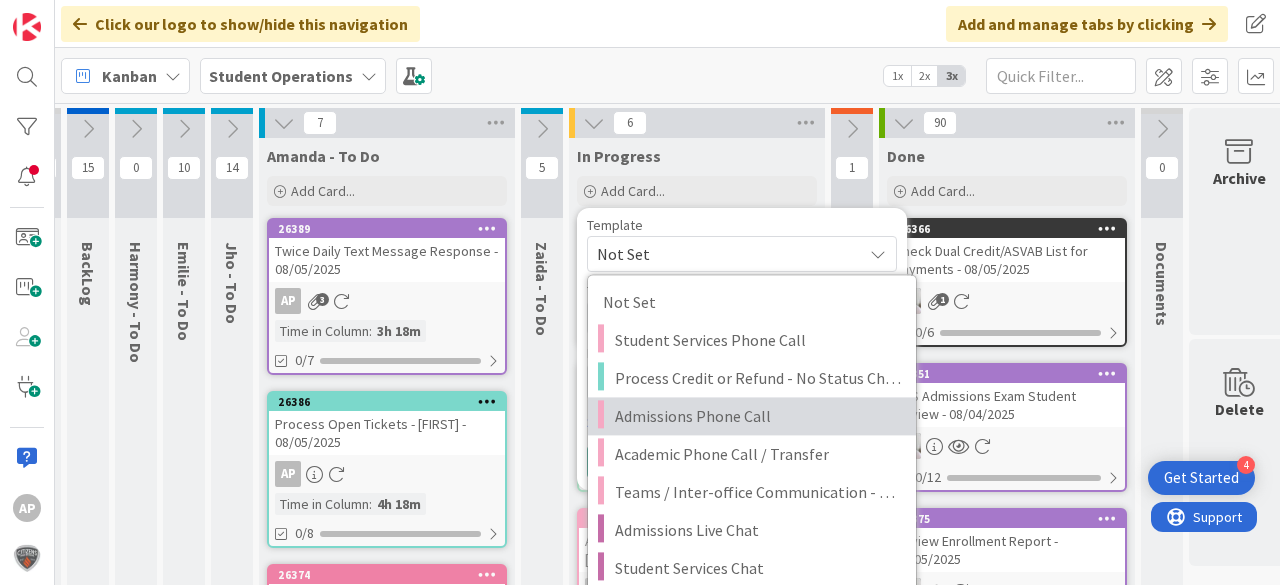 click on "Admissions Phone Call" at bounding box center (758, 416) 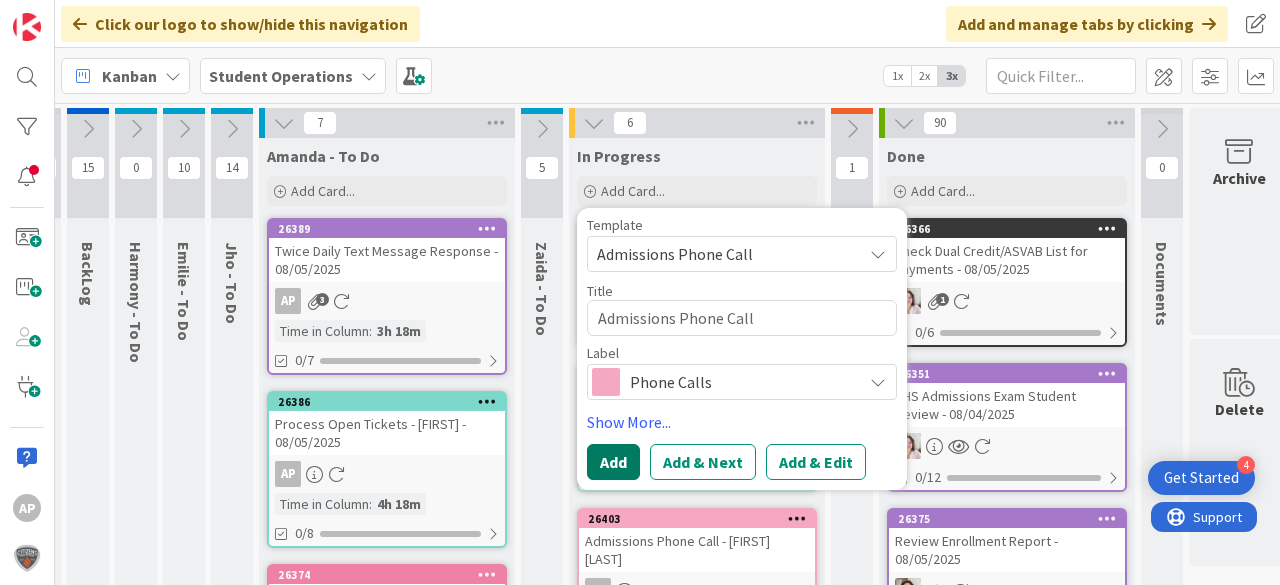 click on "Add" at bounding box center (613, 462) 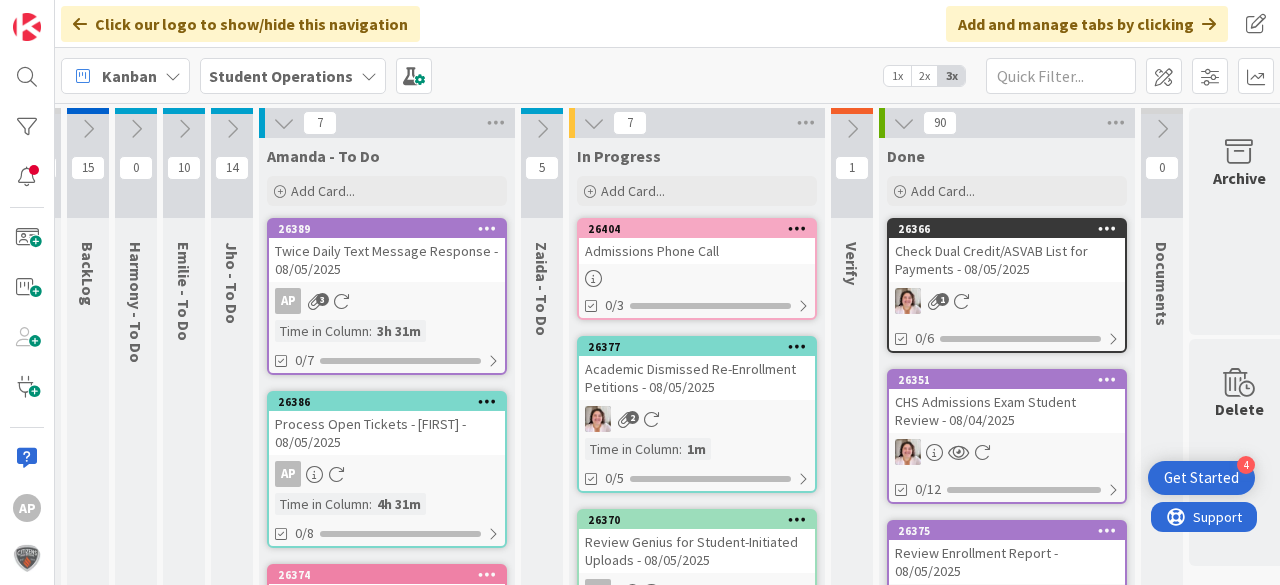click on "Admissions Phone Call" at bounding box center (697, 251) 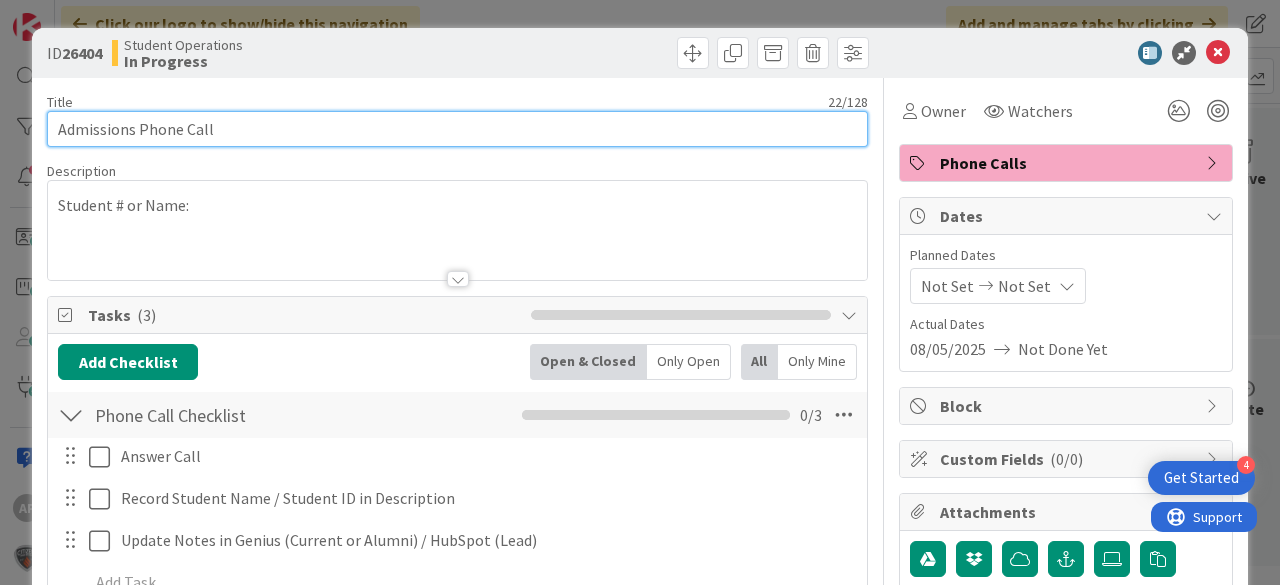 click on "Admissions Phone Call" at bounding box center (457, 129) 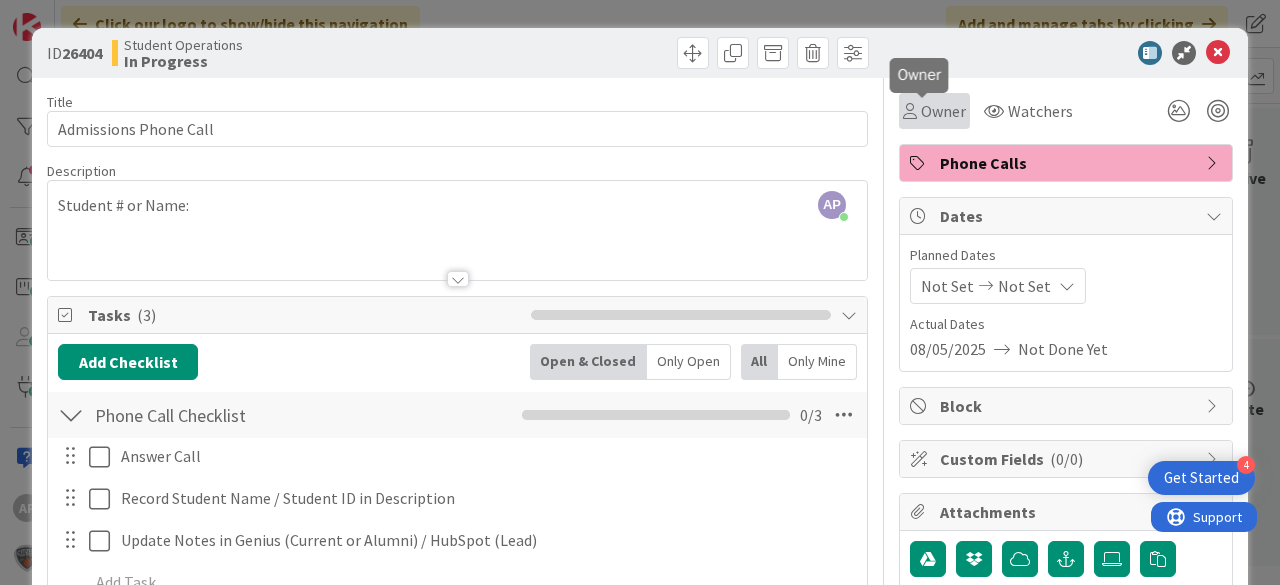click on "Owner" at bounding box center (943, 111) 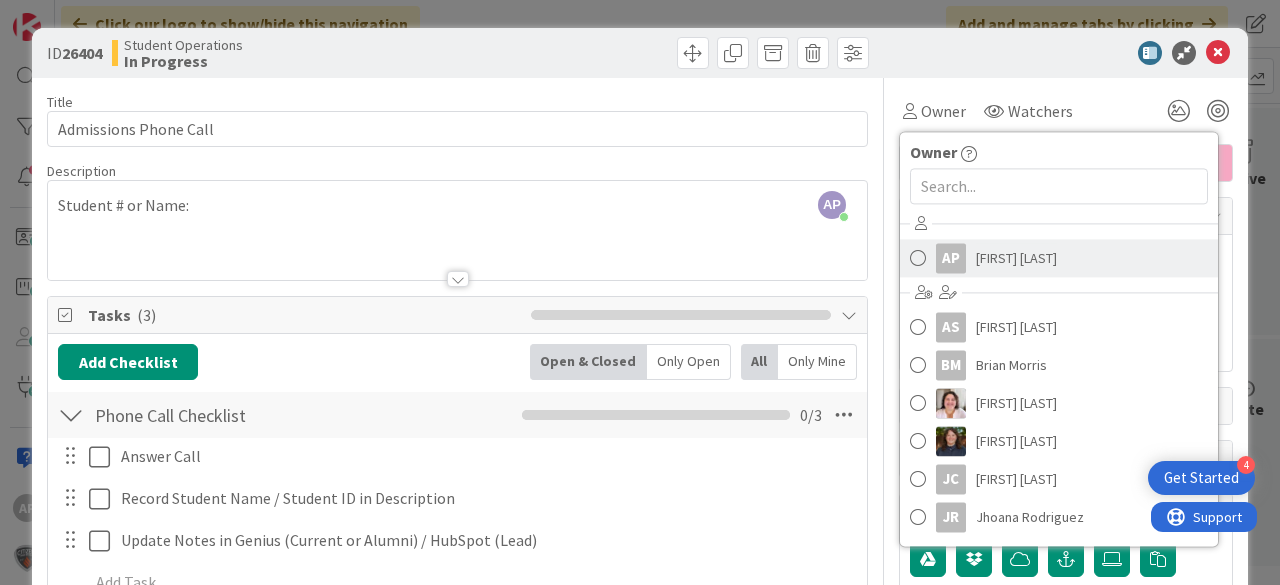 click on "[FIRST] [LAST]" at bounding box center (1016, 258) 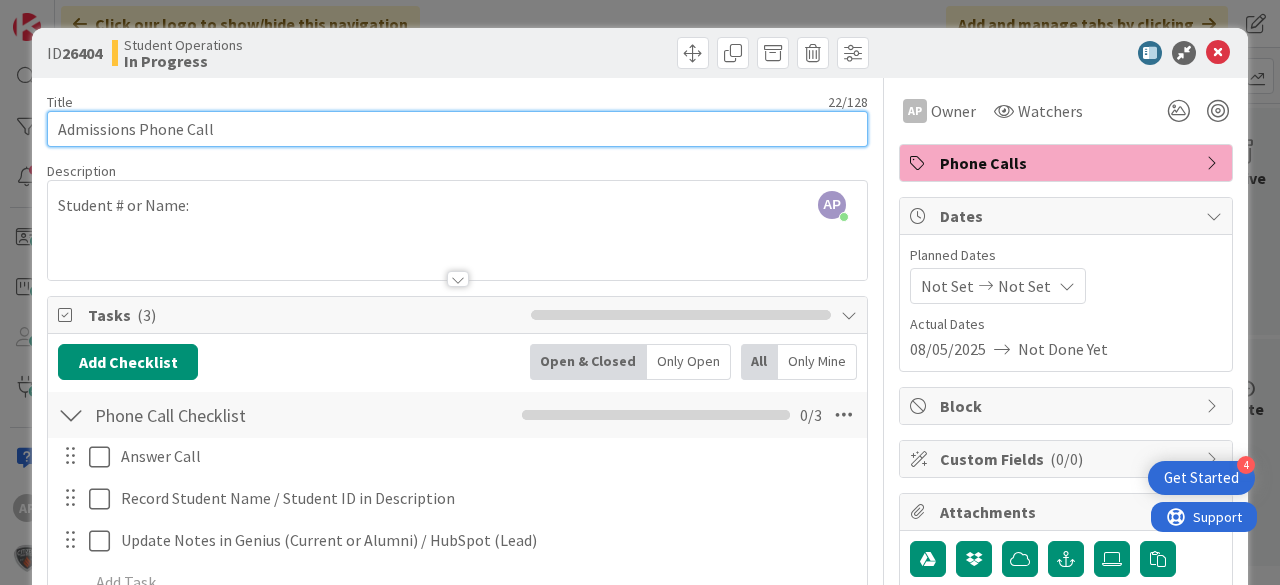click on "Admissions Phone Call" at bounding box center (457, 129) 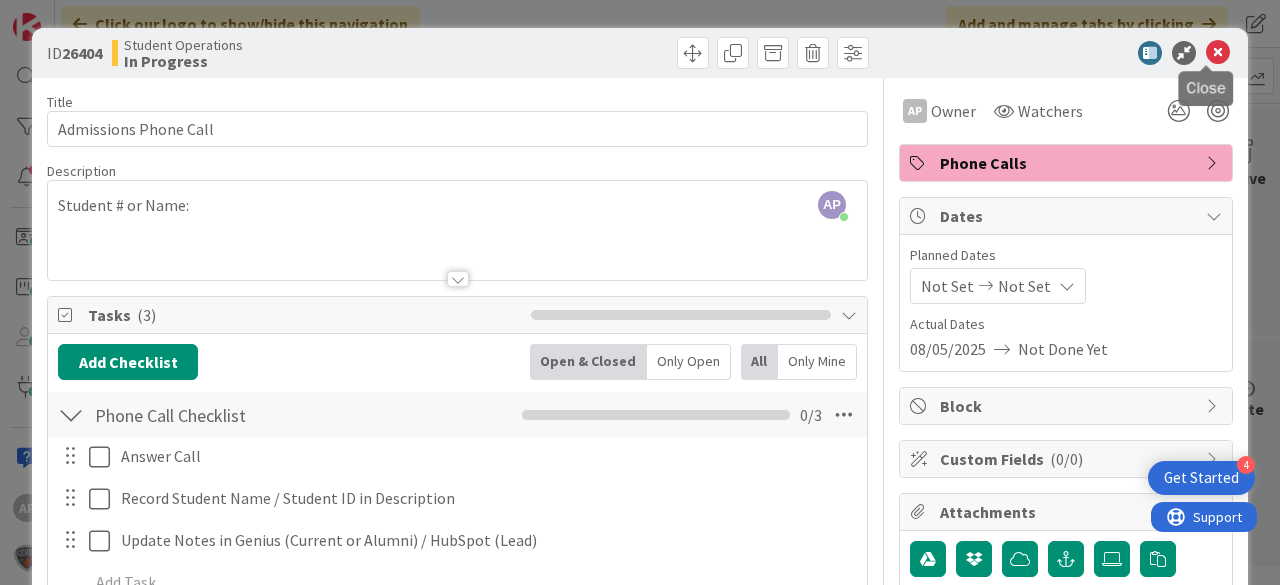 click at bounding box center (1218, 53) 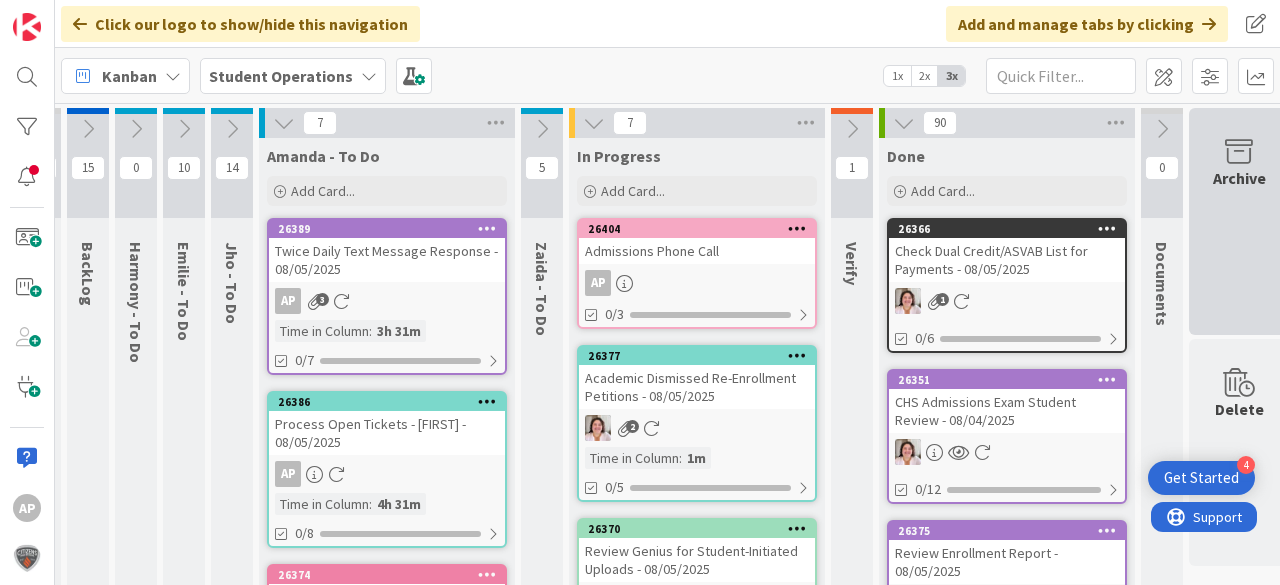 scroll, scrollTop: 0, scrollLeft: 0, axis: both 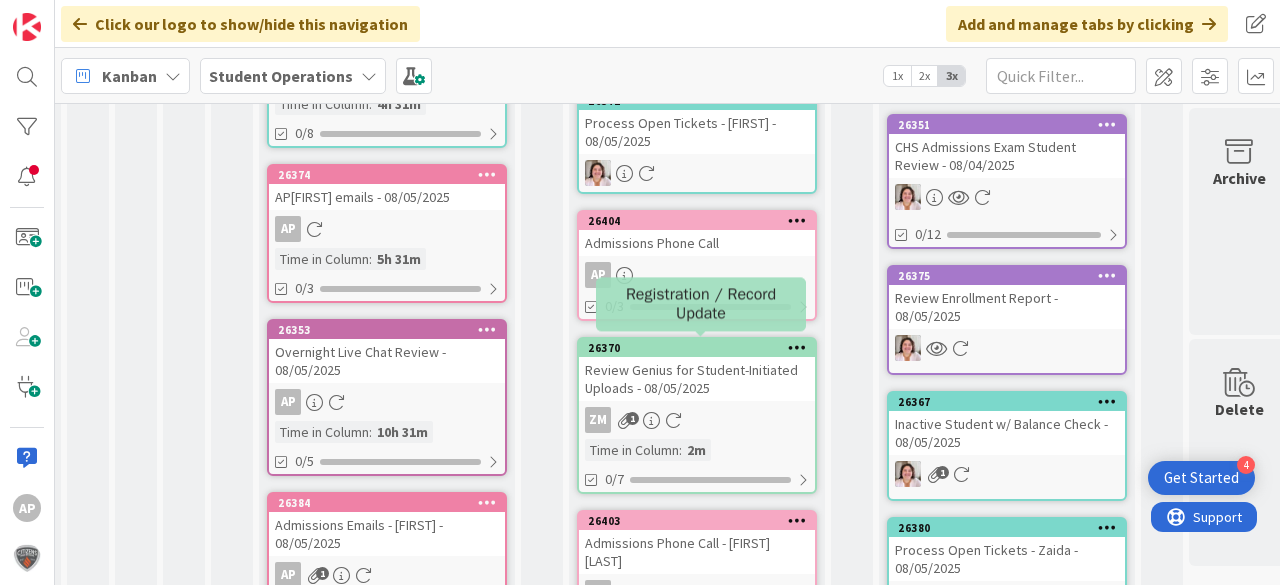 click on "Admissions Phone Call" at bounding box center (697, 243) 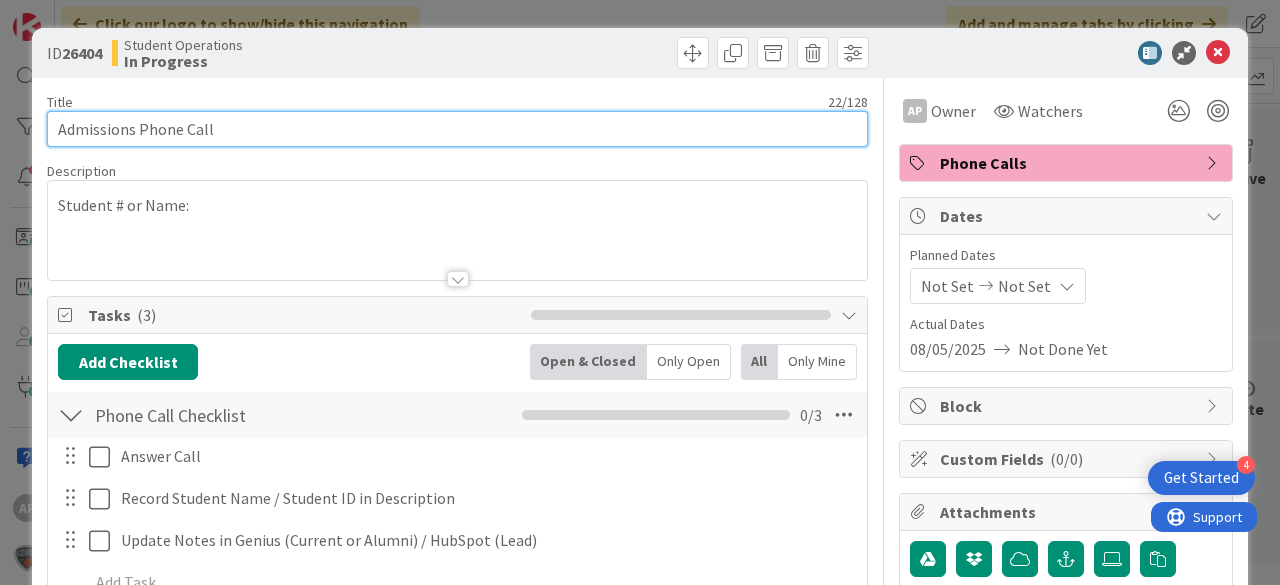 click on "Admissions Phone Call" at bounding box center [457, 129] 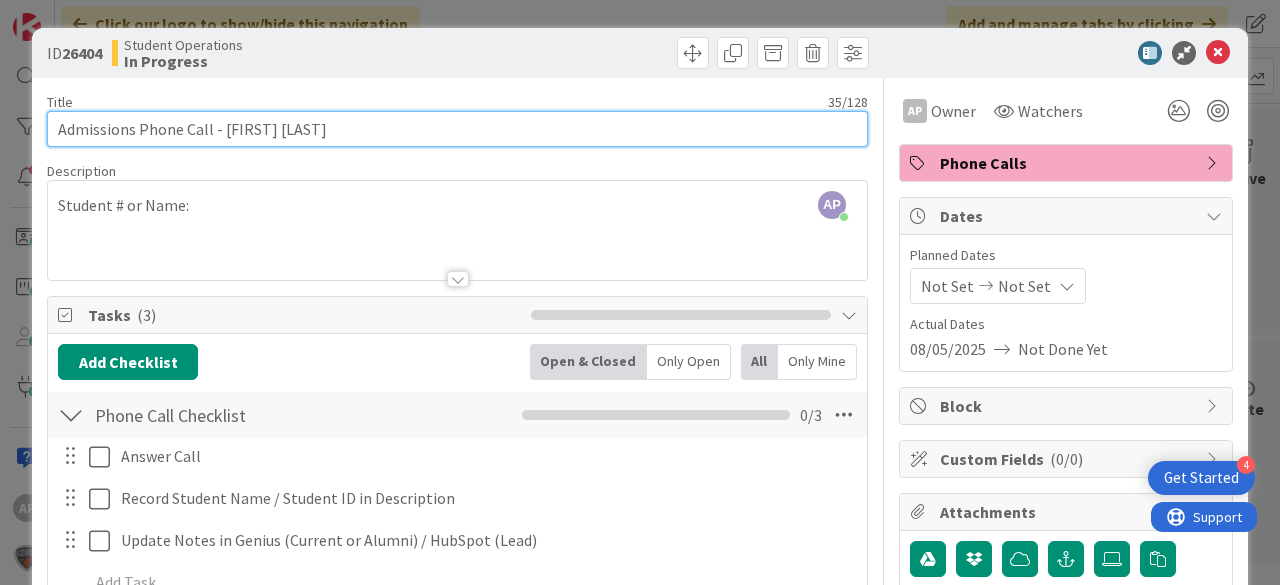 type on "Admissions Phone Call - [FIRST] [LAST]" 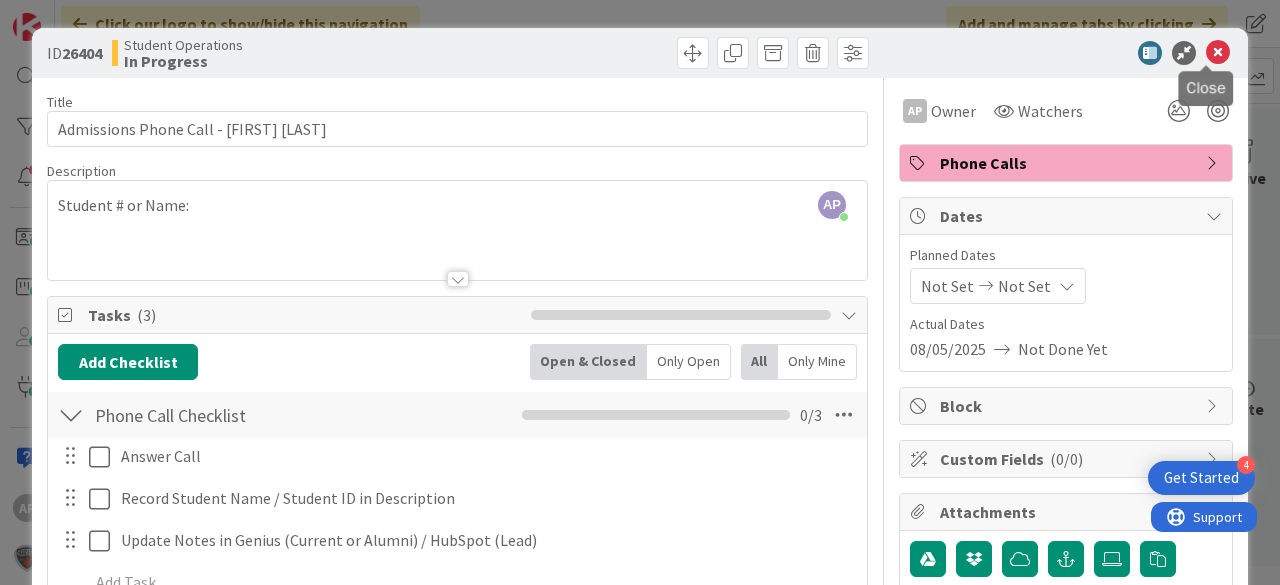 click at bounding box center (1218, 53) 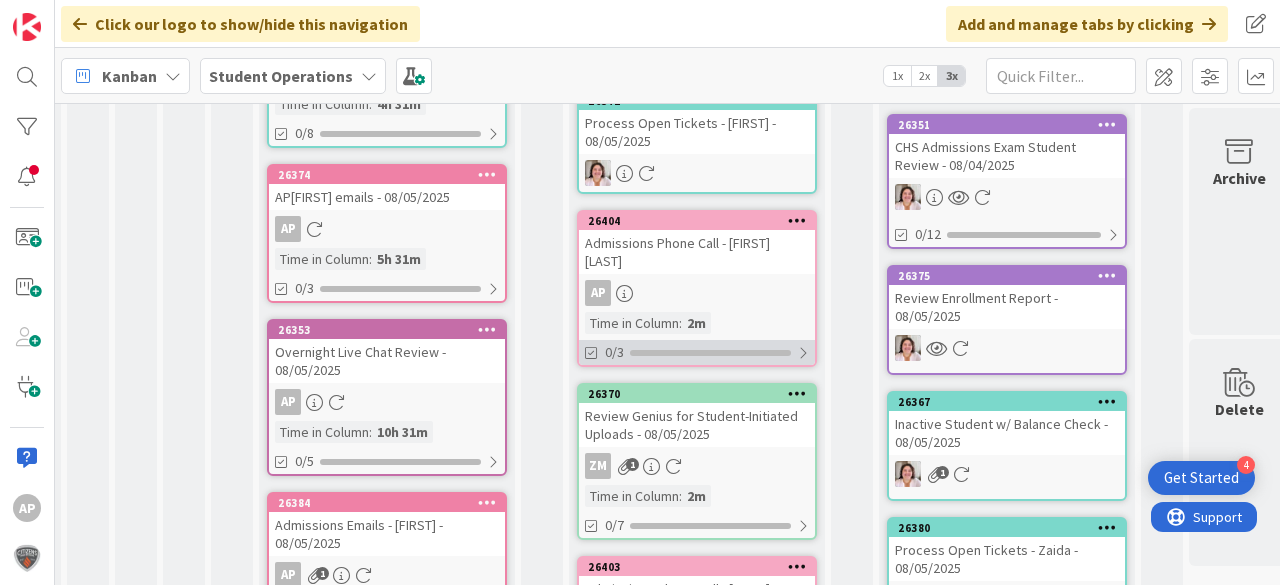 scroll, scrollTop: 0, scrollLeft: 0, axis: both 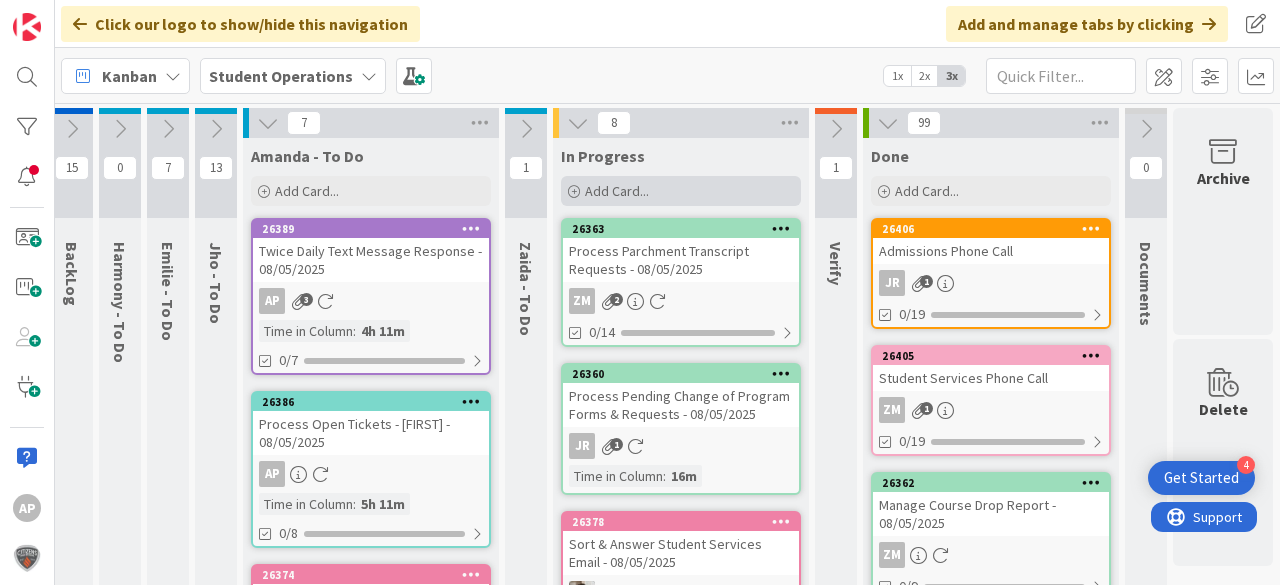click on "Add Card..." at bounding box center (617, 191) 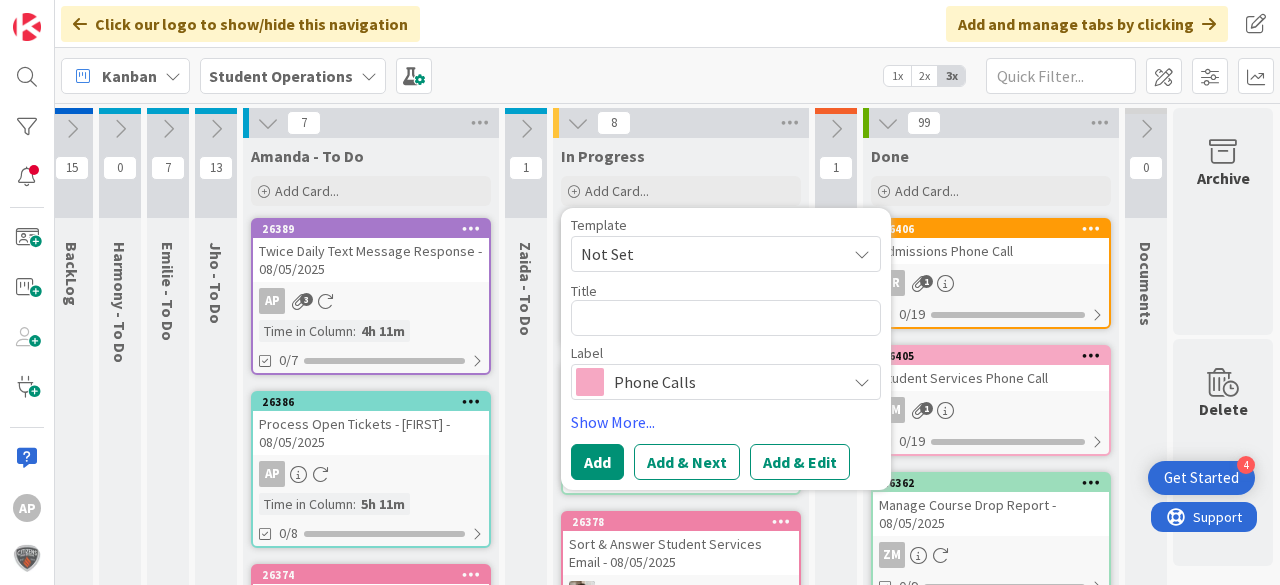click on "Not Set" at bounding box center (706, 254) 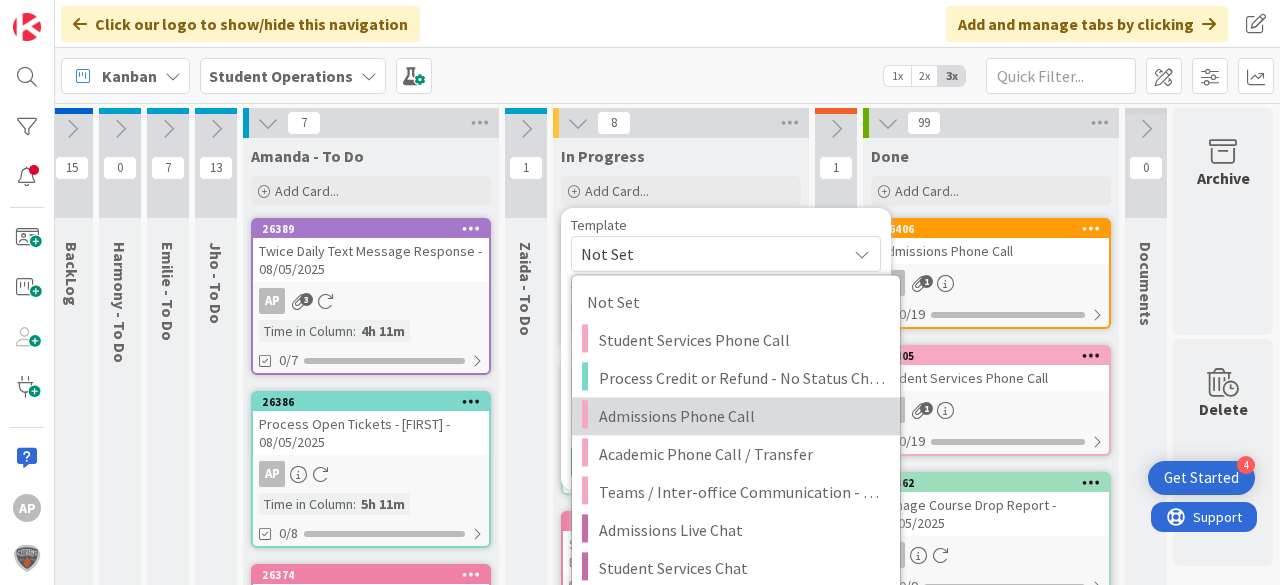 click on "Admissions Phone Call" at bounding box center [742, 416] 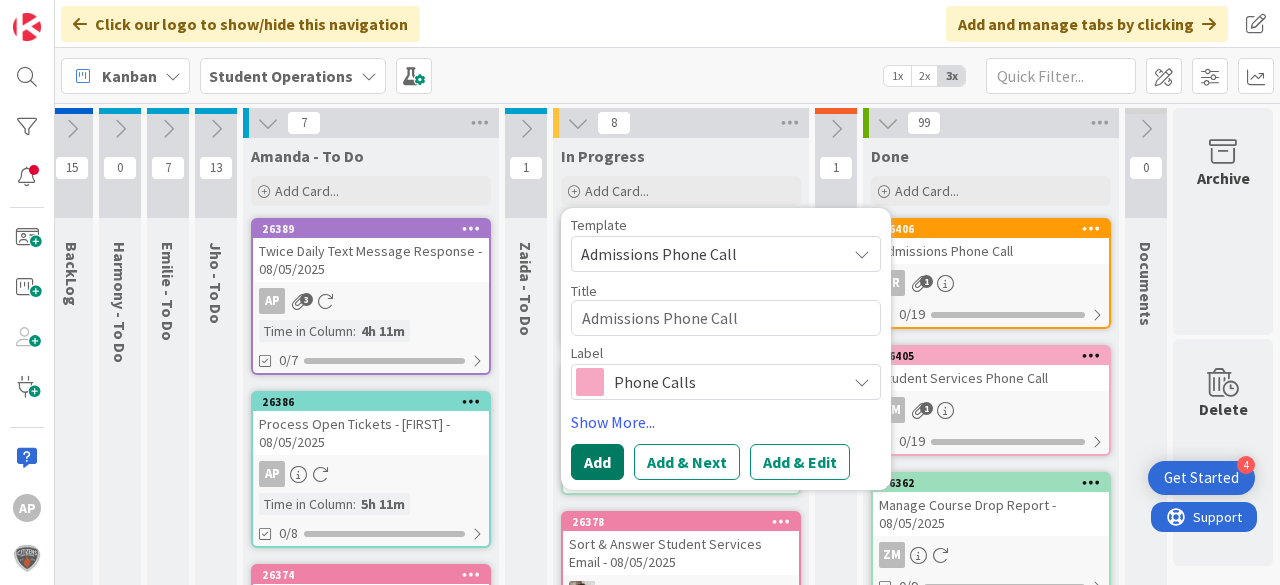 click on "Add" at bounding box center [597, 462] 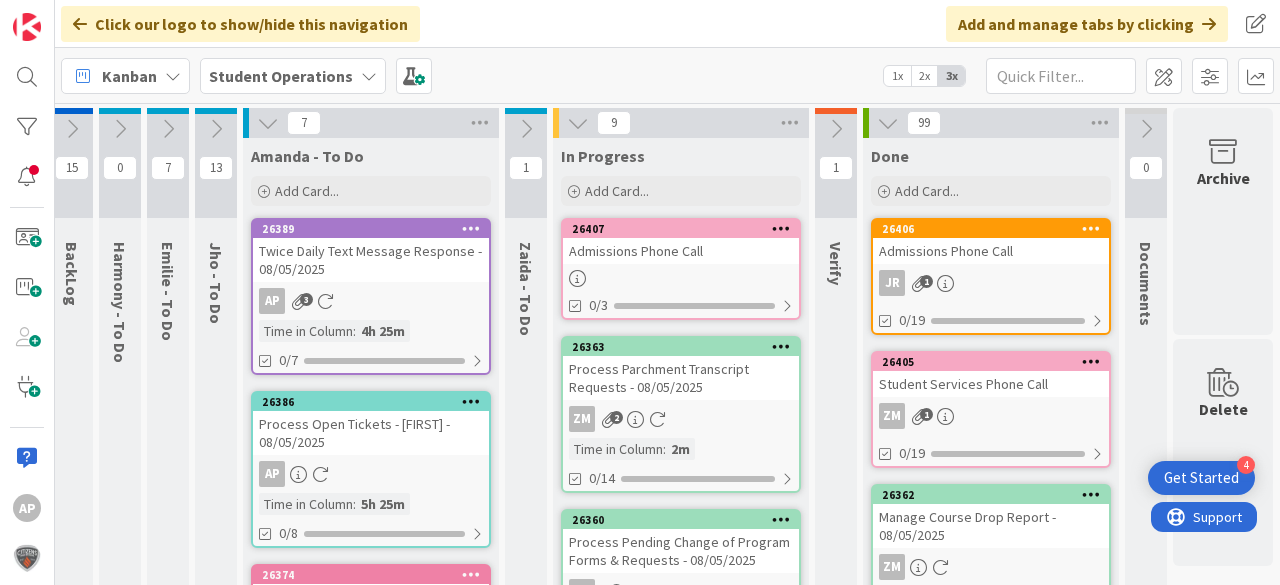 click on "Admissions Phone Call" at bounding box center (681, 251) 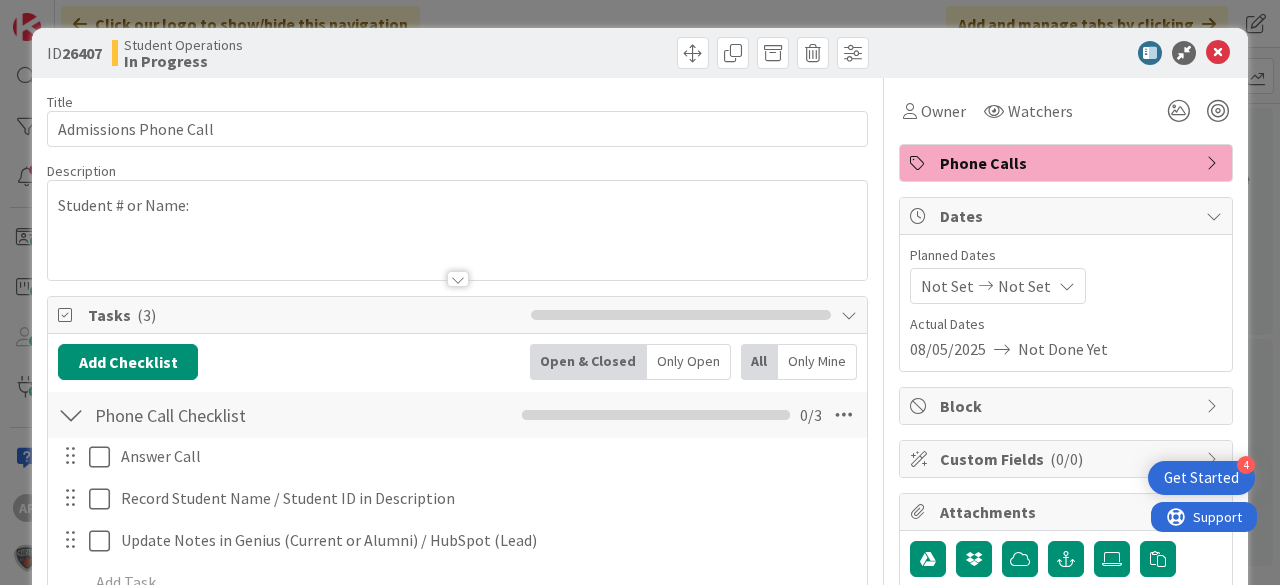 scroll, scrollTop: 0, scrollLeft: 0, axis: both 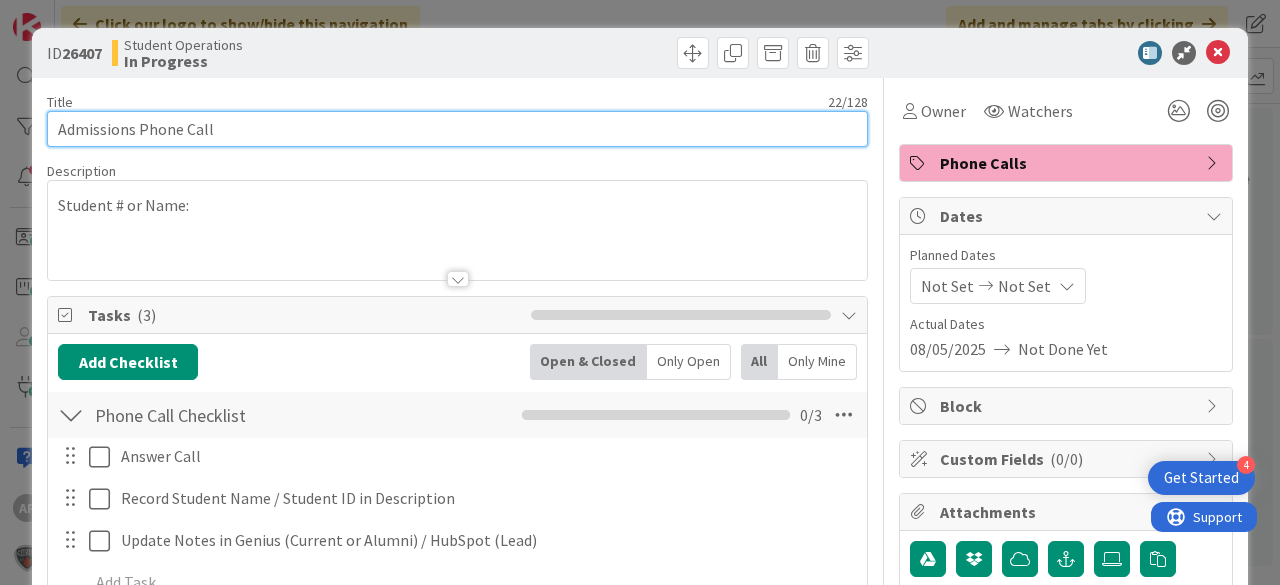 click on "Admissions Phone Call" at bounding box center (457, 129) 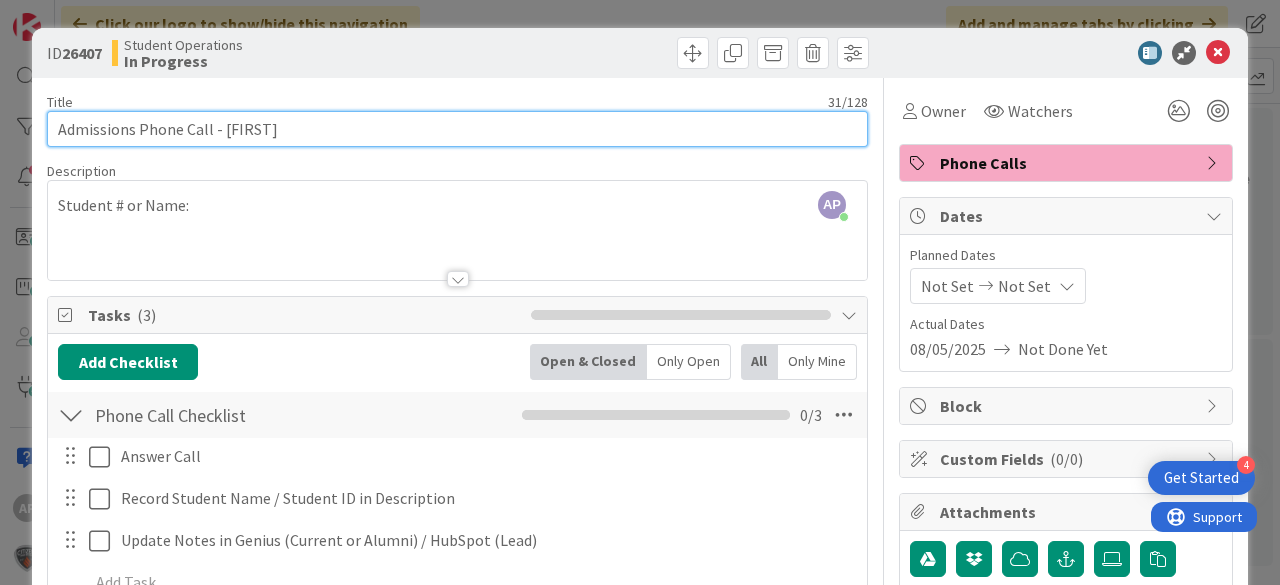 drag, startPoint x: 244, startPoint y: 126, endPoint x: 372, endPoint y: 121, distance: 128.09763 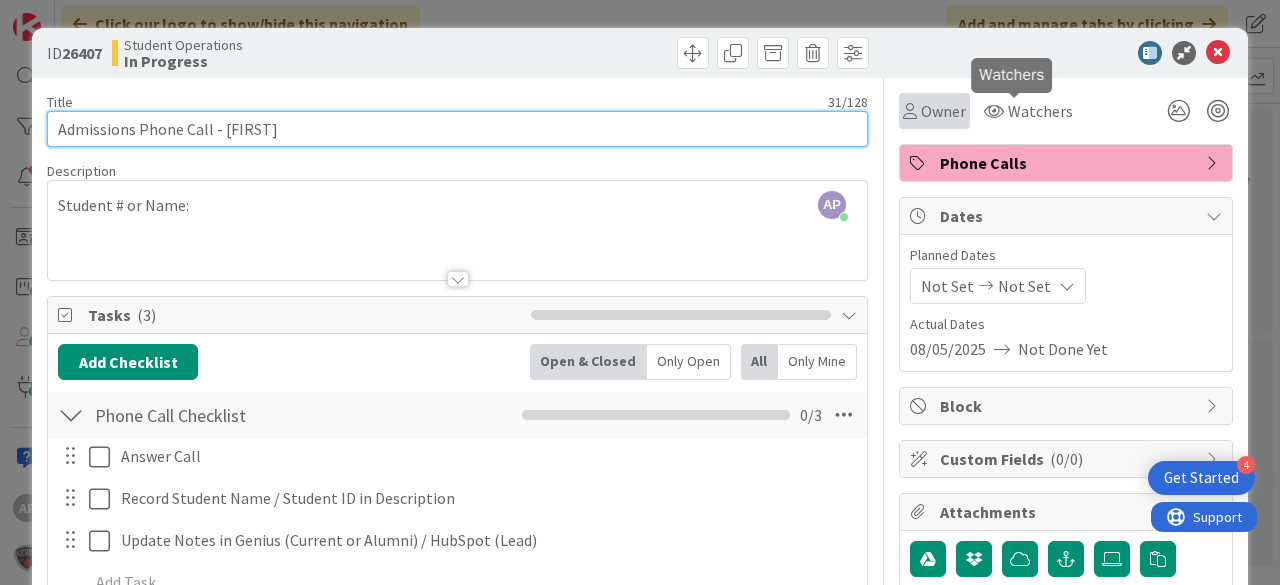 type on "Admissions Phone Call - [FIRST]" 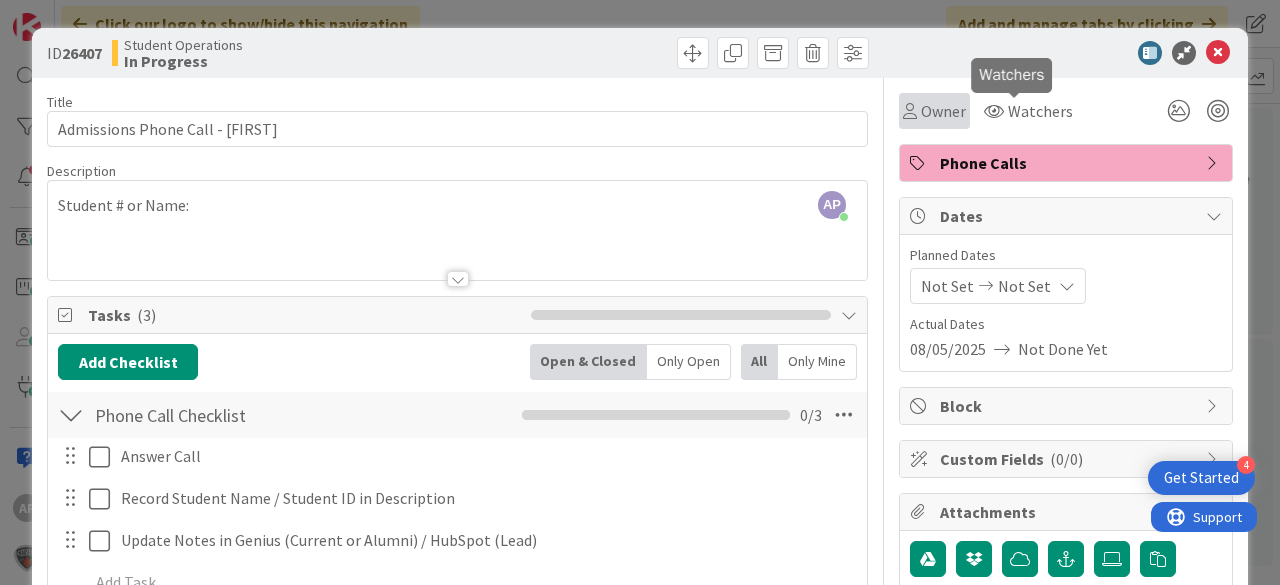 click on "Owner" at bounding box center (943, 111) 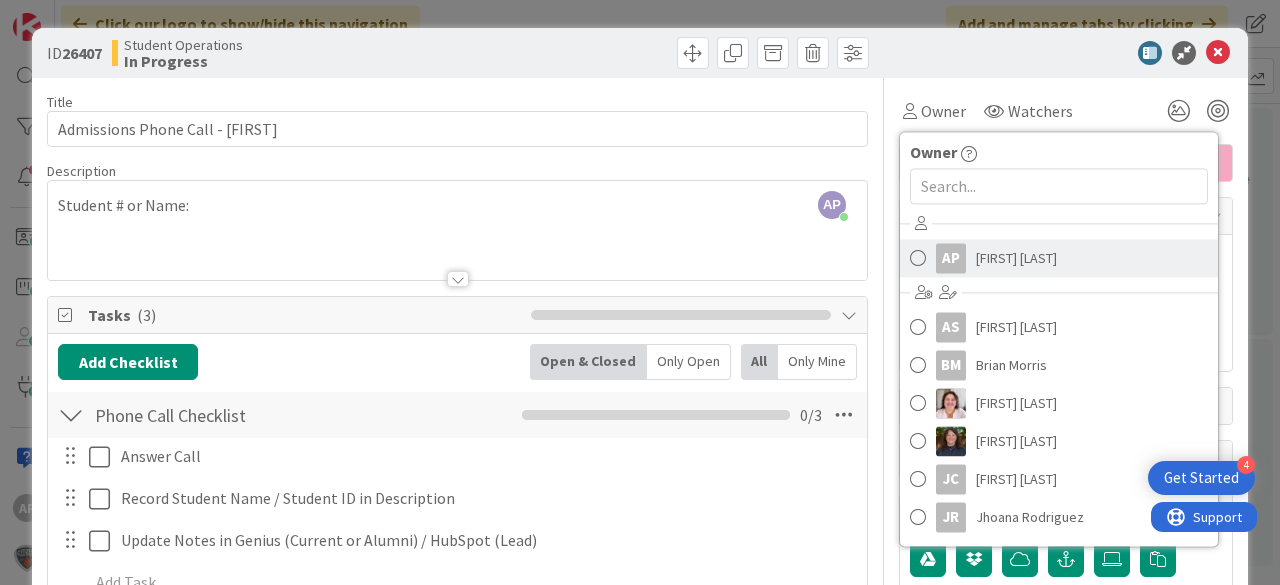 click on "[FIRST] [LAST]" at bounding box center (1016, 258) 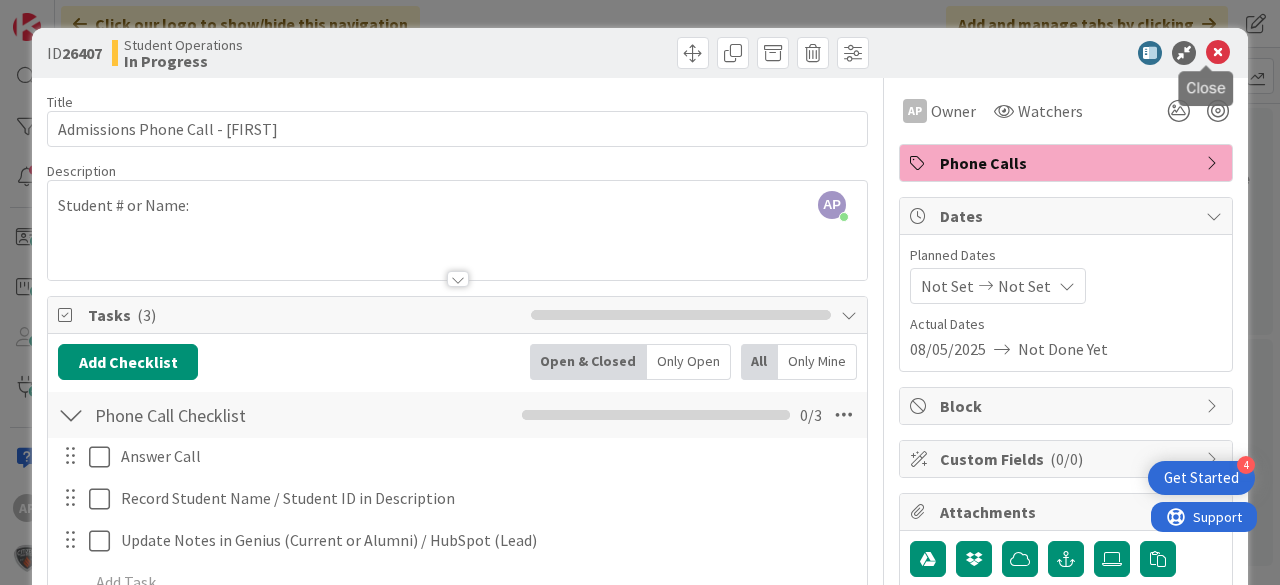 click at bounding box center [1218, 53] 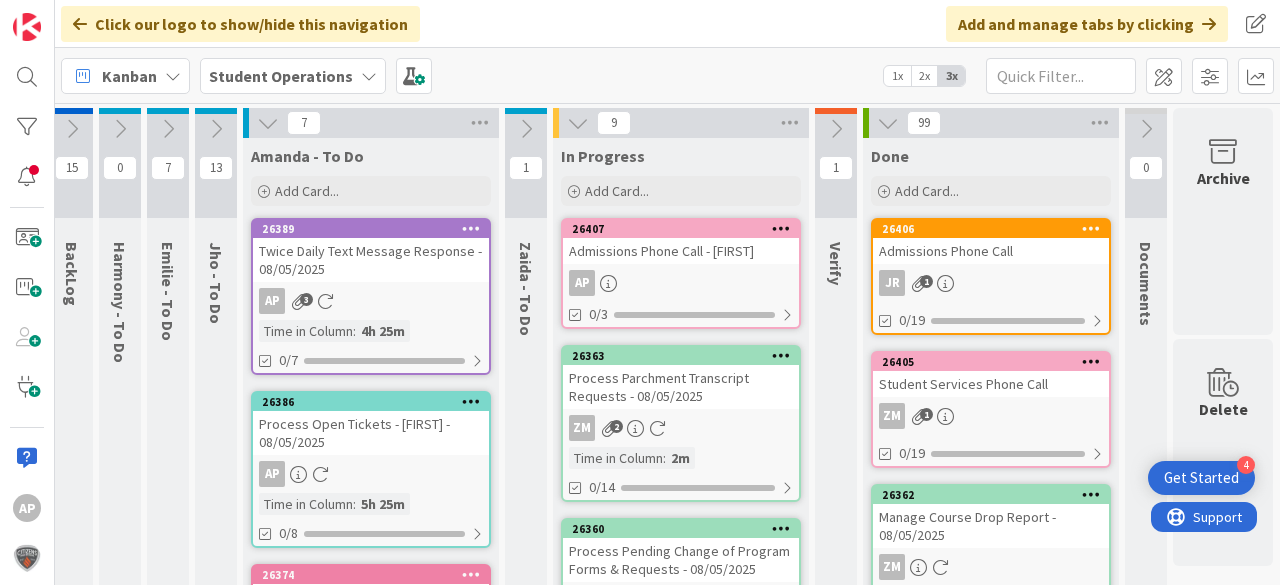 scroll, scrollTop: 0, scrollLeft: 0, axis: both 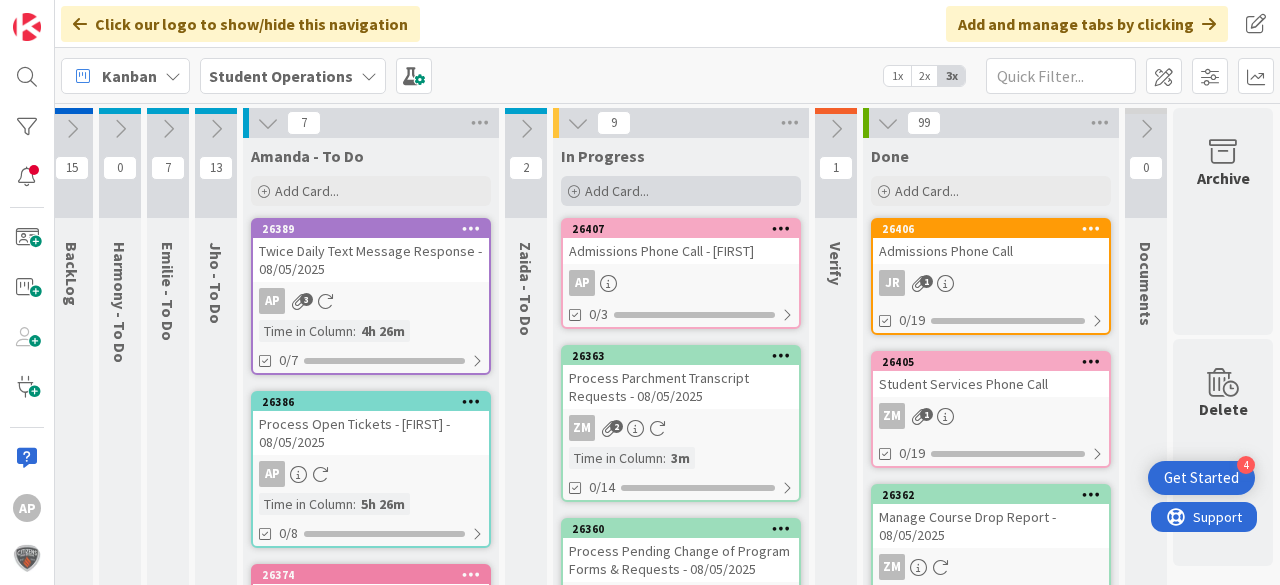 click on "Add Card..." at bounding box center [617, 191] 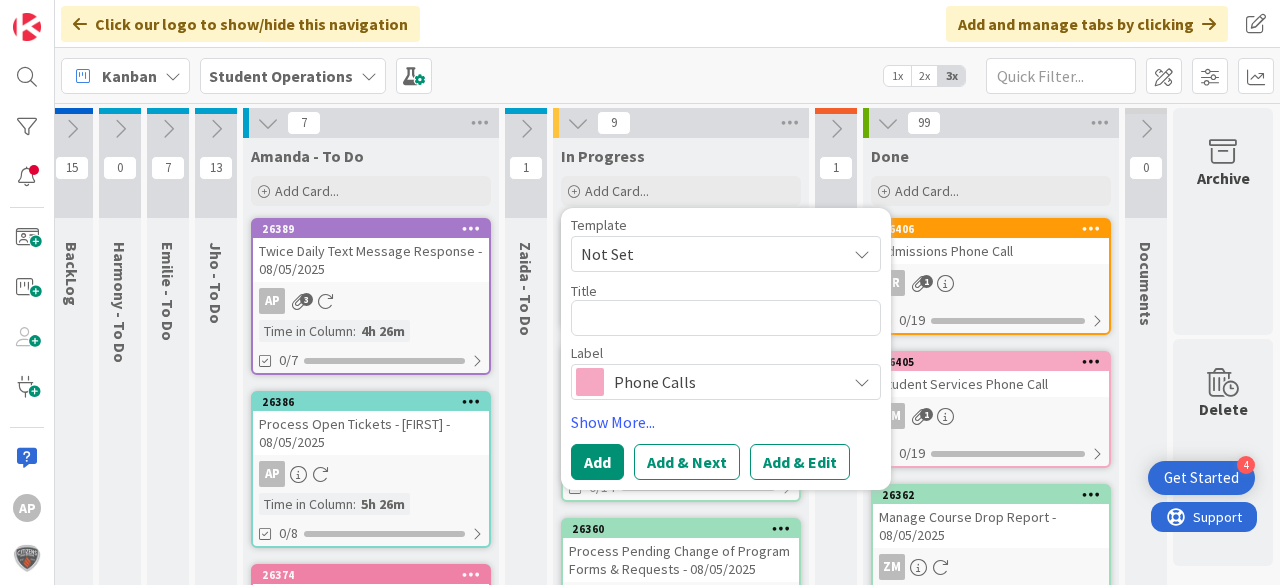 click on "Not Set" at bounding box center [706, 254] 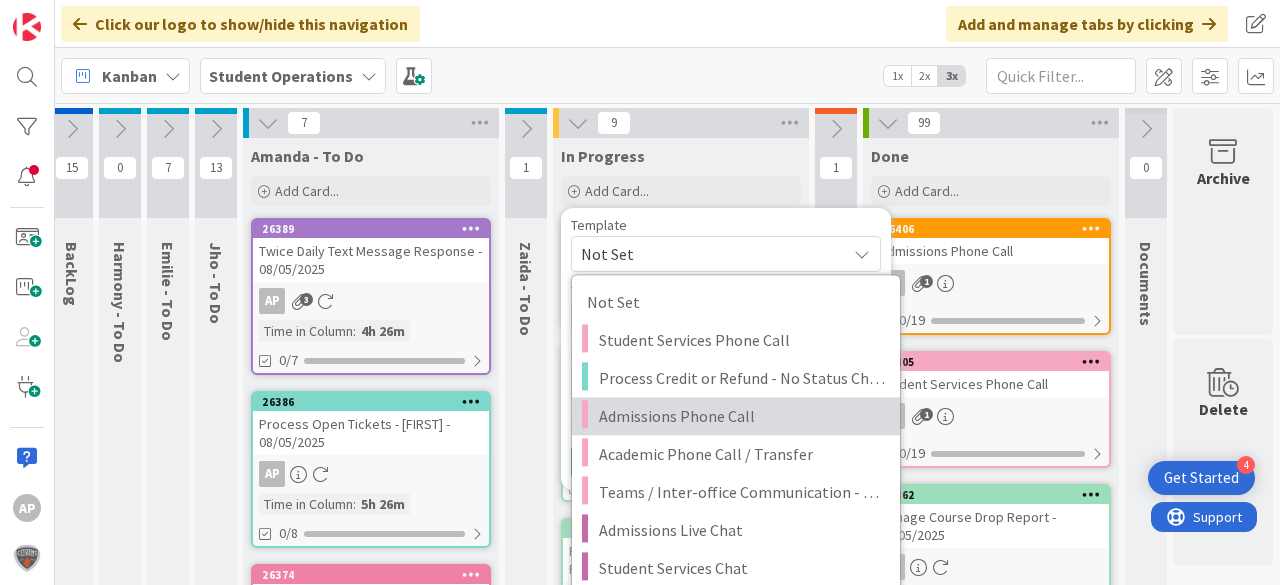 click on "Admissions Phone Call" at bounding box center (736, 416) 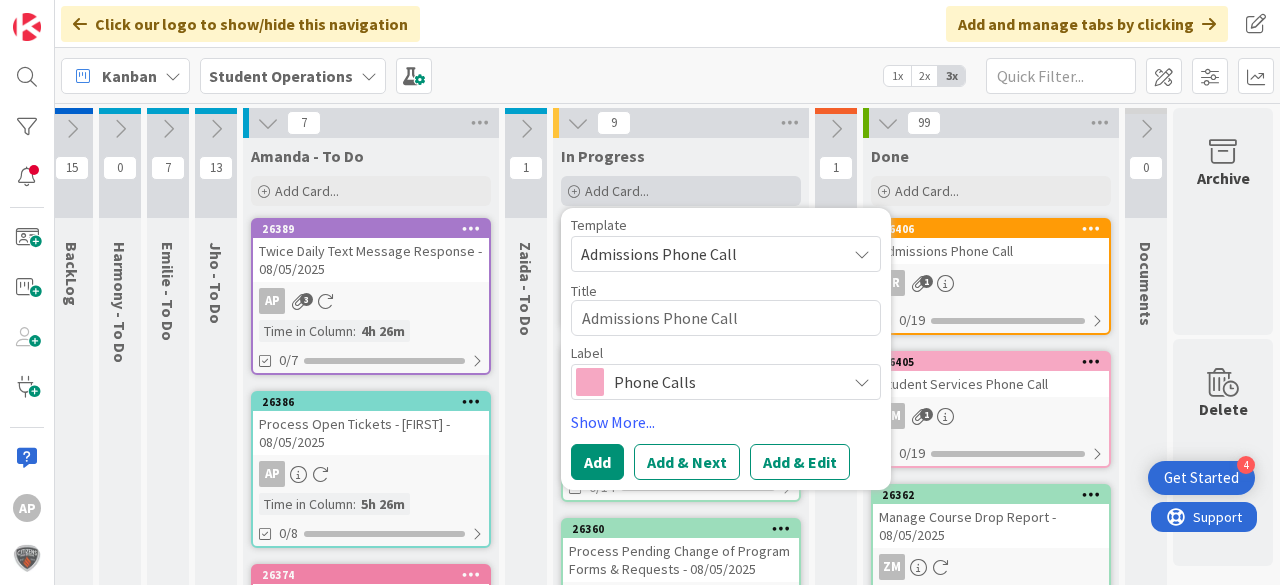 click on "Add Card..." at bounding box center [681, 191] 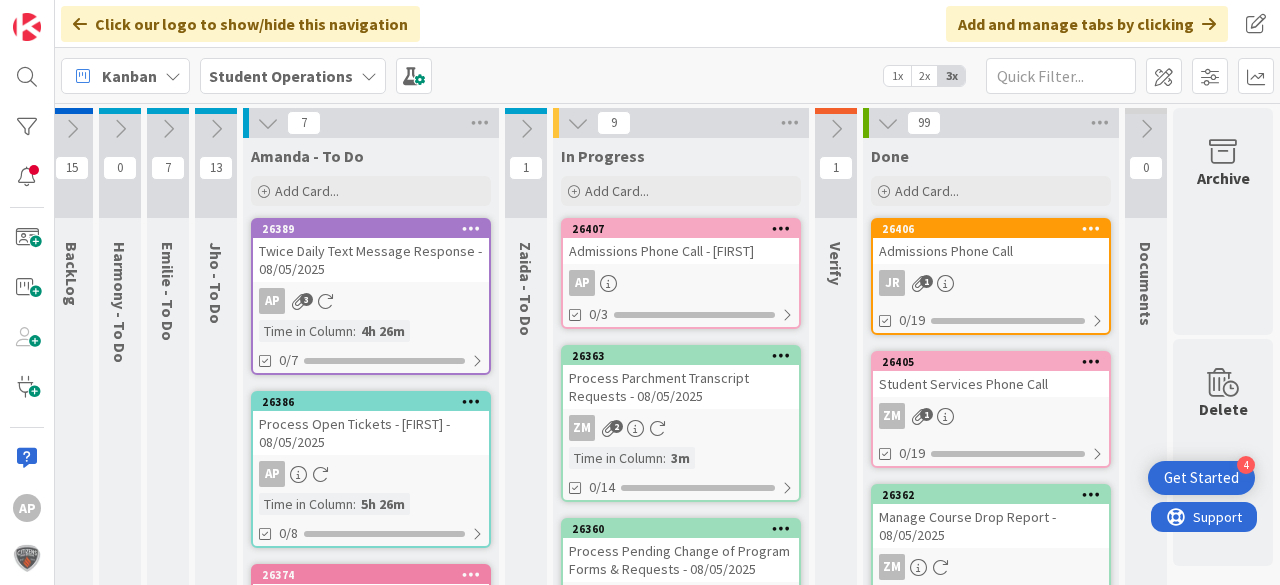 click on "Admissions Phone Call - [FIRST]" at bounding box center [681, 251] 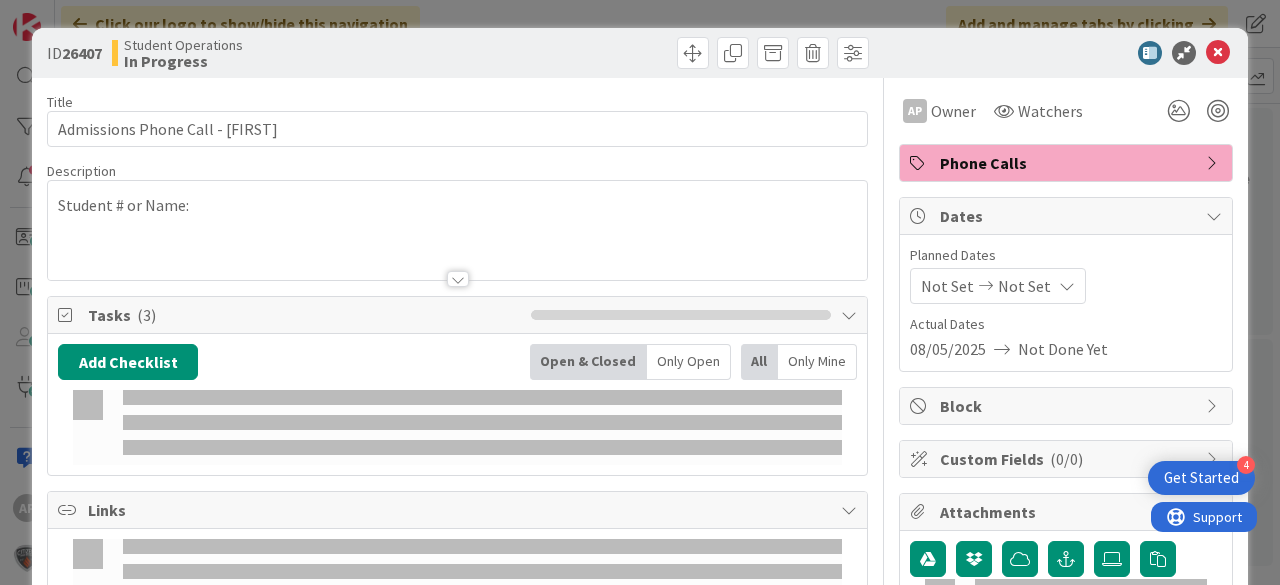 scroll, scrollTop: 0, scrollLeft: 0, axis: both 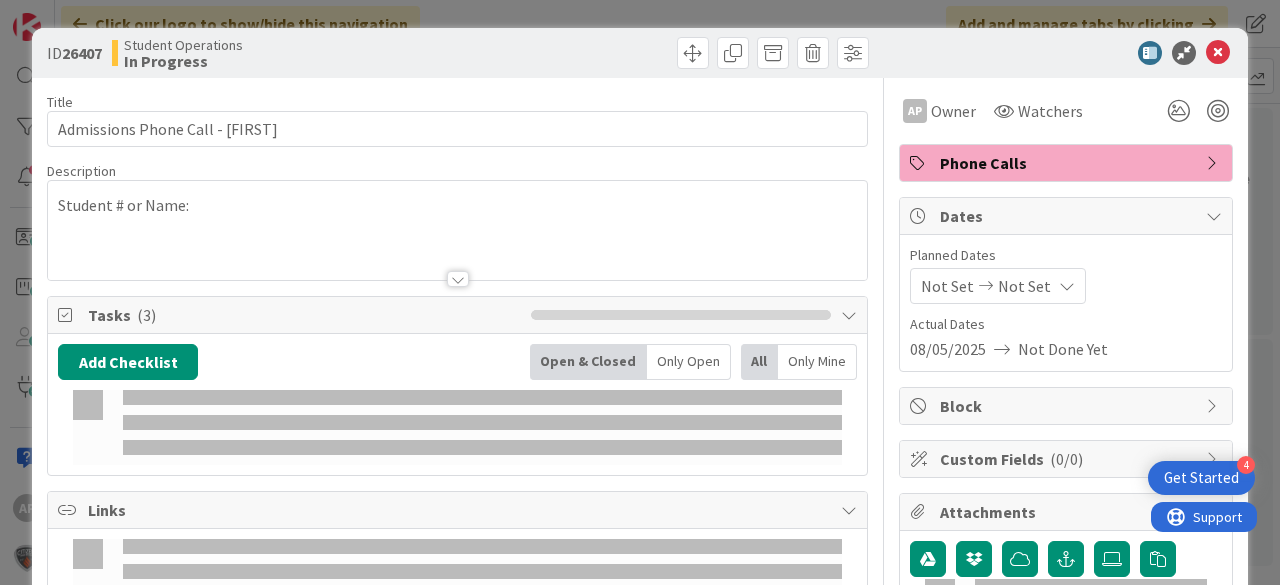 type on "x" 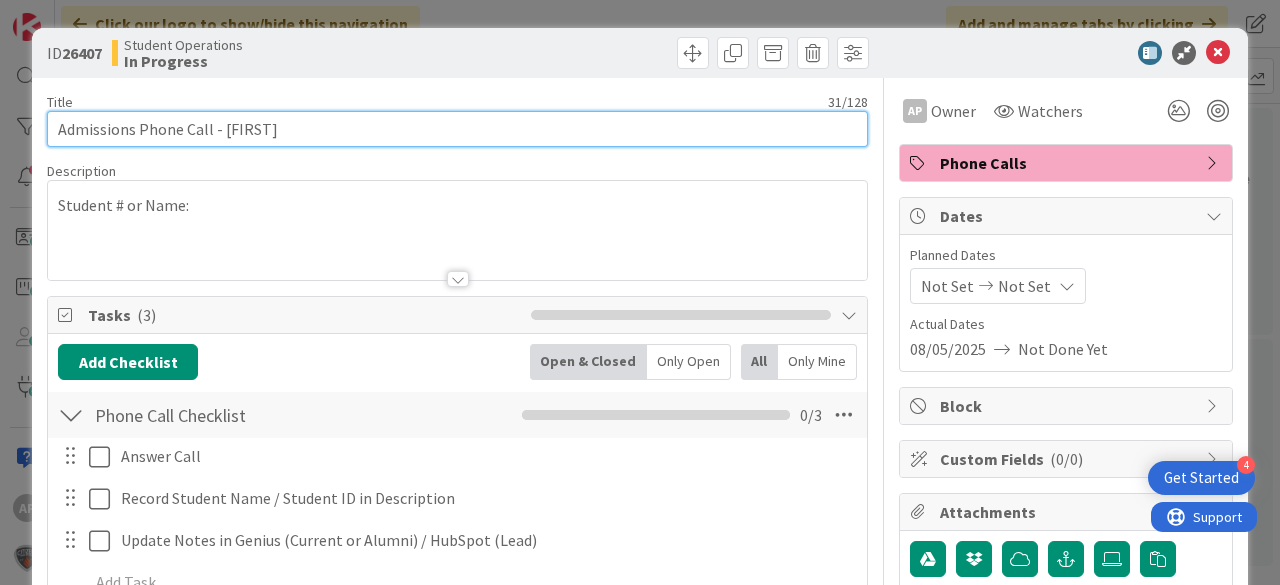 click on "Admissions Phone Call - [FIRST]" at bounding box center [457, 129] 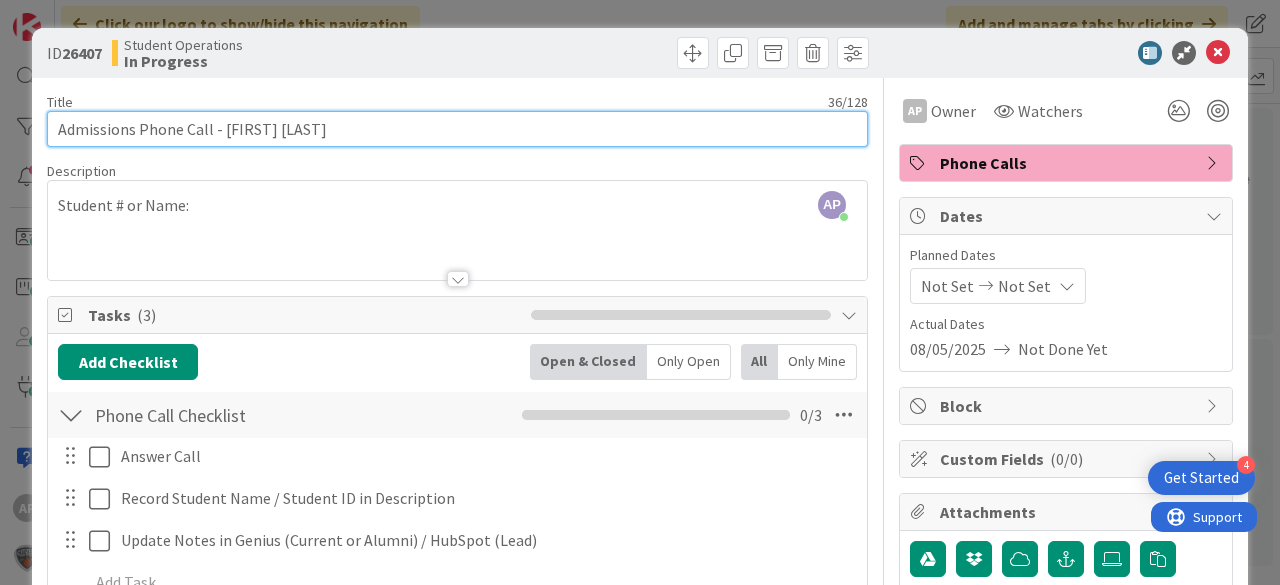 type on "Admissions Phone Call - [FIRST] [LAST]" 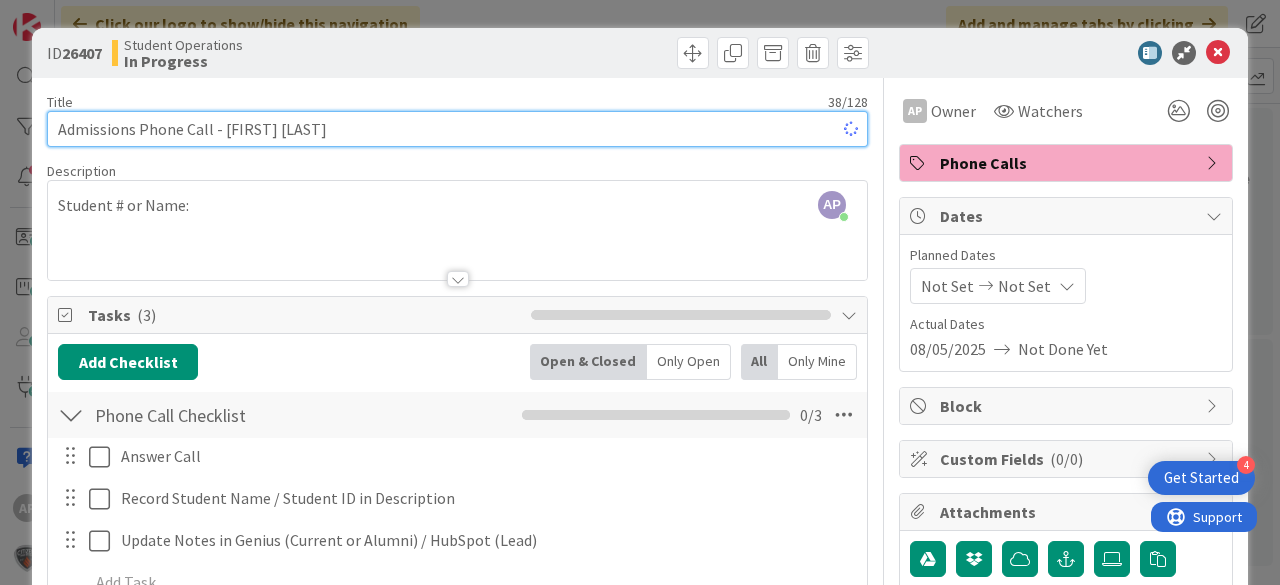 type on "x" 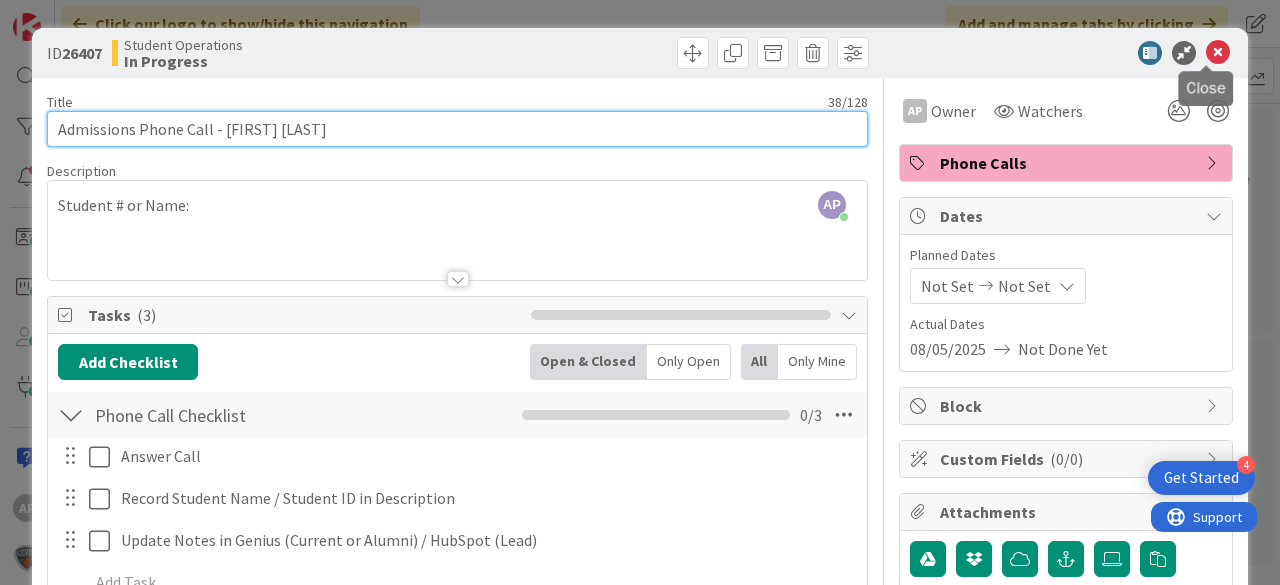 type on "Admissions Phone Call - [FIRST] [LAST]" 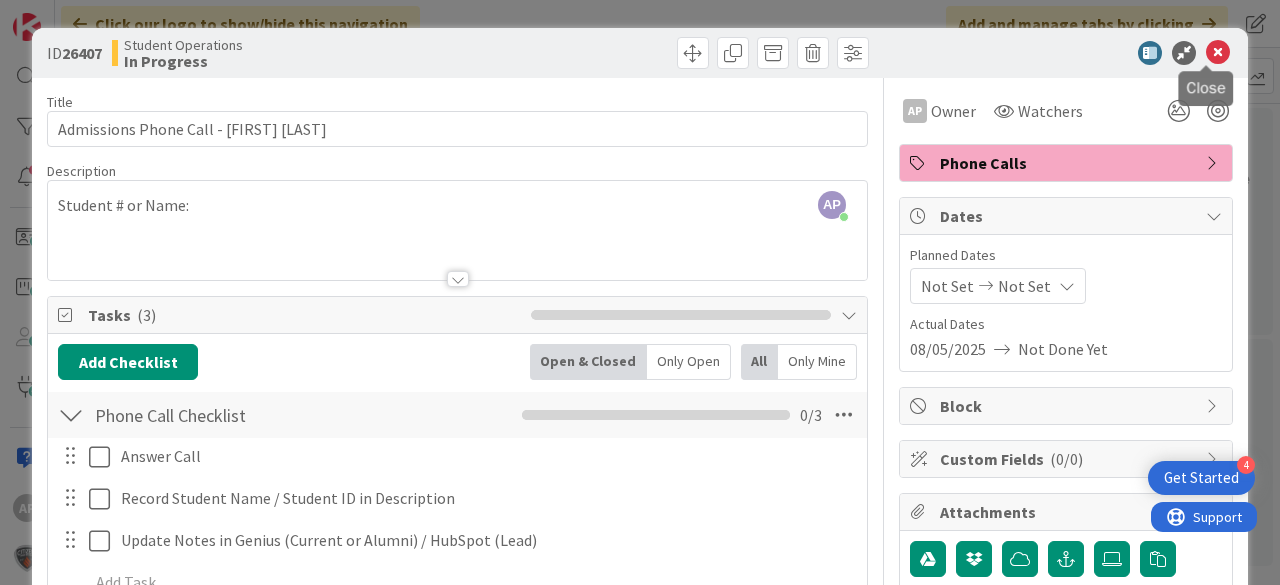 click at bounding box center (1218, 53) 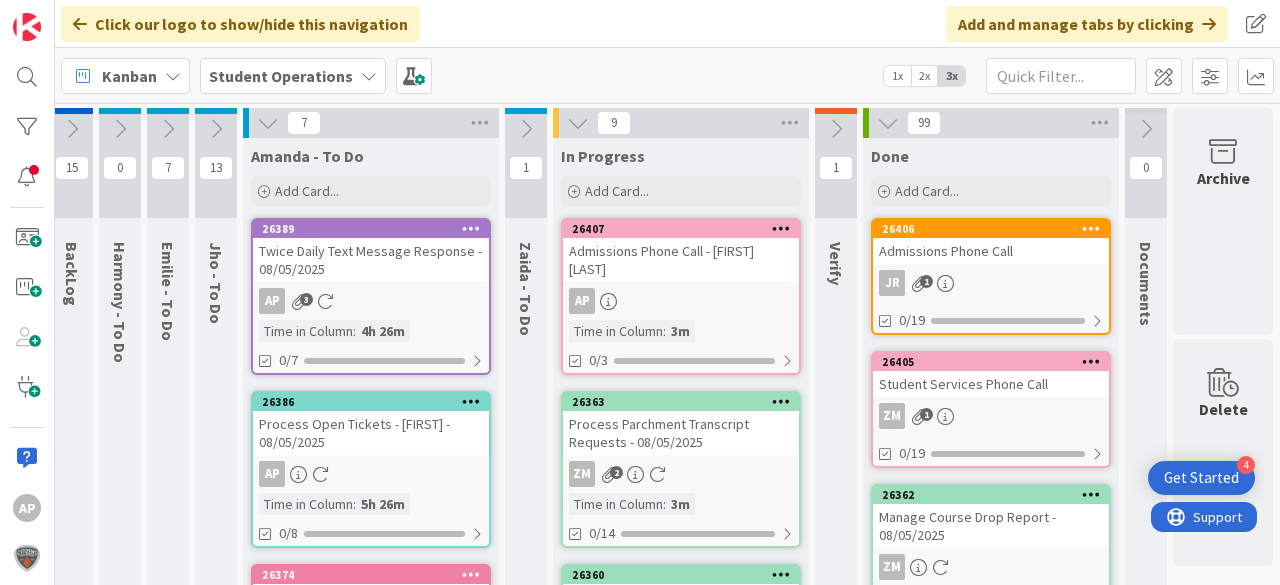 scroll, scrollTop: 0, scrollLeft: 0, axis: both 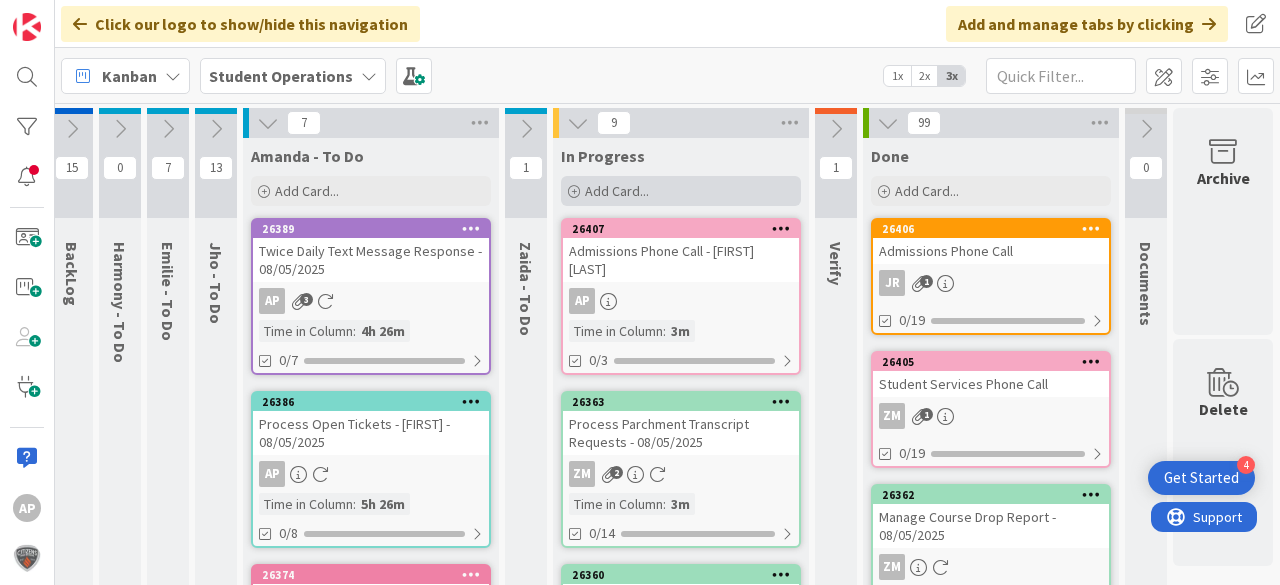 click on "Add Card..." at bounding box center (617, 191) 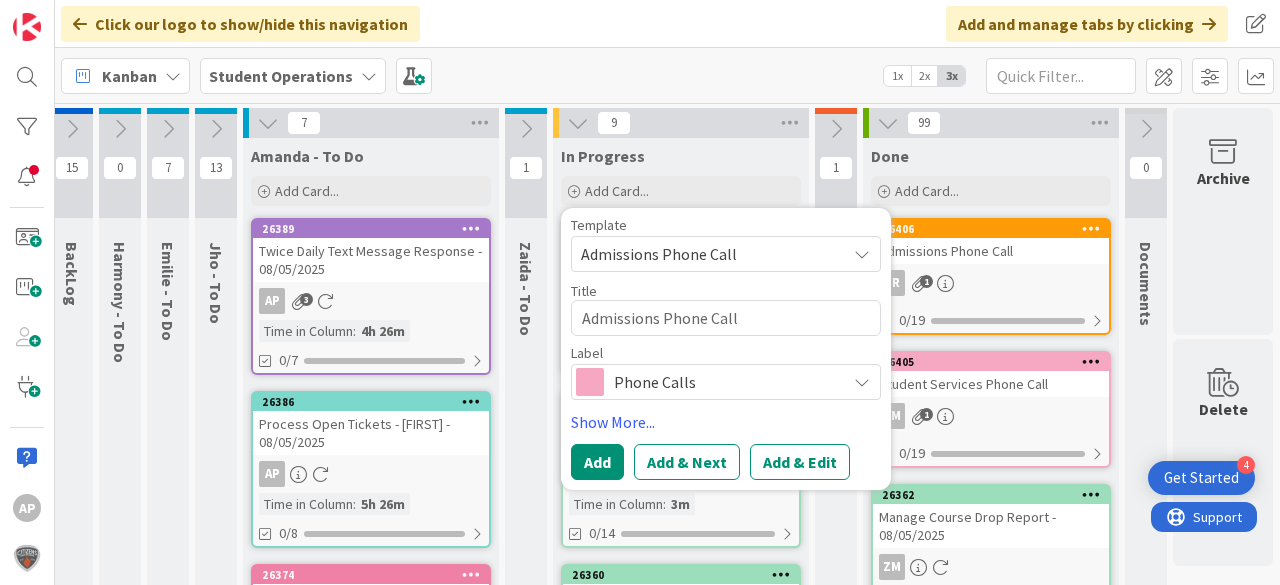 click on "Admissions Phone Call" at bounding box center (706, 254) 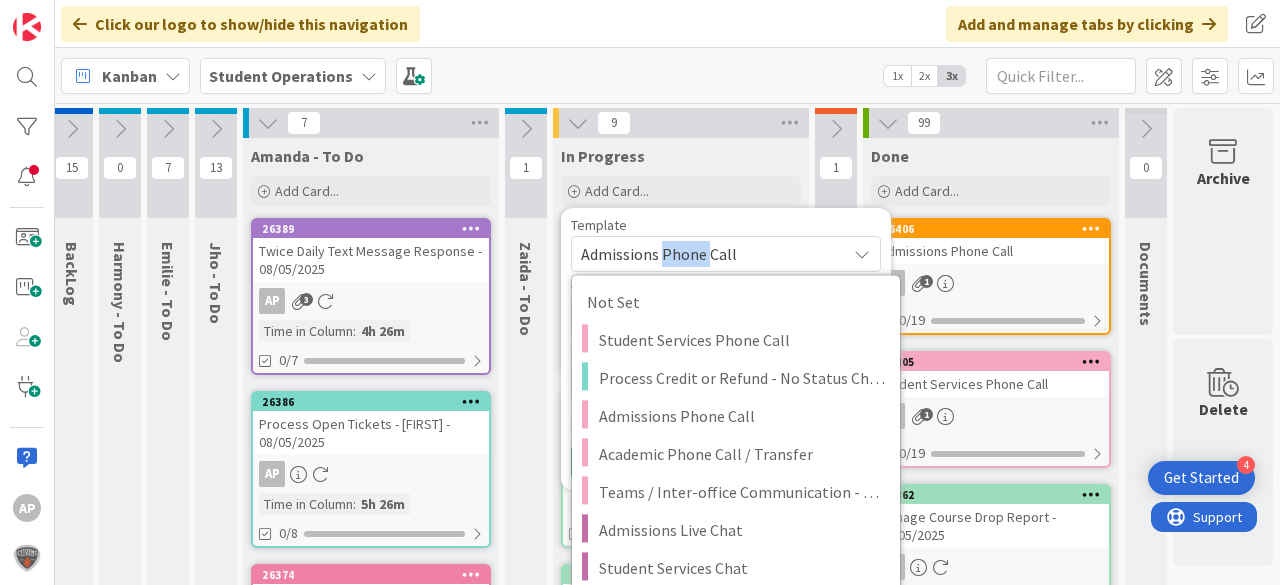 click on "Admissions Phone Call" at bounding box center (706, 254) 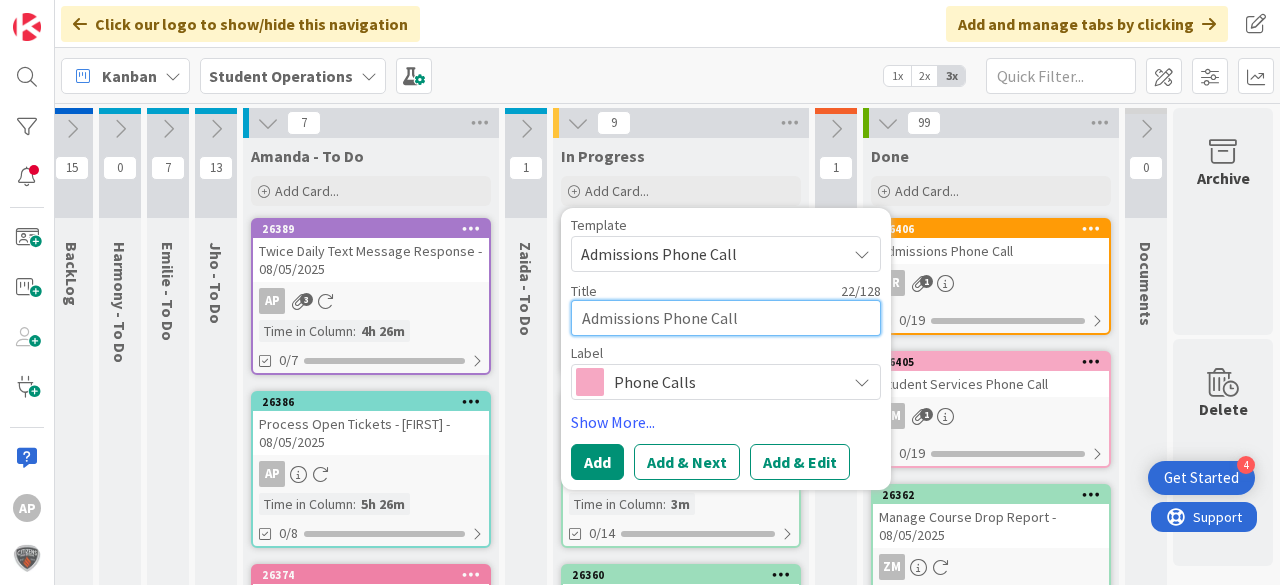 click on "Admissions Phone Call" at bounding box center (726, 318) 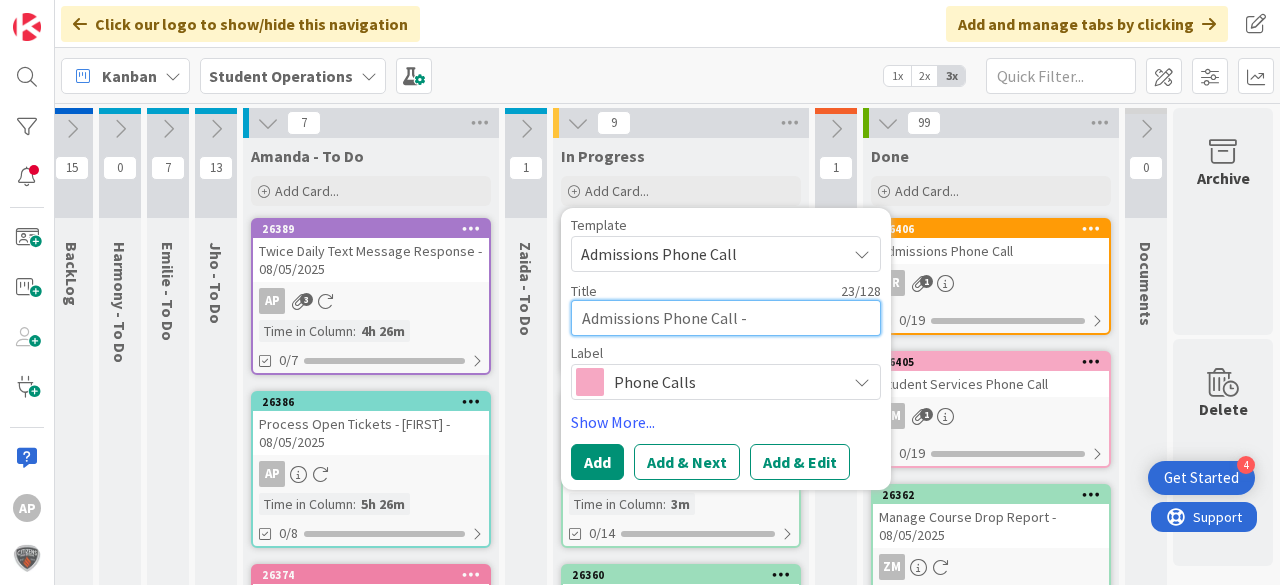 type on "x" 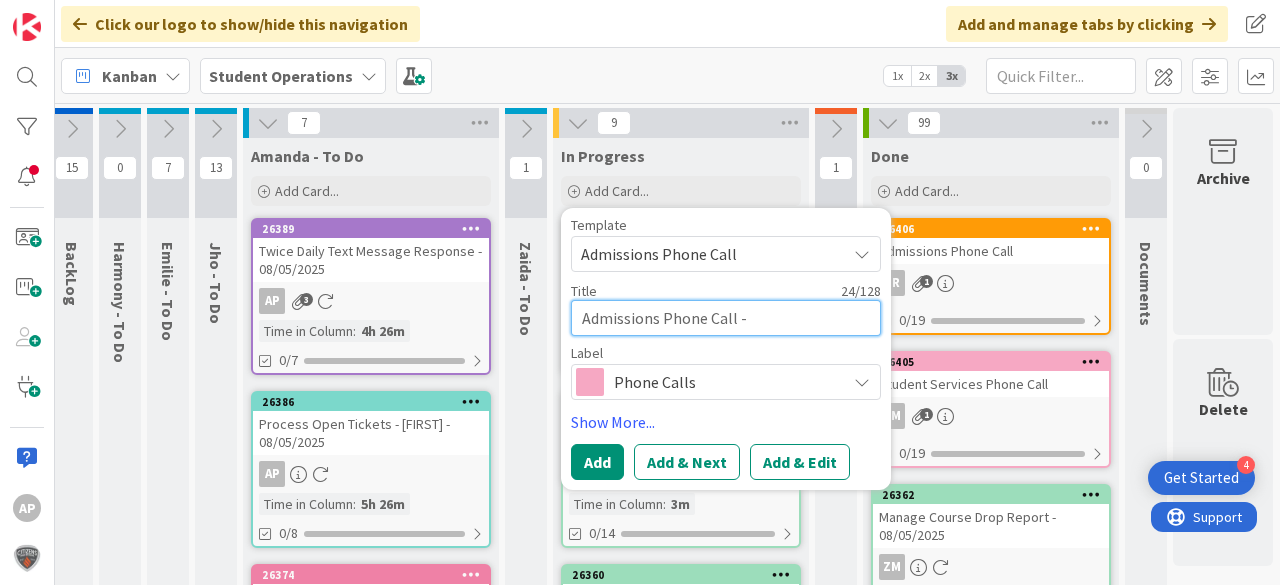 type on "x" 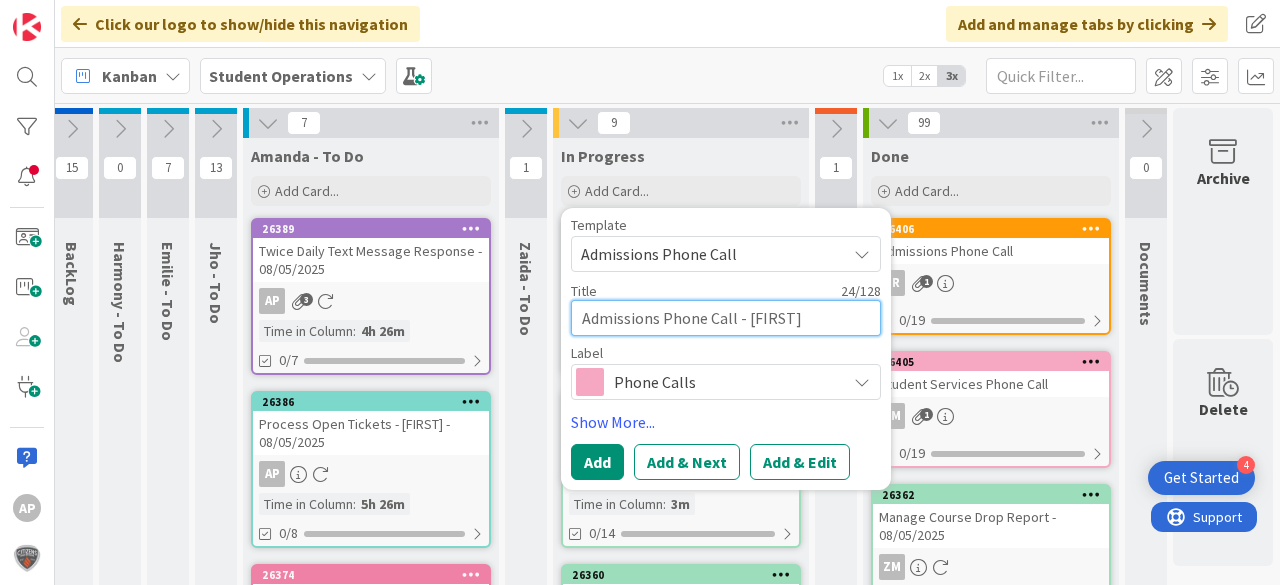 type on "x" 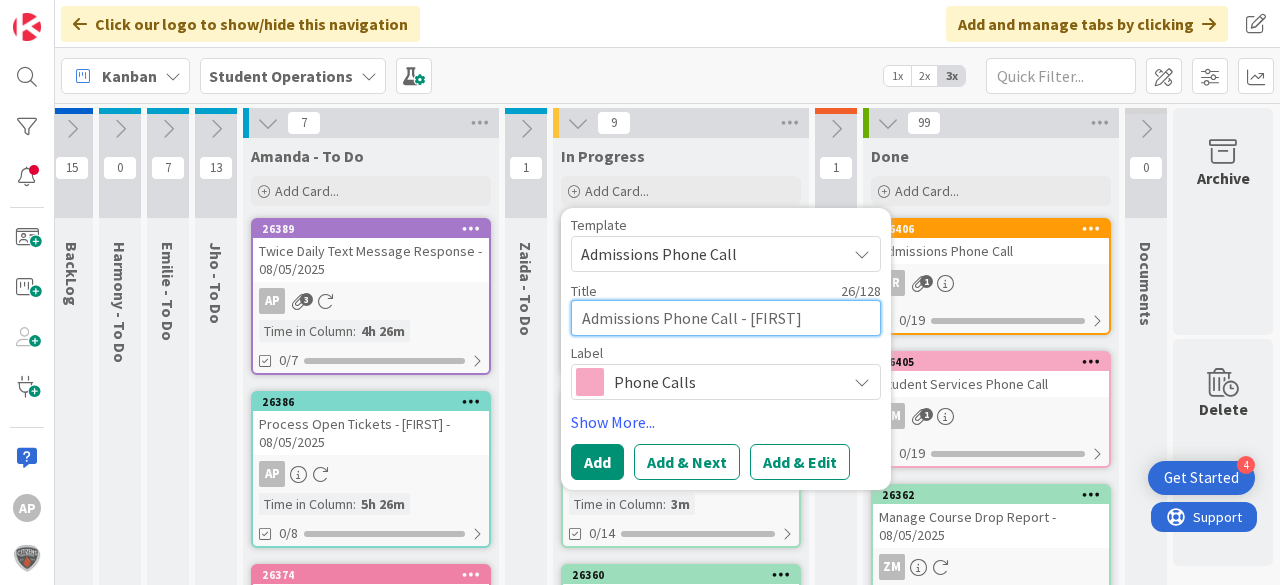 type on "x" 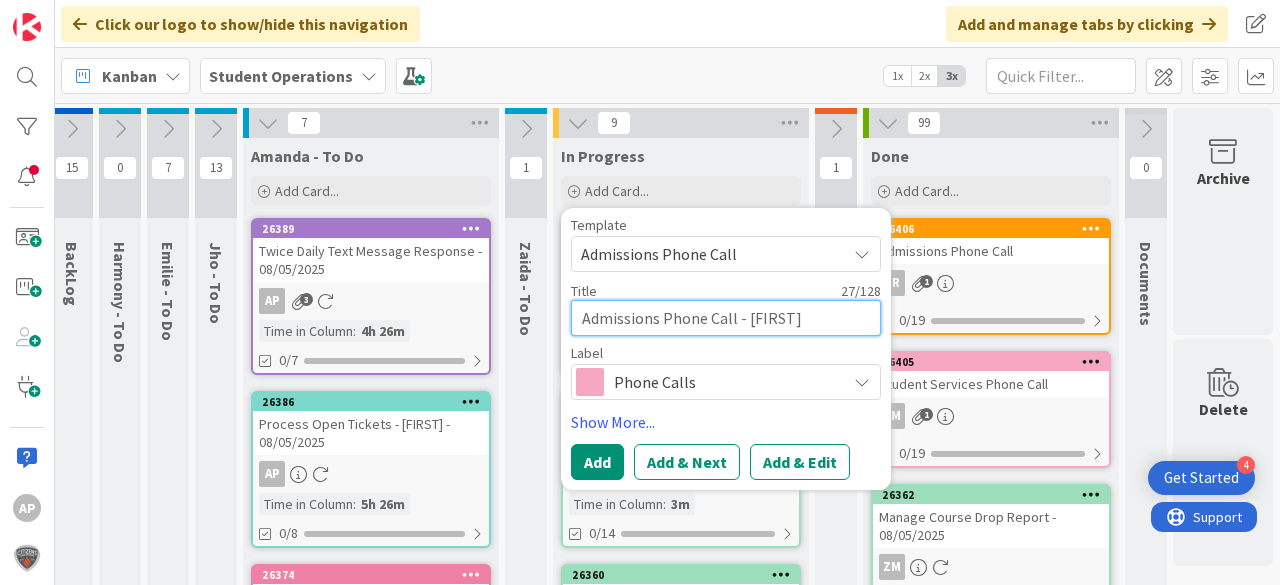 type on "x" 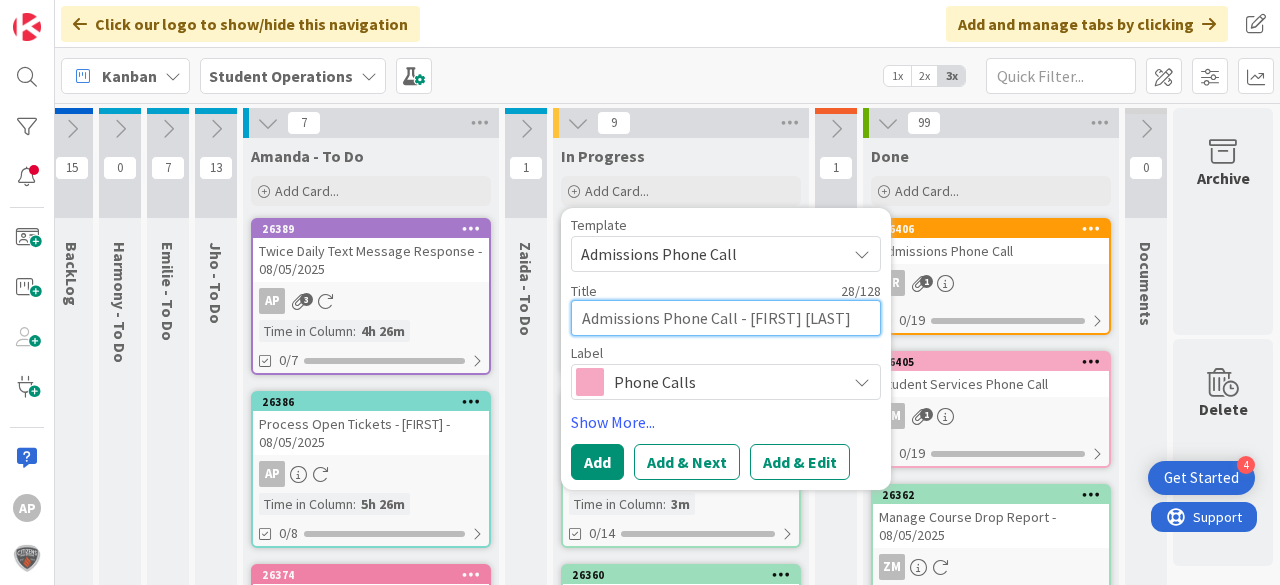 type on "x" 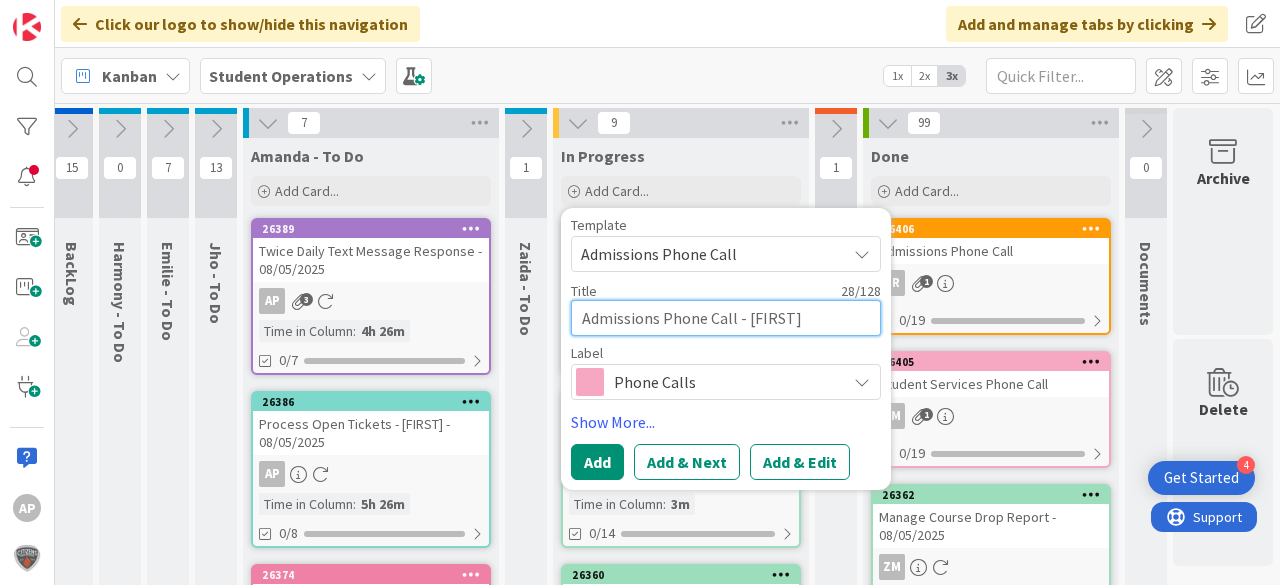 type on "x" 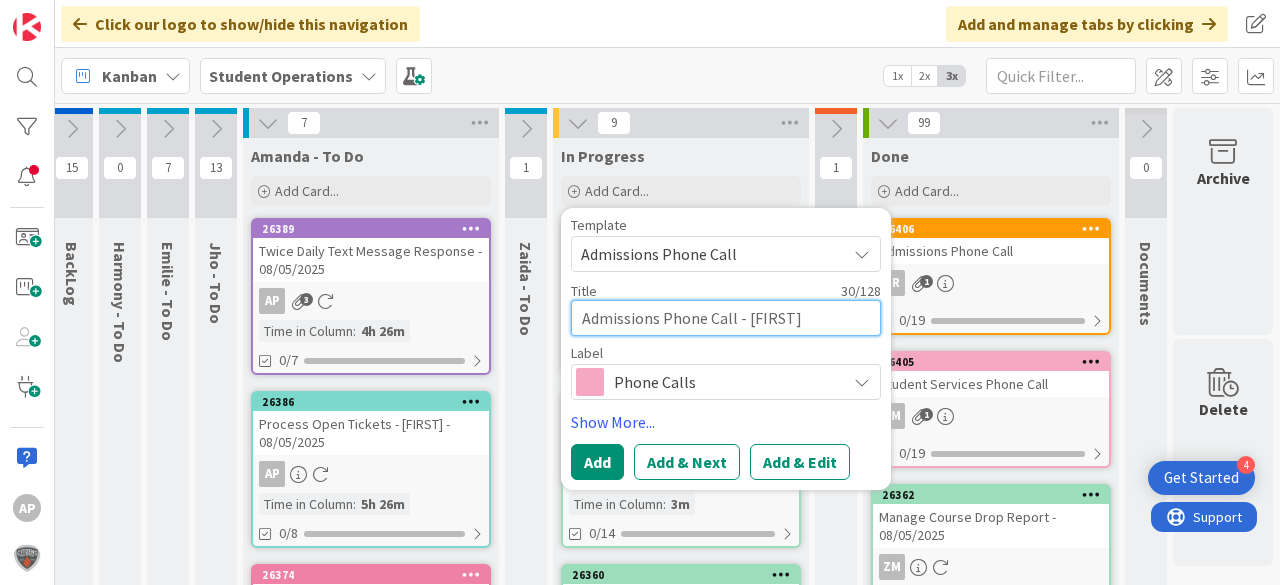 type on "x" 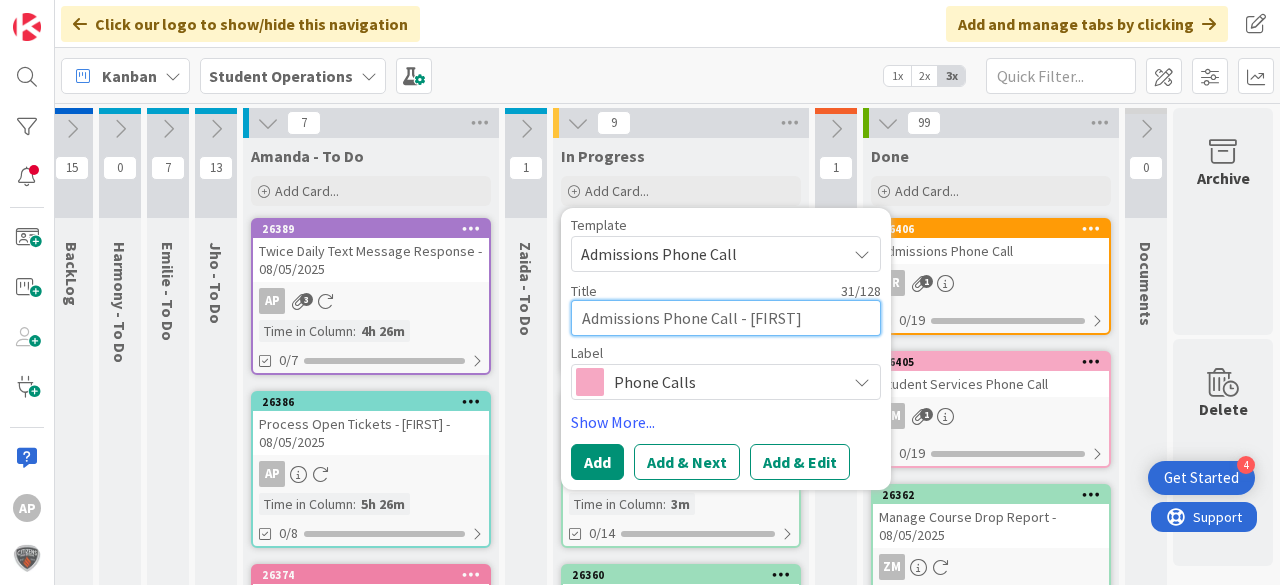 type on "Admissions Phone Call - [FIRST] [LAST]" 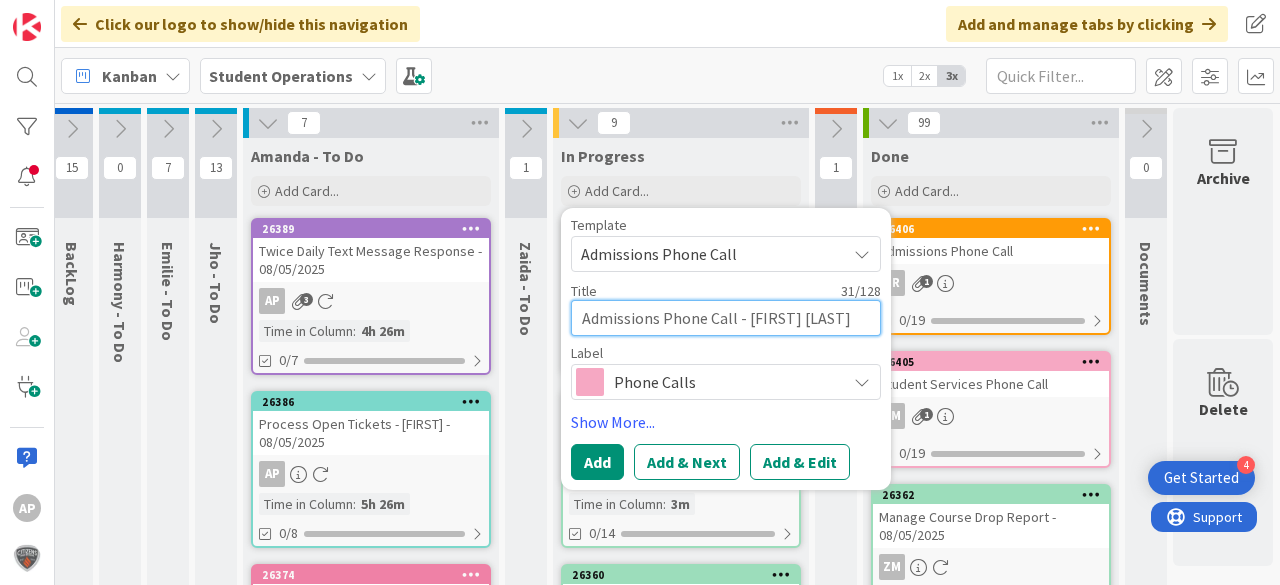 type on "x" 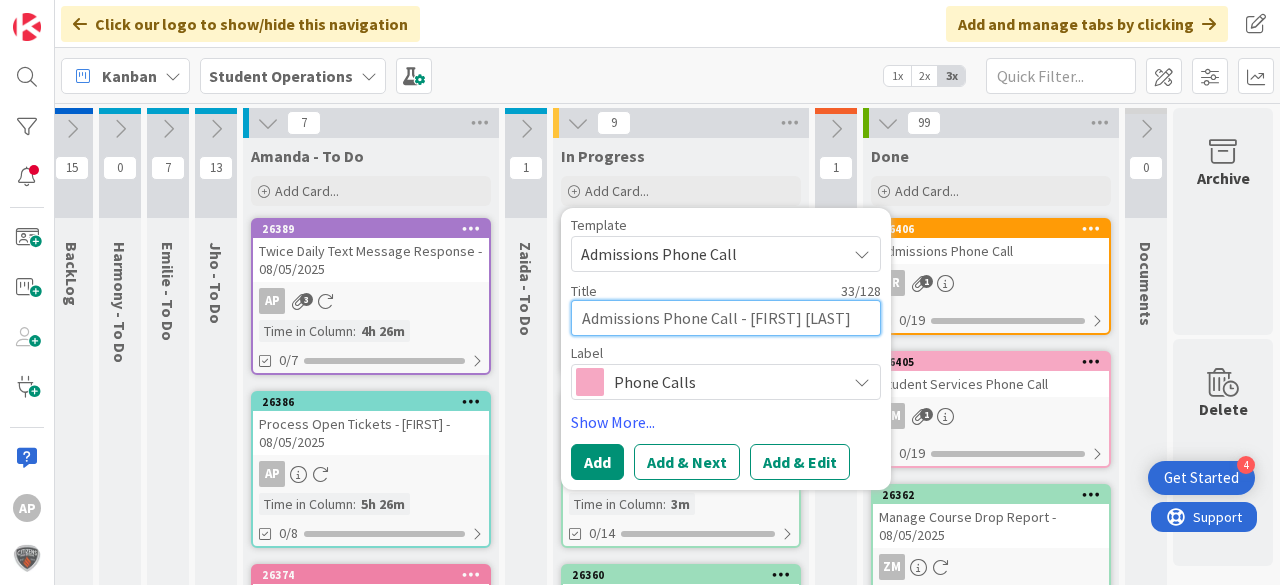 type on "x" 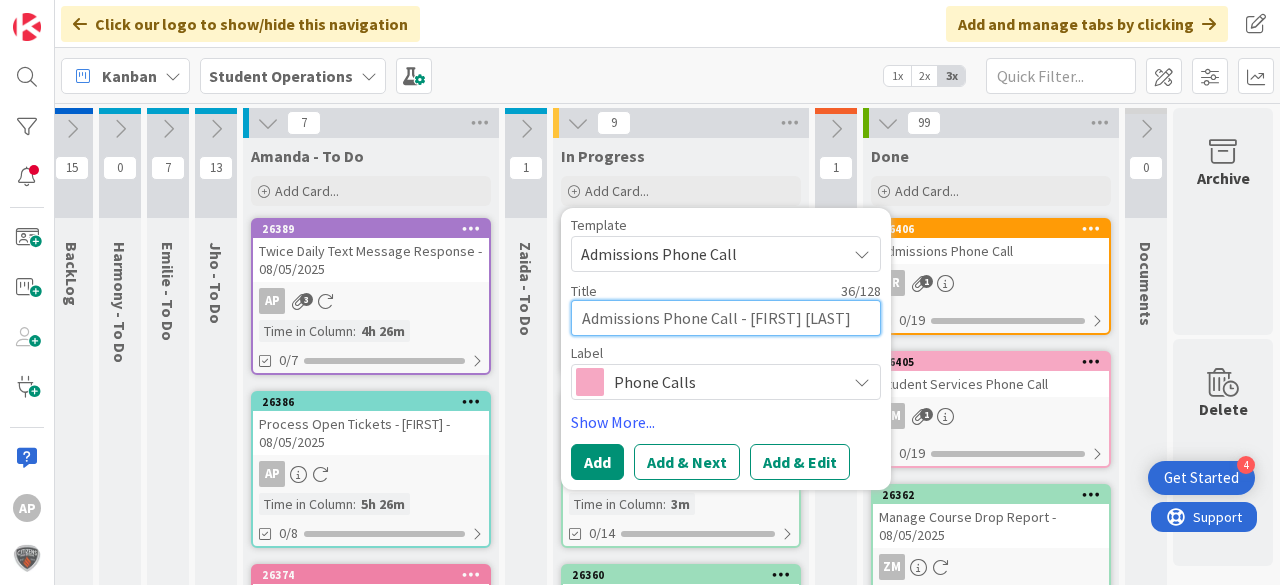 type on "x" 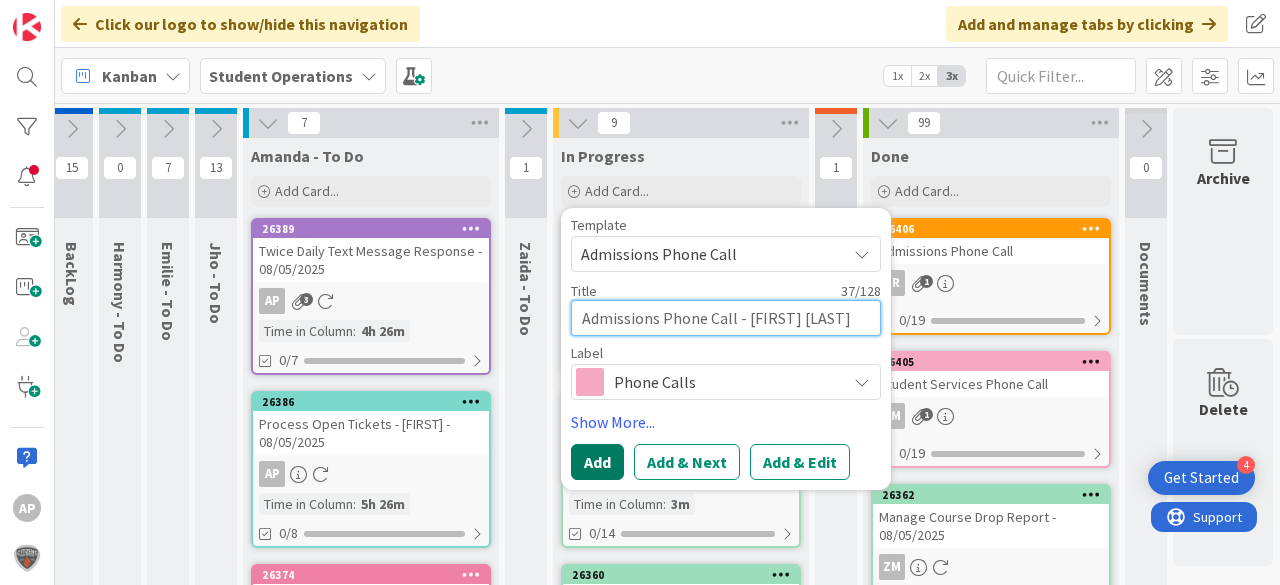 type on "Admissions Phone Call - [FIRST] [LAST]" 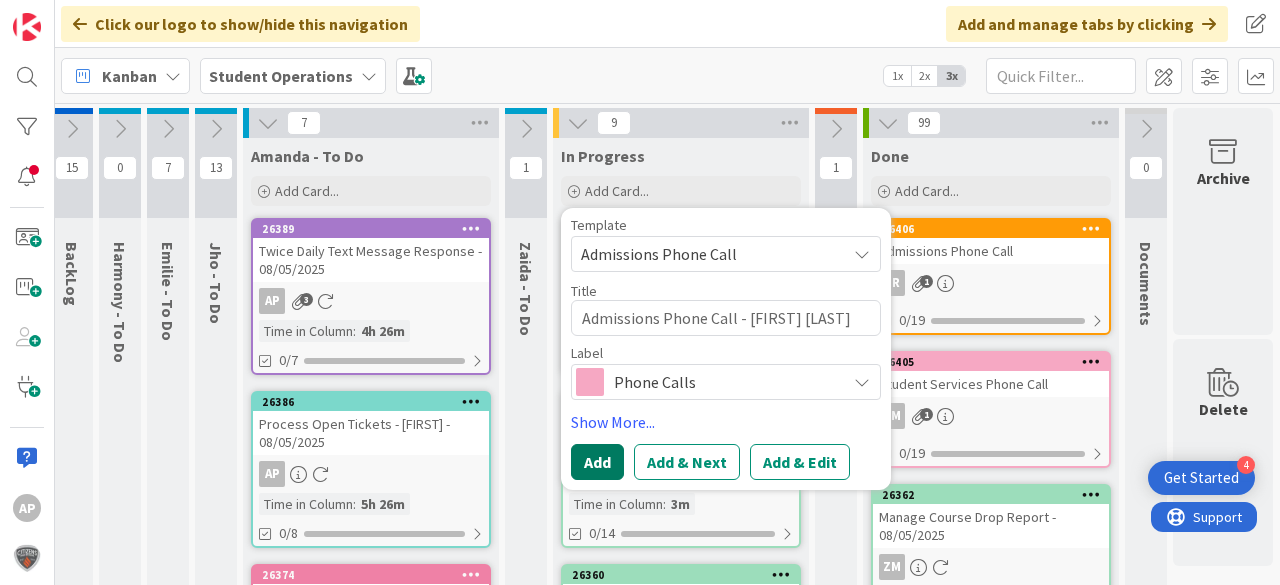 click on "Add" at bounding box center [597, 462] 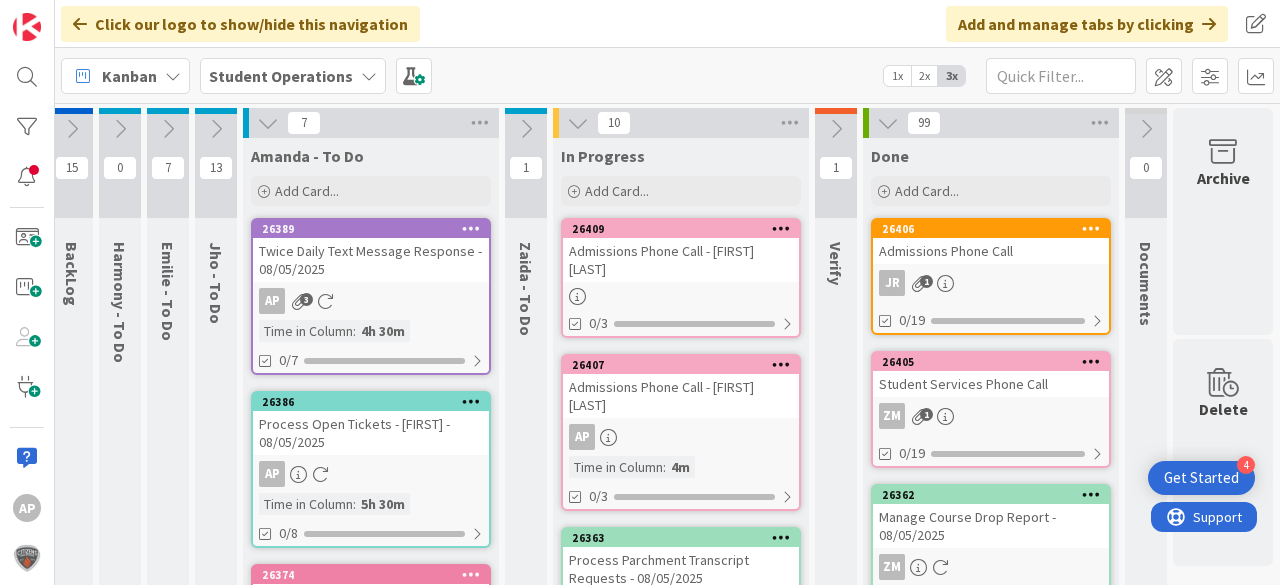 click at bounding box center [681, 296] 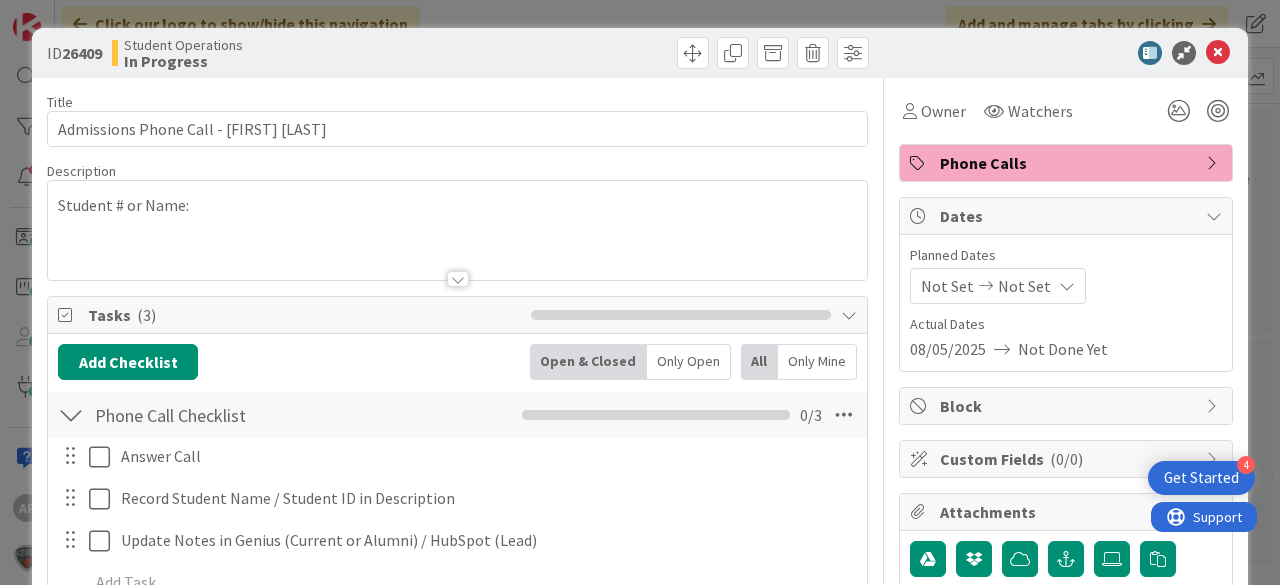 scroll, scrollTop: 0, scrollLeft: 0, axis: both 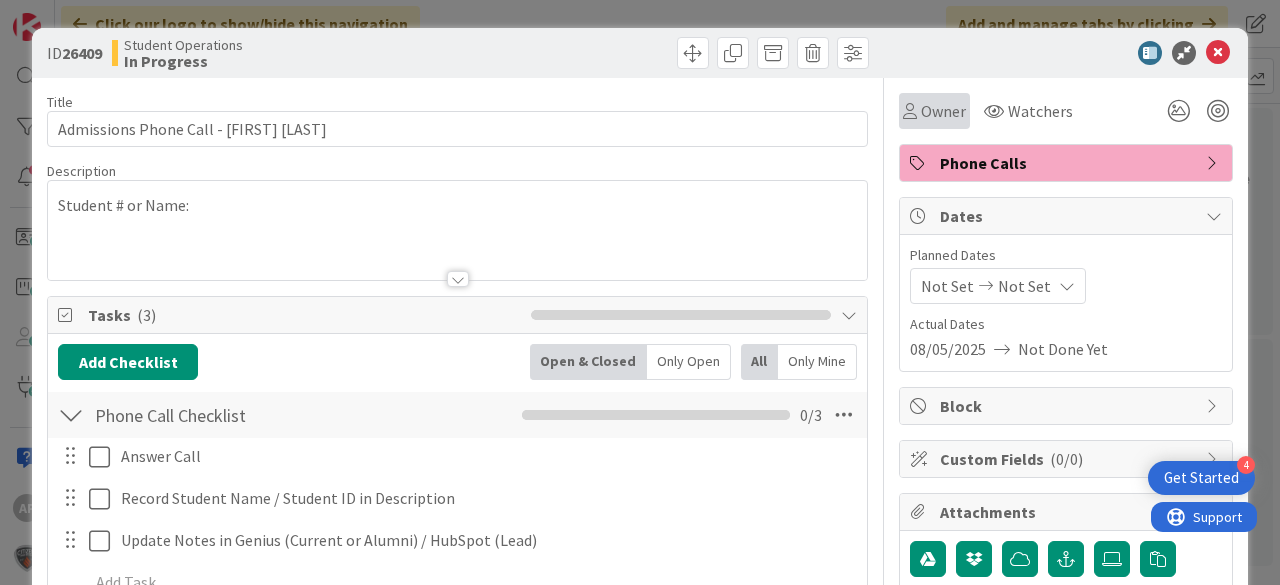 click on "Owner" at bounding box center (943, 111) 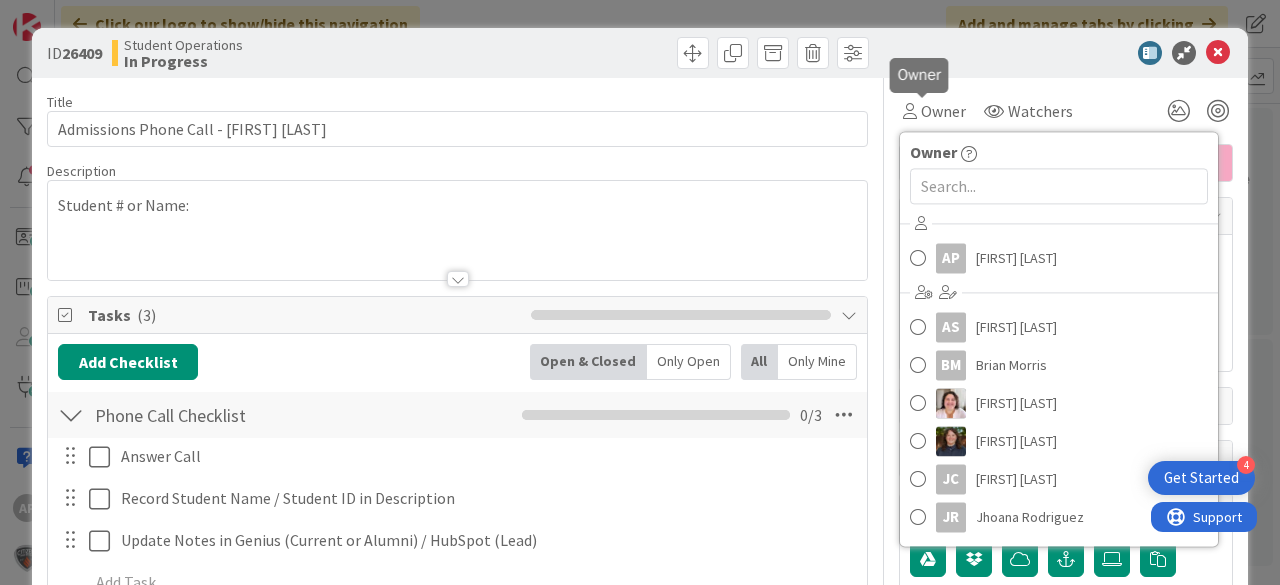 scroll, scrollTop: 0, scrollLeft: 0, axis: both 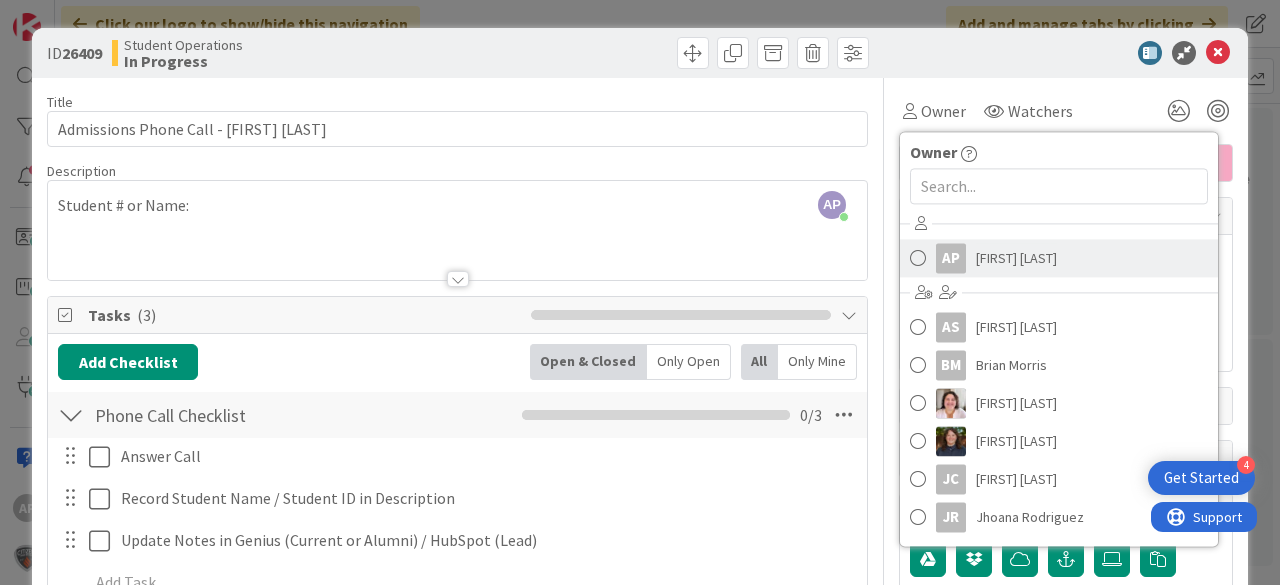 click on "[FIRST] [LAST]" at bounding box center [1016, 258] 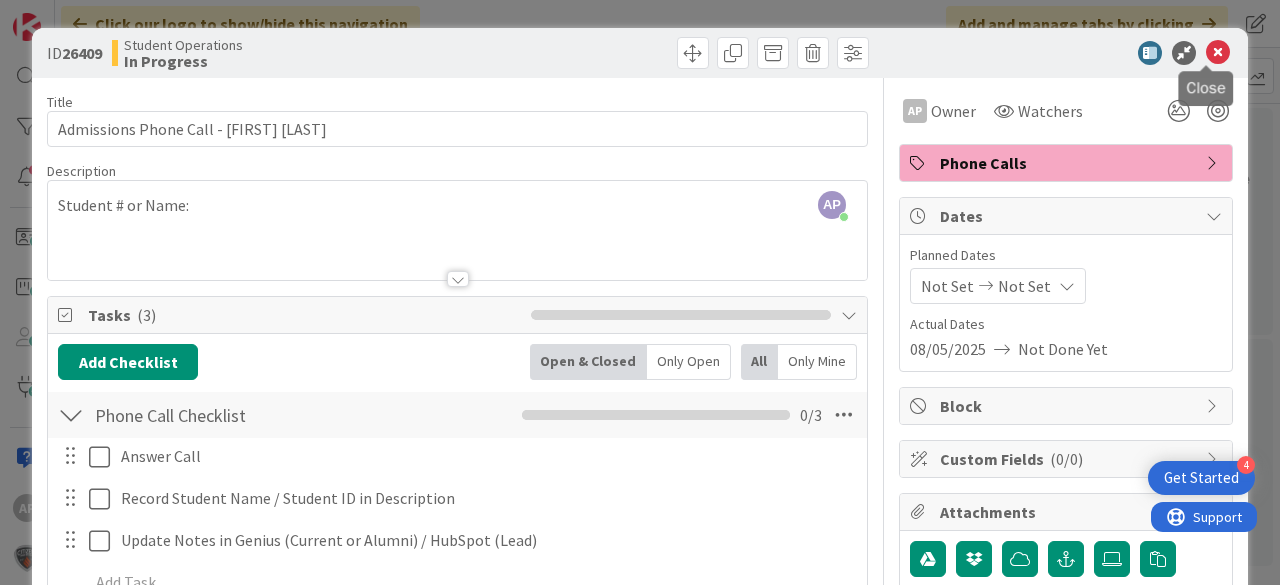 click at bounding box center [1218, 53] 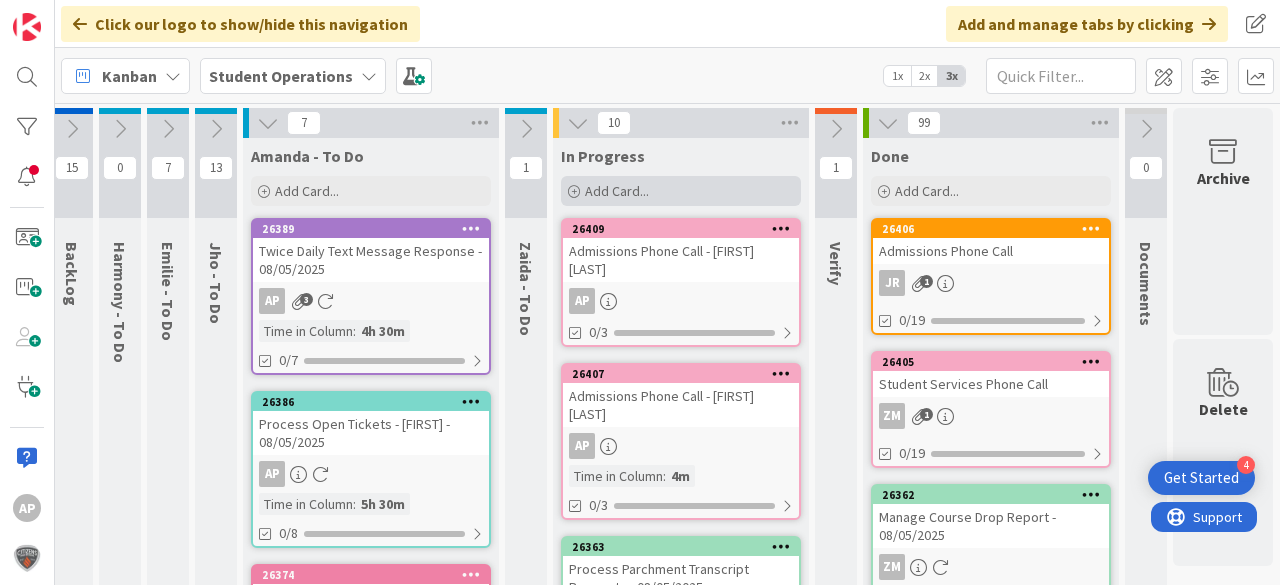 scroll, scrollTop: 0, scrollLeft: 0, axis: both 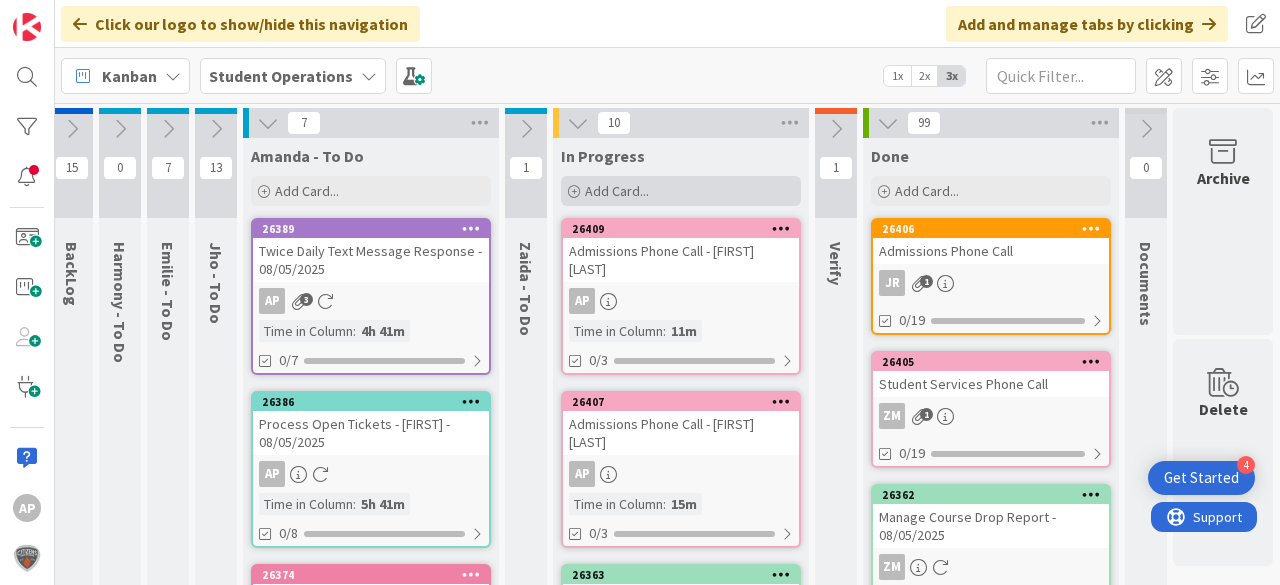 click on "Add Card..." at bounding box center [681, 191] 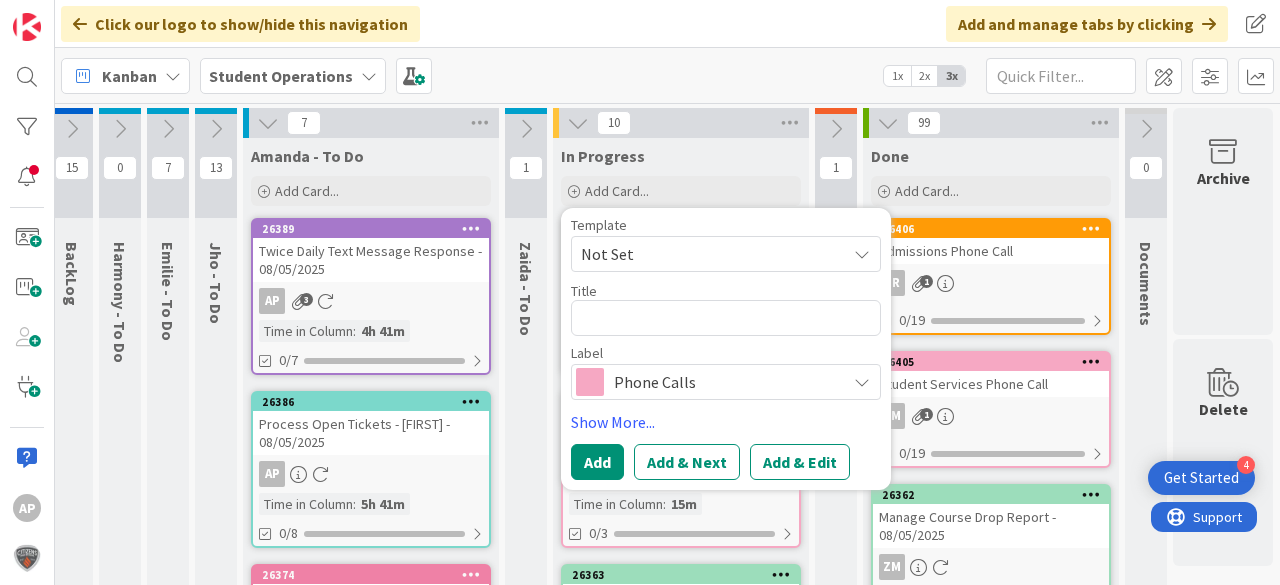 click on "Not Set" at bounding box center (706, 254) 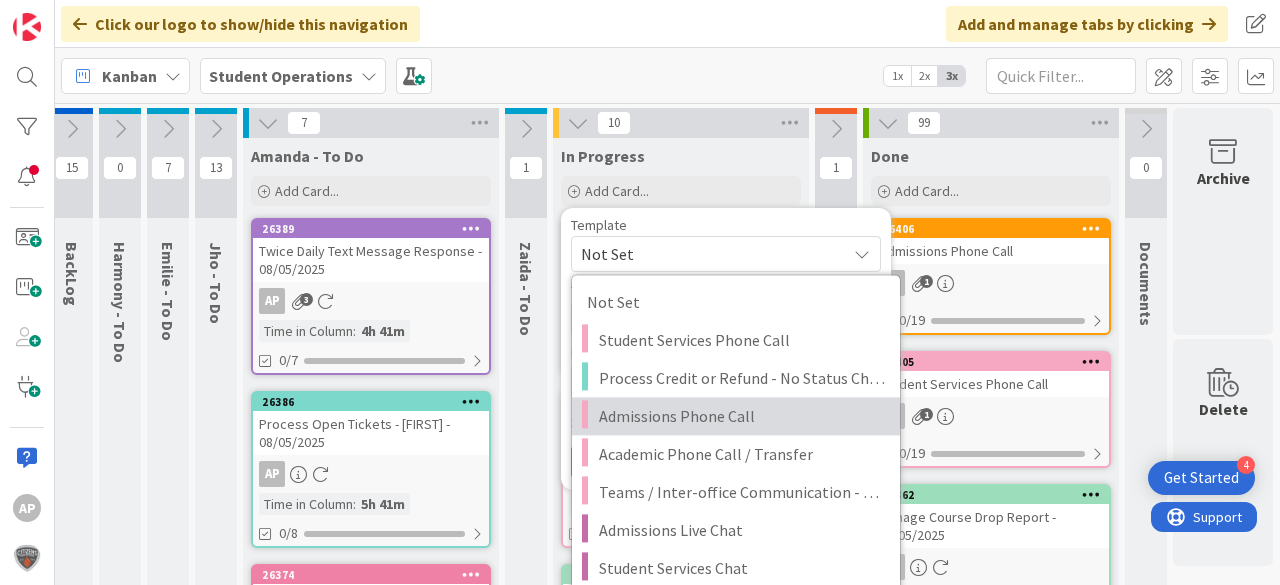 click on "Admissions Phone Call" at bounding box center (742, 416) 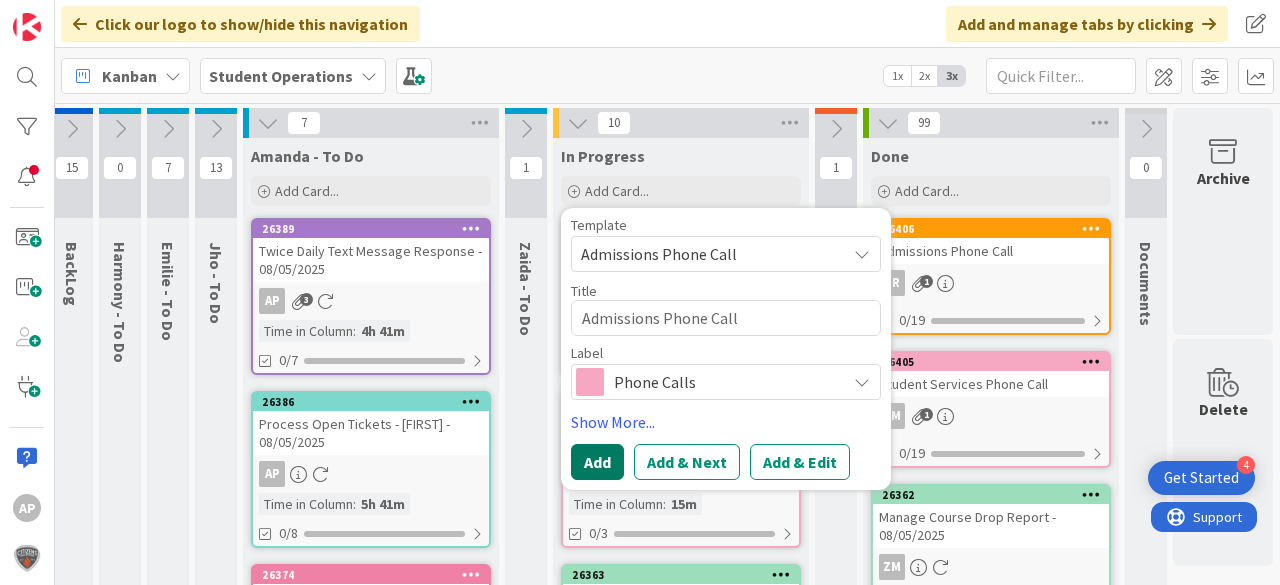 click on "Add" at bounding box center [597, 462] 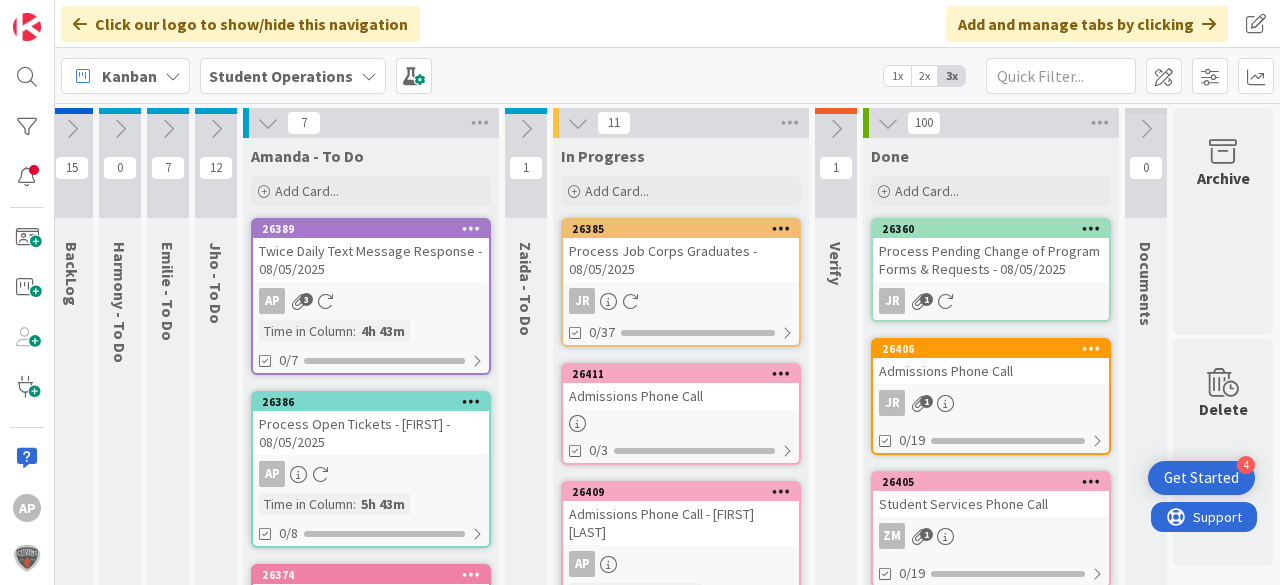 click on "Admissions Phone Call" at bounding box center [681, 396] 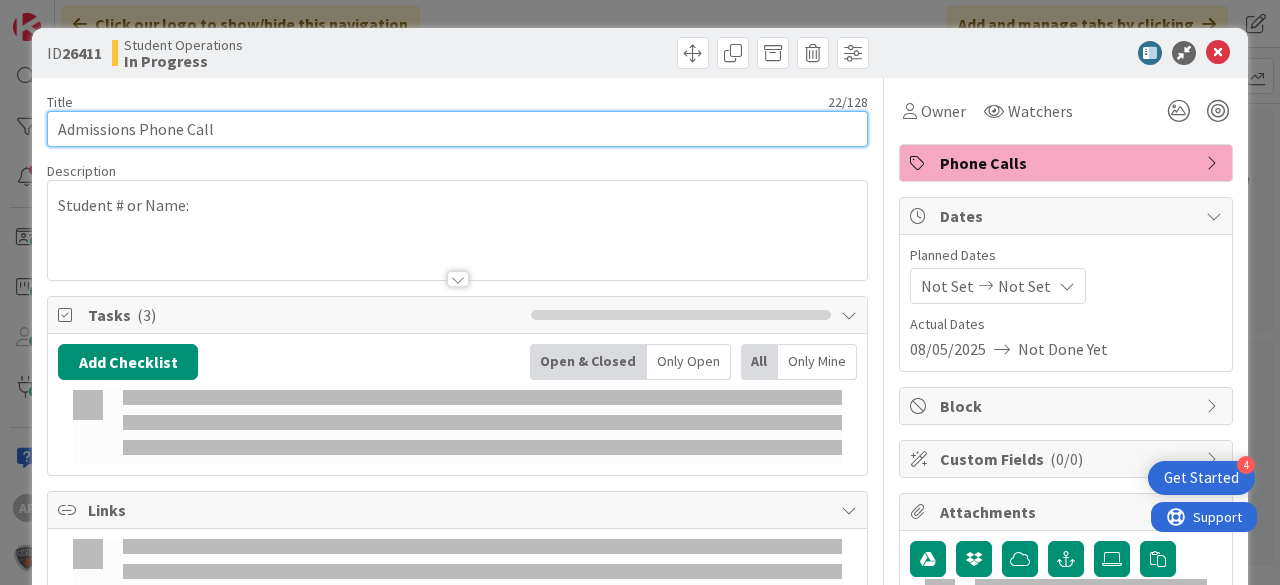 click on "Admissions Phone Call" at bounding box center (457, 129) 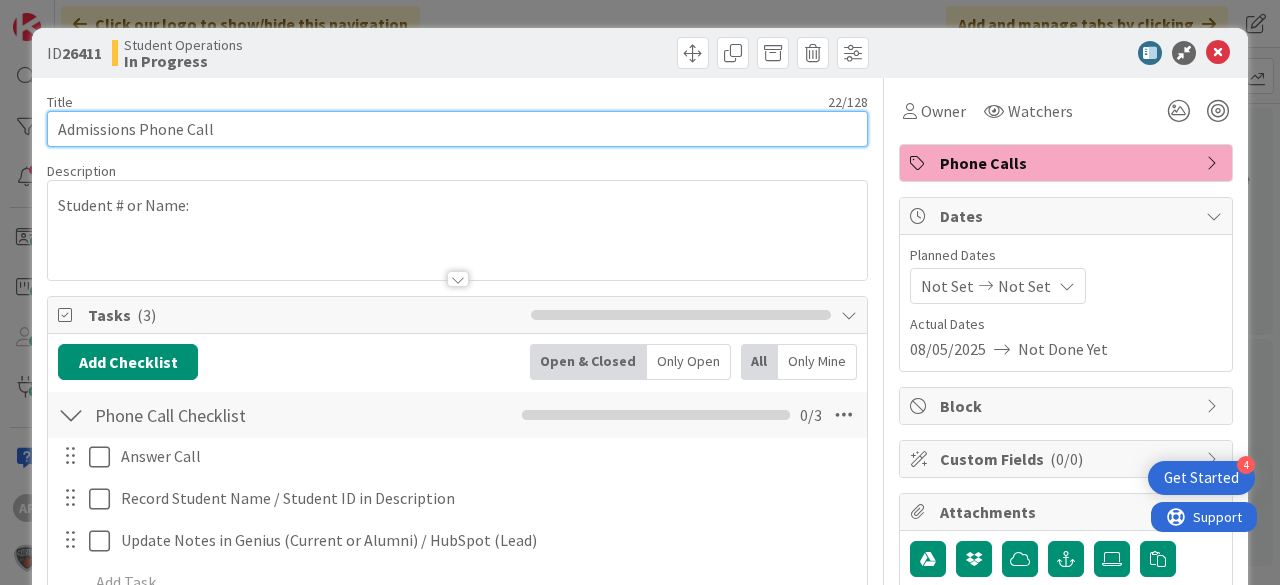 scroll, scrollTop: 0, scrollLeft: 0, axis: both 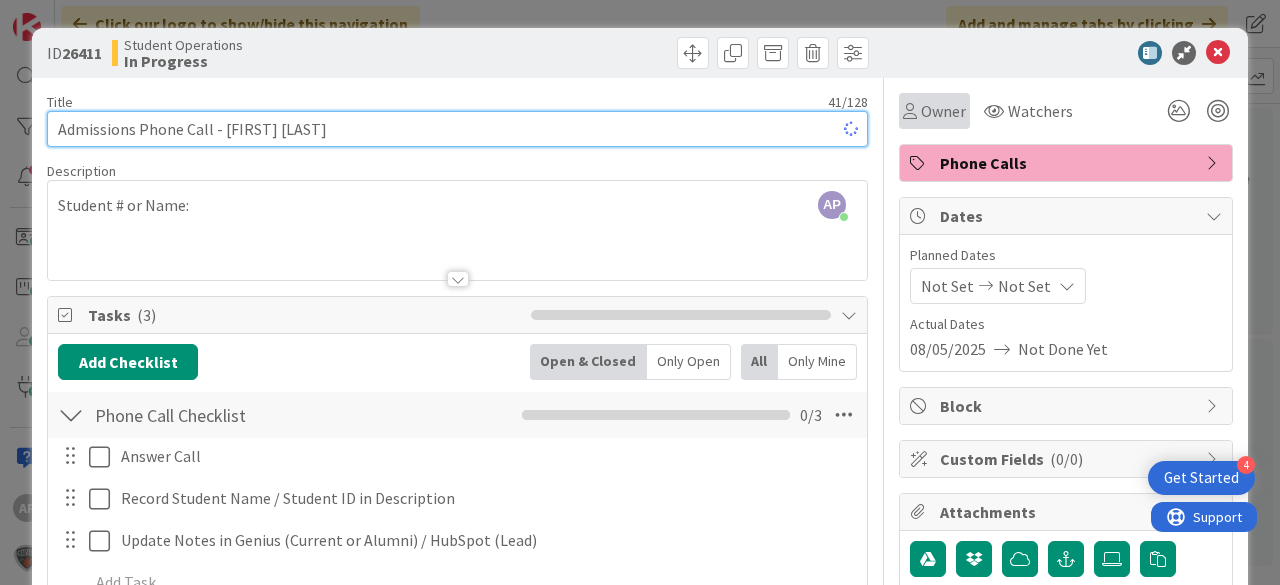 type on "Admissions Phone Call - [FIRST] [LAST]" 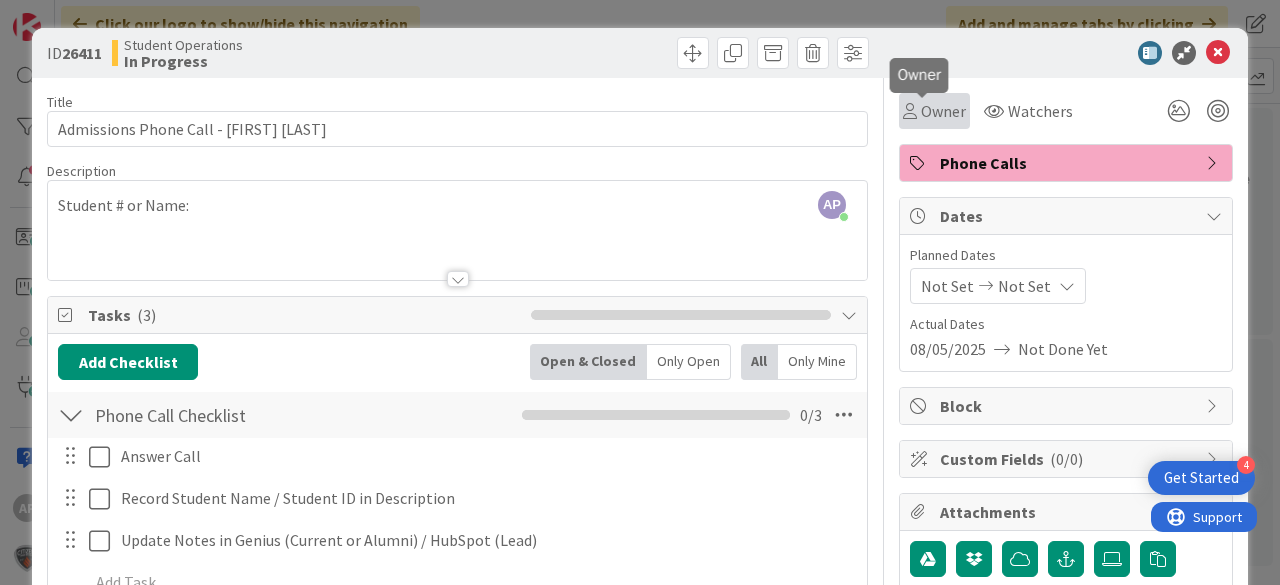 click on "Owner" at bounding box center (943, 111) 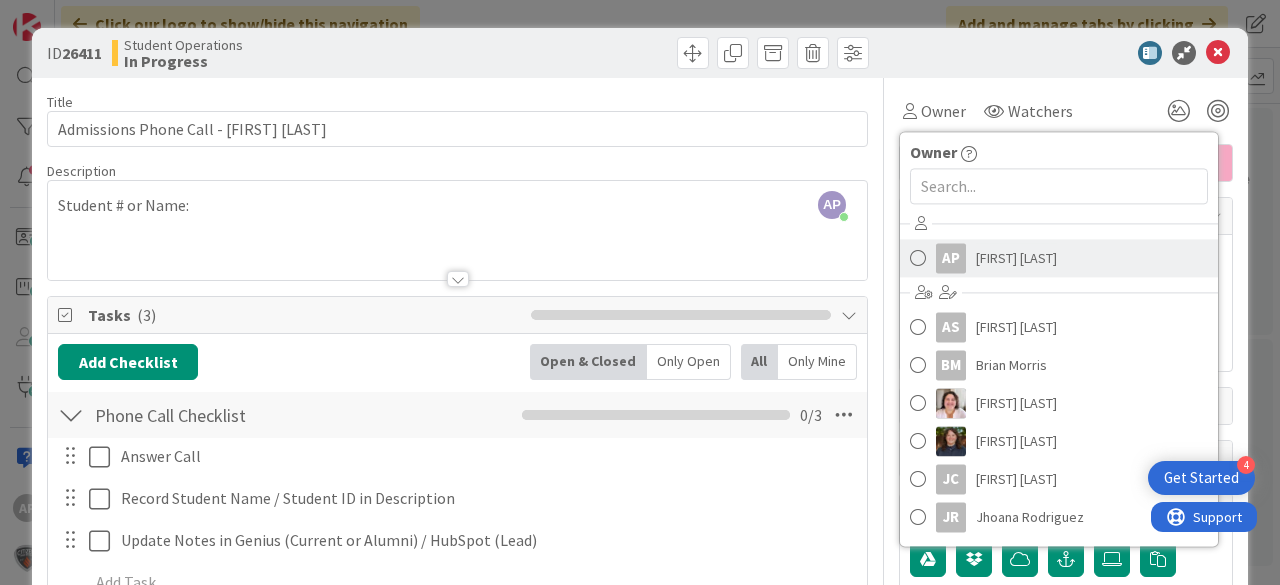 click on "[FIRST] [LAST]" at bounding box center [1016, 258] 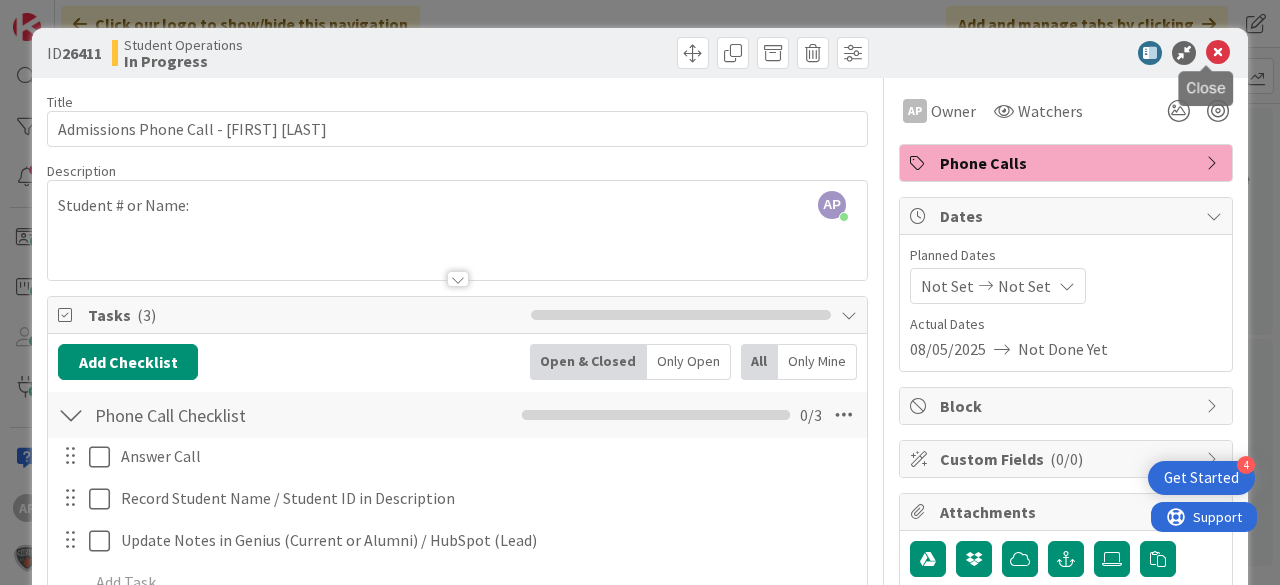 click at bounding box center (1218, 53) 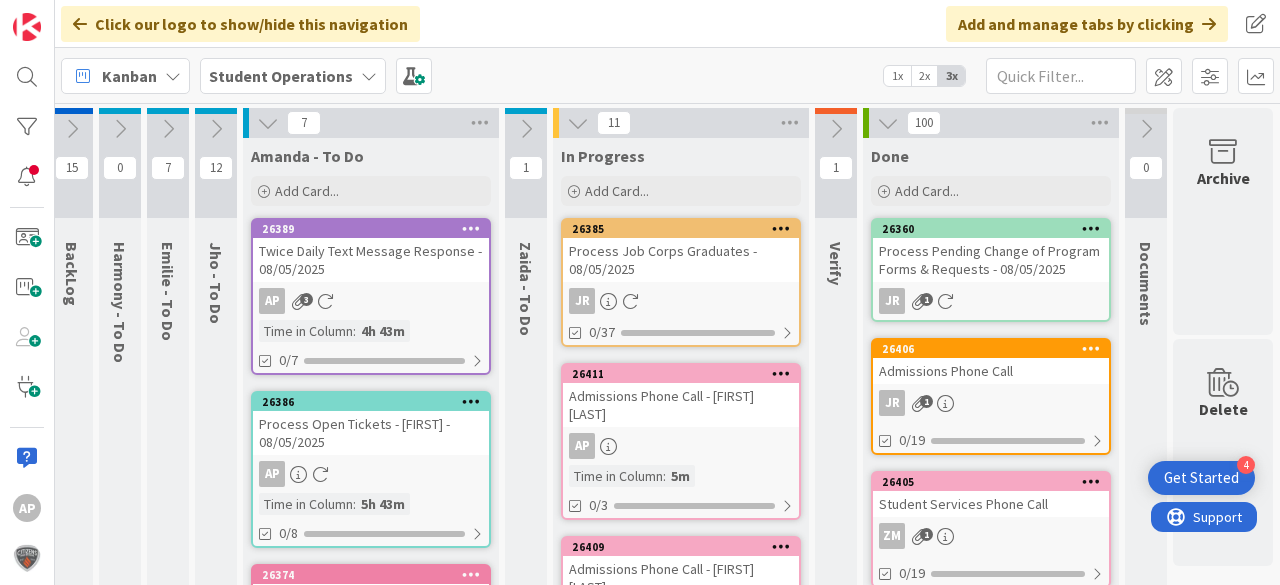 scroll, scrollTop: 0, scrollLeft: 0, axis: both 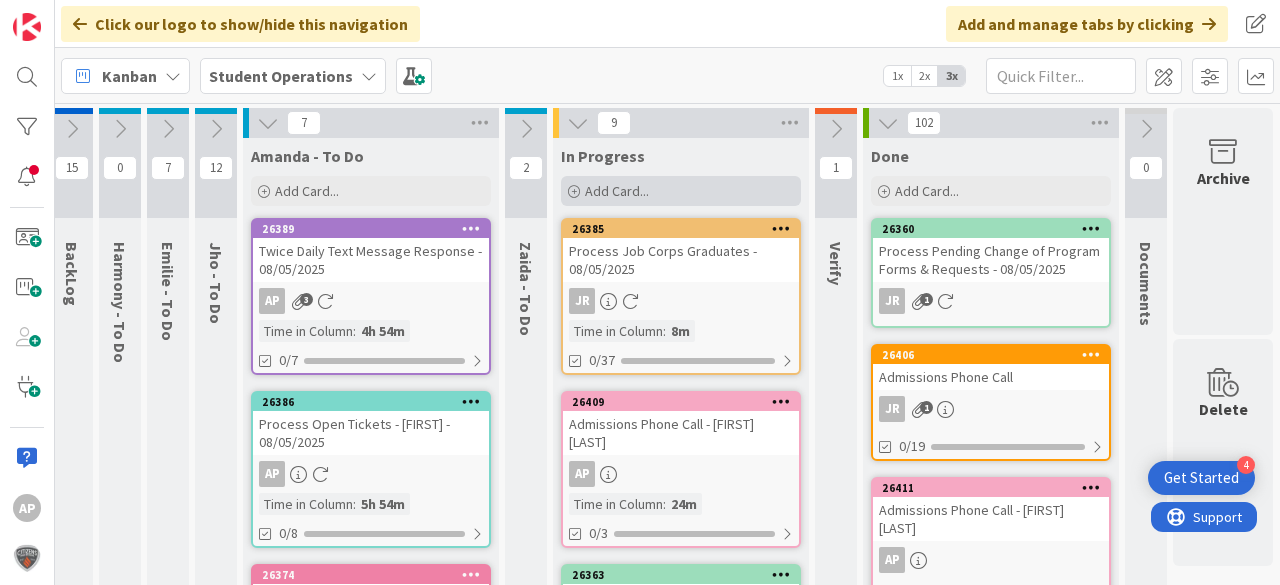 click on "Add Card..." at bounding box center (617, 191) 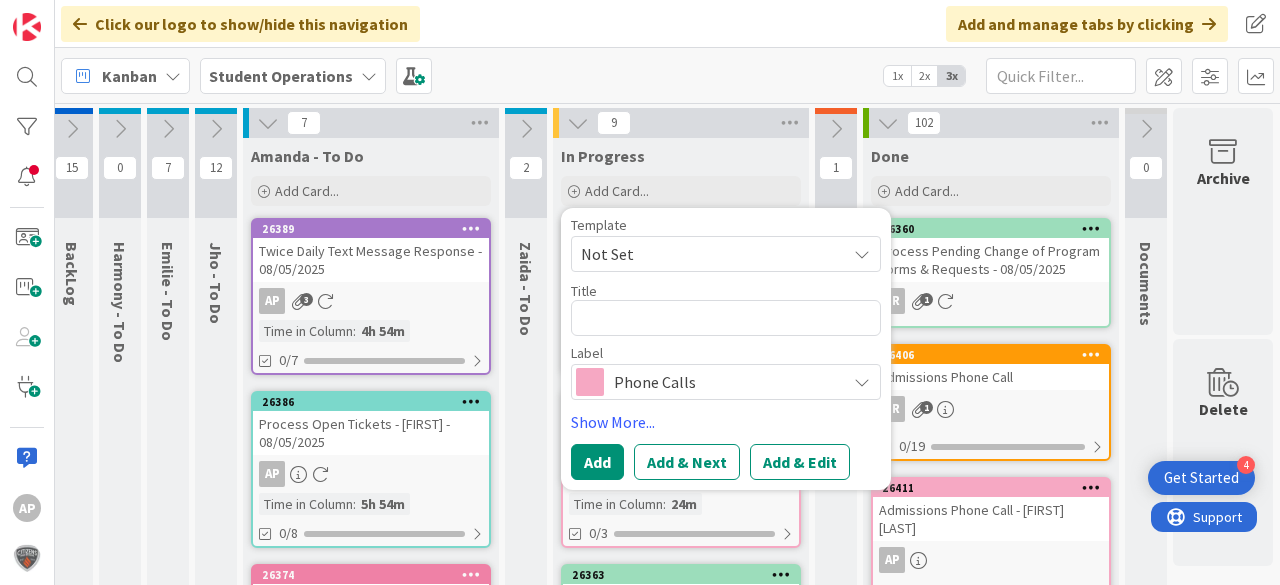 click on "Not Set" at bounding box center [706, 254] 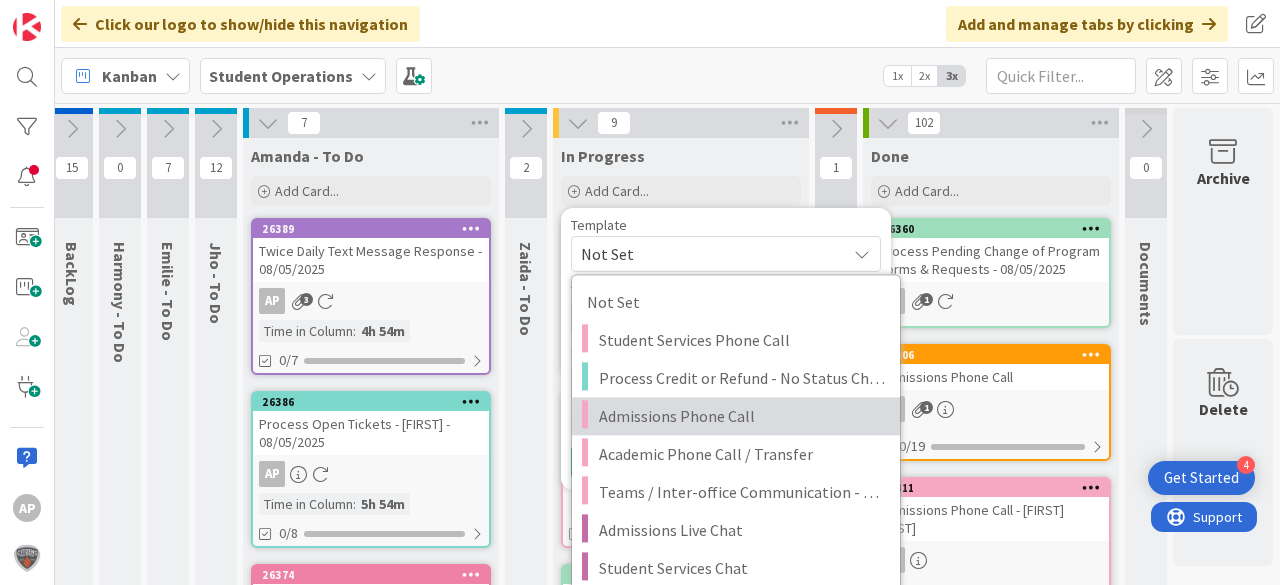 click on "Admissions Phone Call" at bounding box center (742, 416) 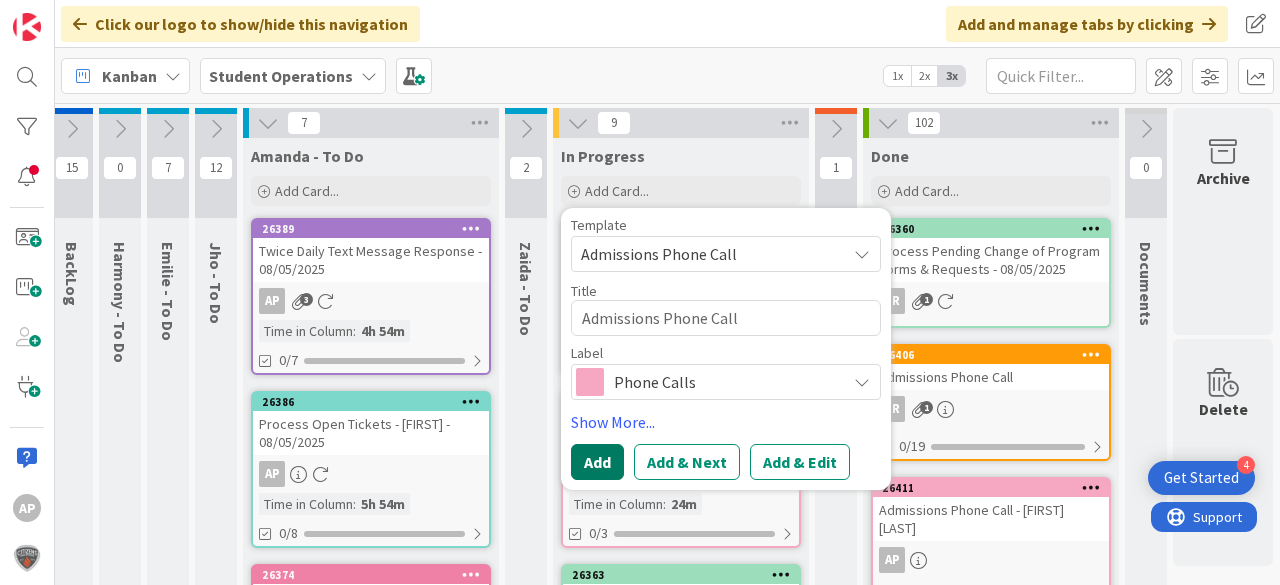 click on "Add" at bounding box center [597, 462] 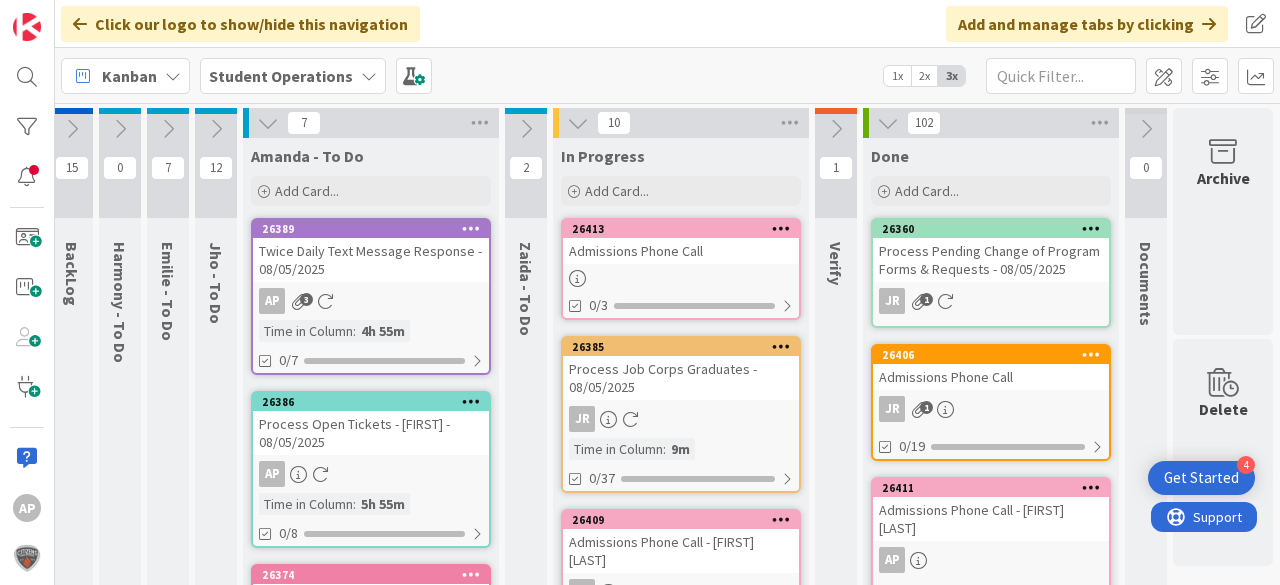 click on "Admissions Phone Call" at bounding box center [681, 251] 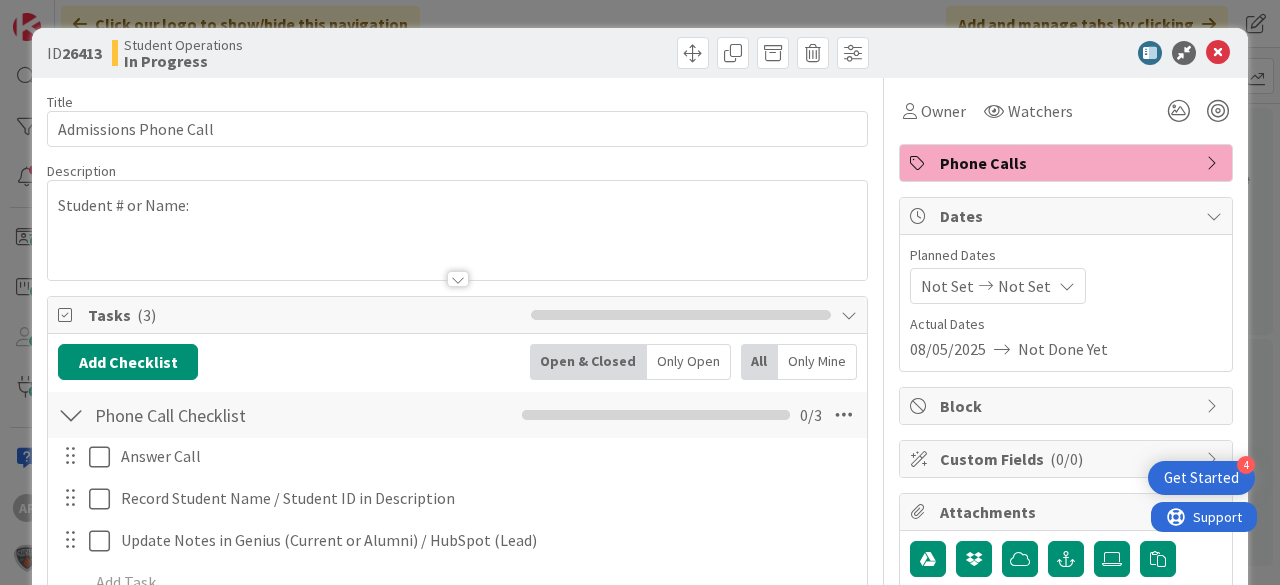 scroll, scrollTop: 0, scrollLeft: 0, axis: both 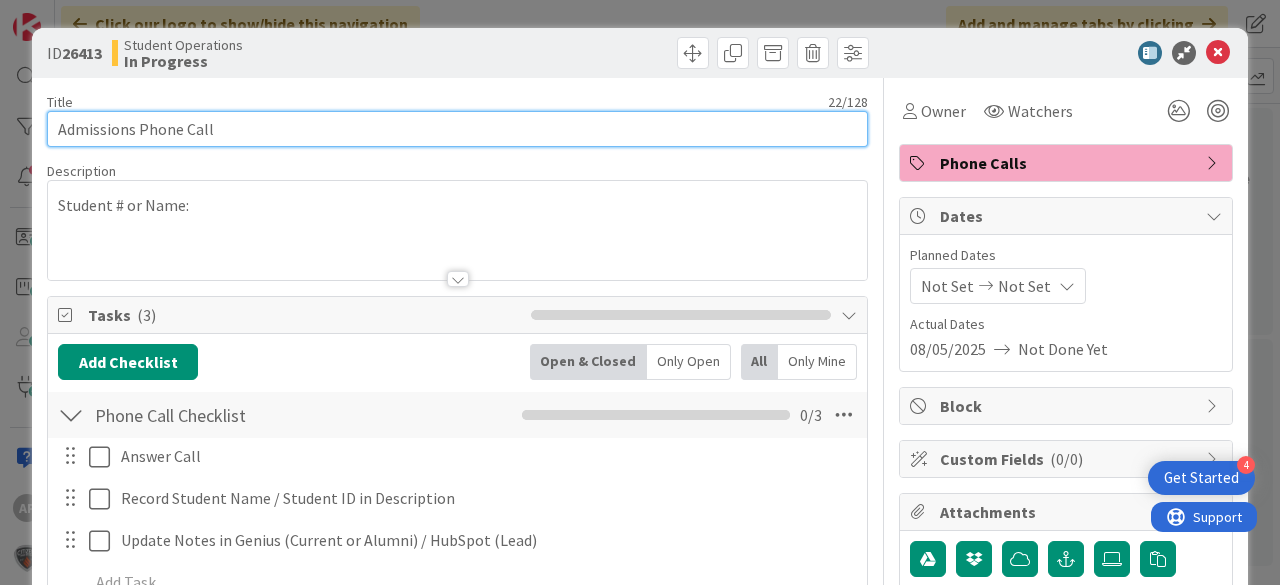 click on "Admissions Phone Call" at bounding box center (457, 129) 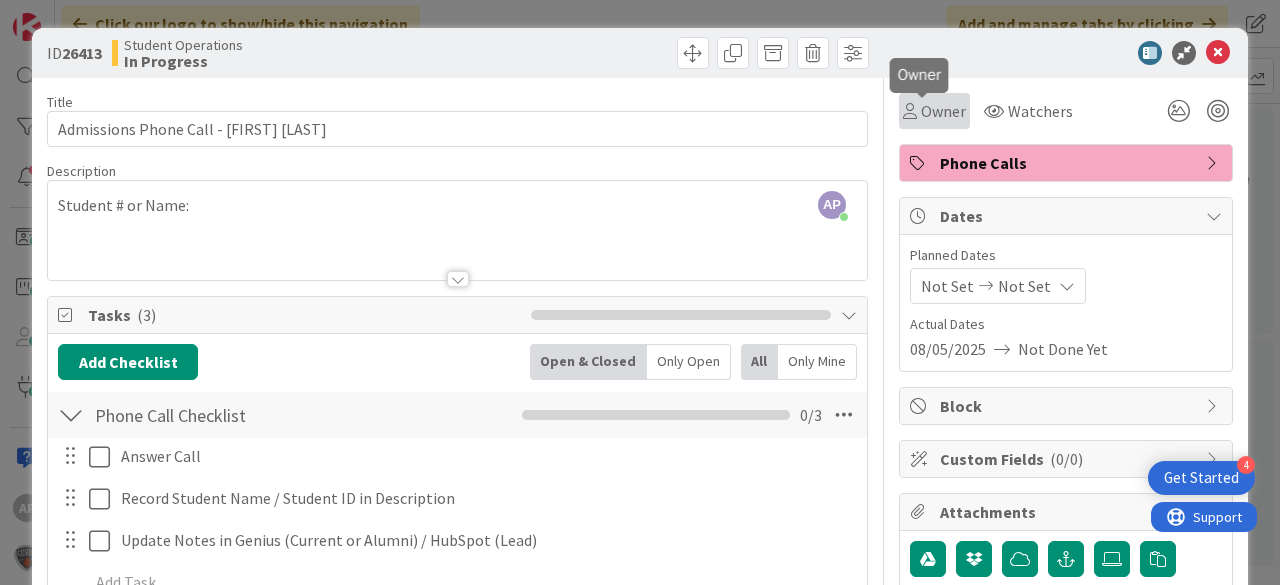 click on "Owner" at bounding box center (943, 111) 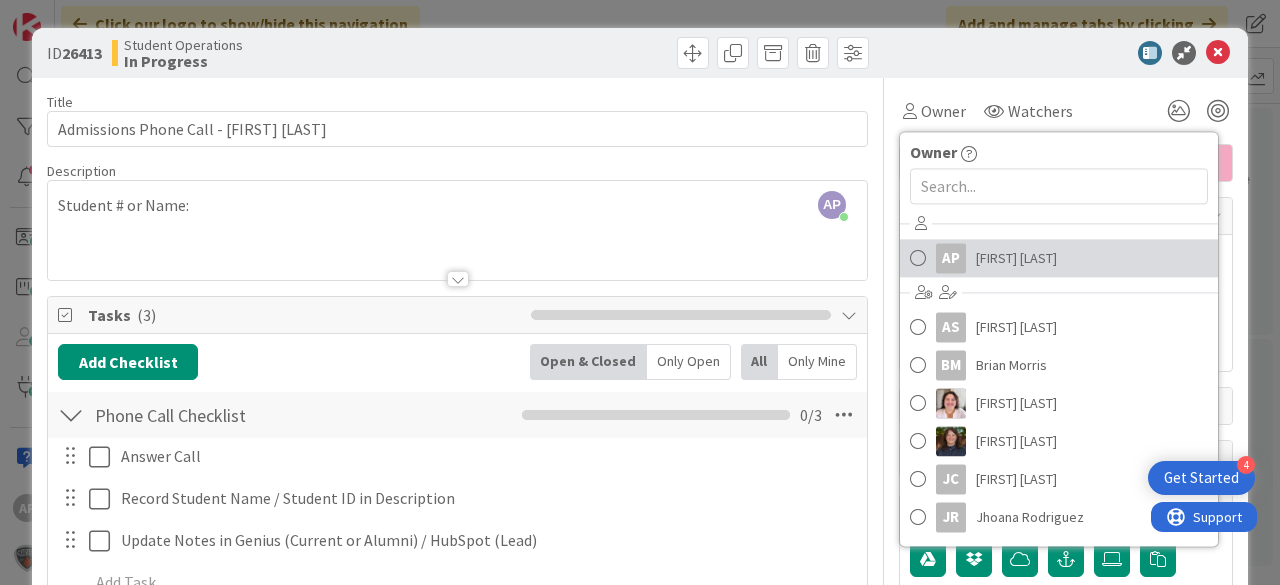 click on "[FIRST] [LAST]" at bounding box center [1016, 258] 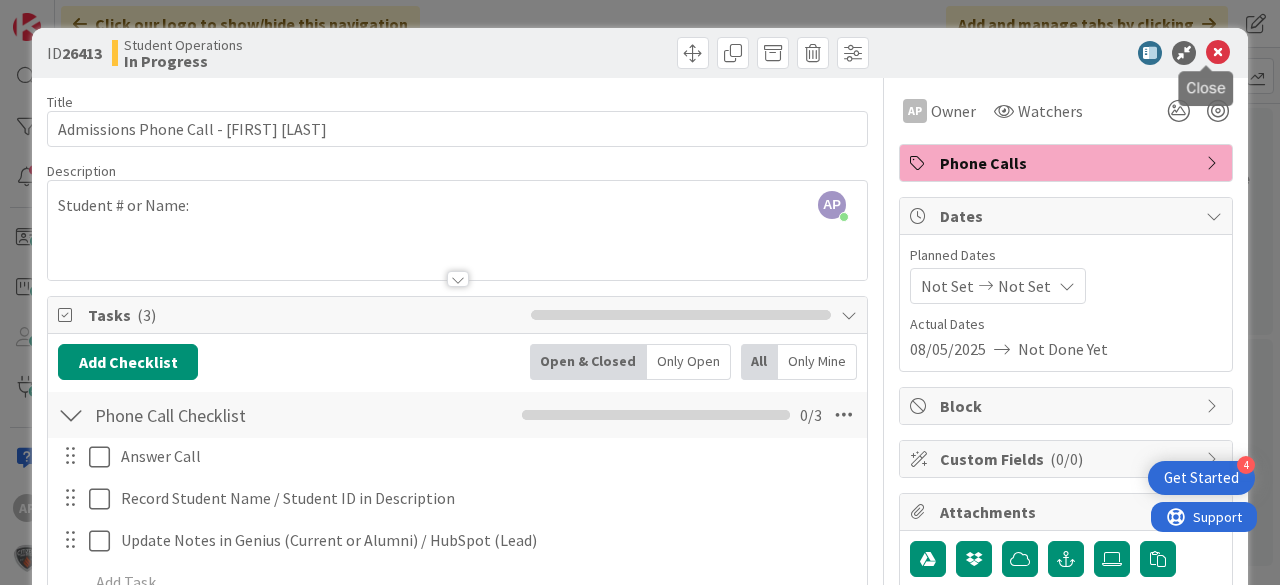 click at bounding box center [1218, 53] 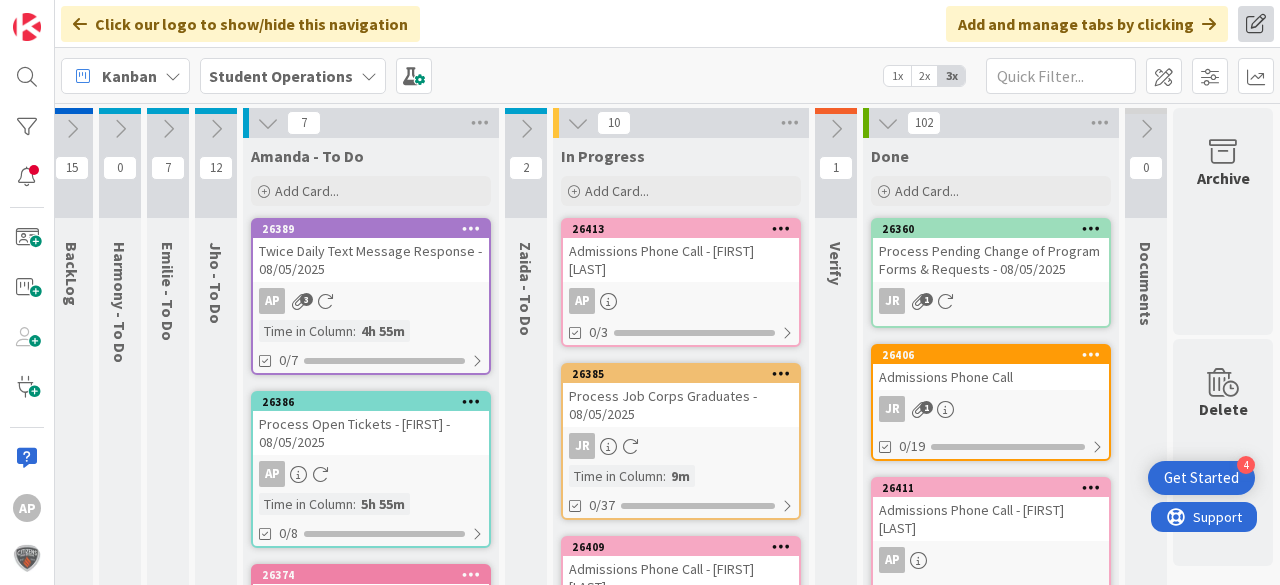 scroll, scrollTop: 0, scrollLeft: 0, axis: both 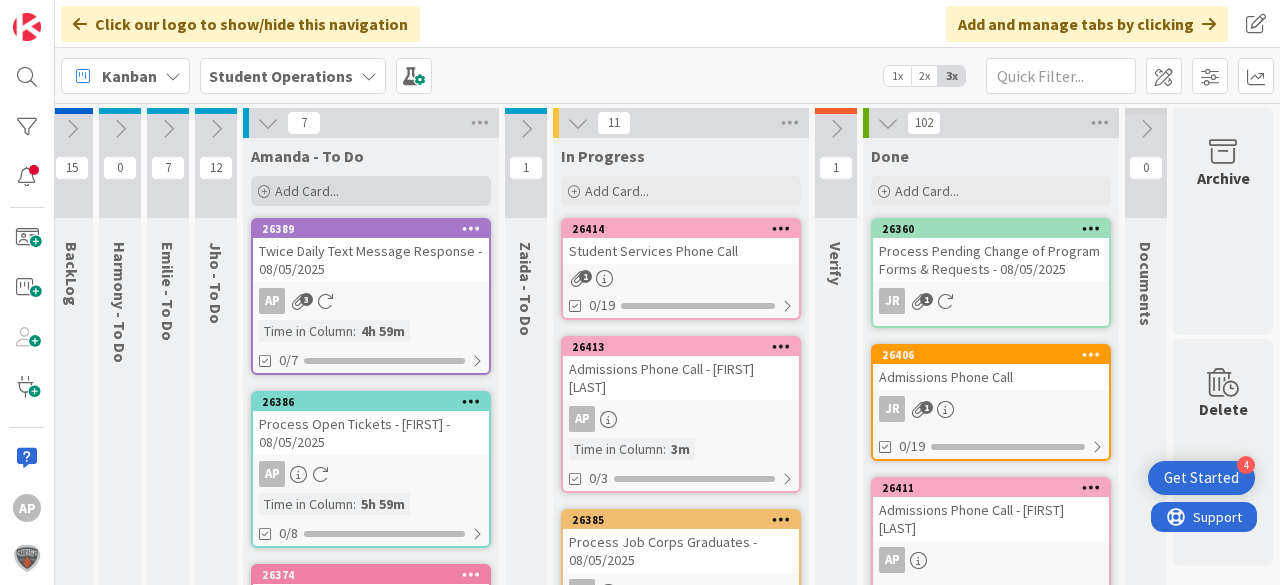 click on "Add Card..." at bounding box center [307, 191] 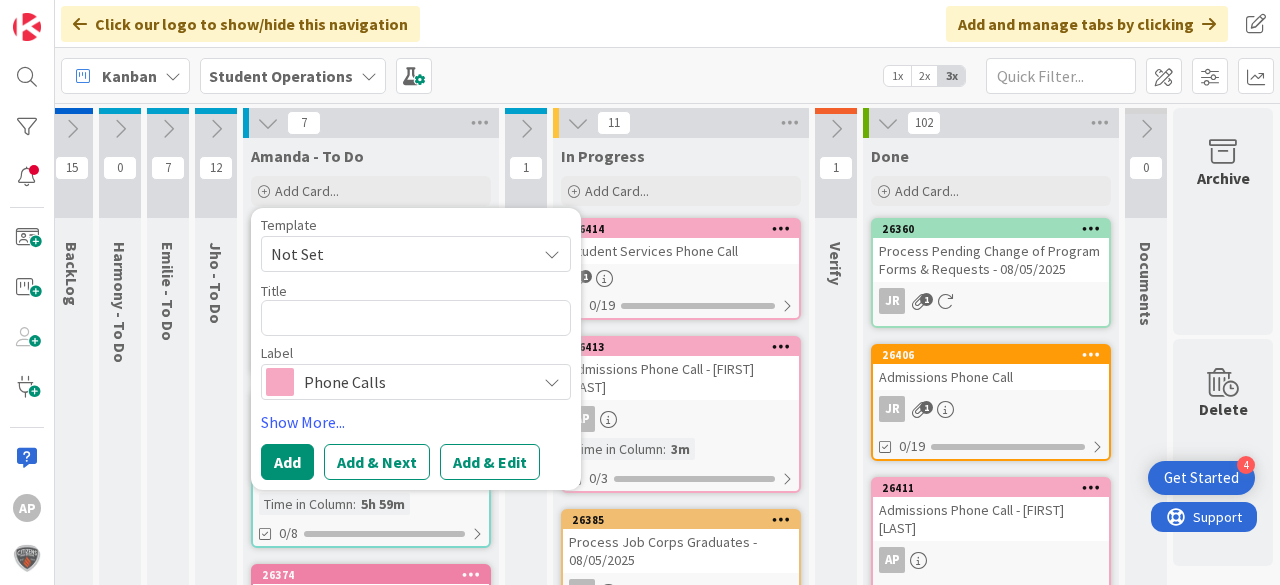 click on "Not Set" at bounding box center (396, 254) 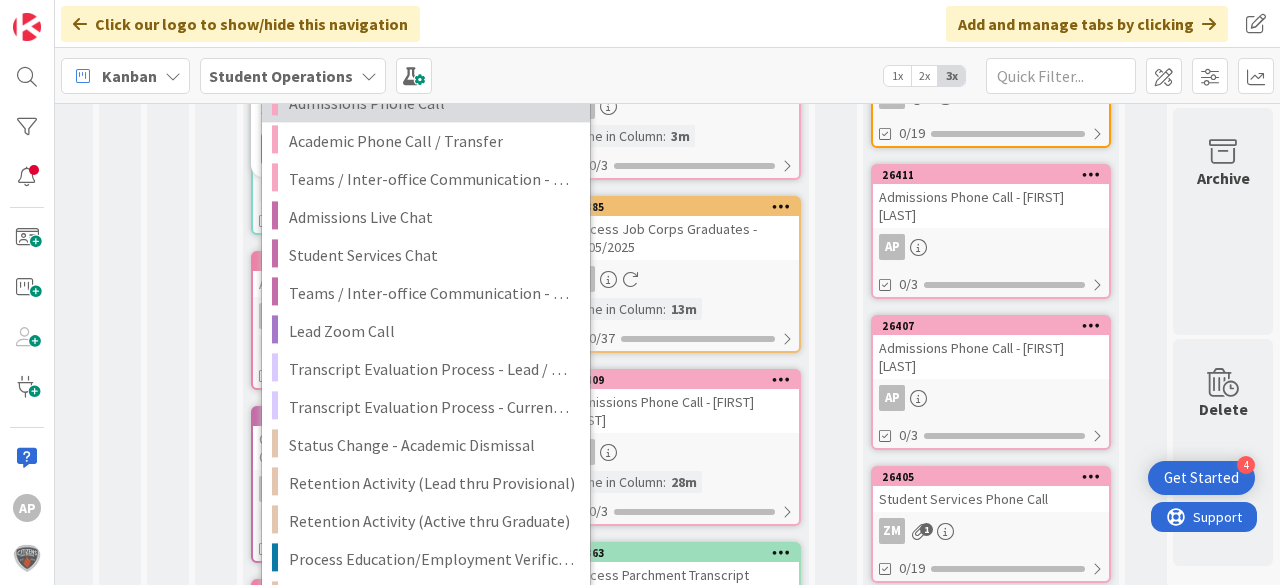 scroll, scrollTop: 320, scrollLeft: 71, axis: both 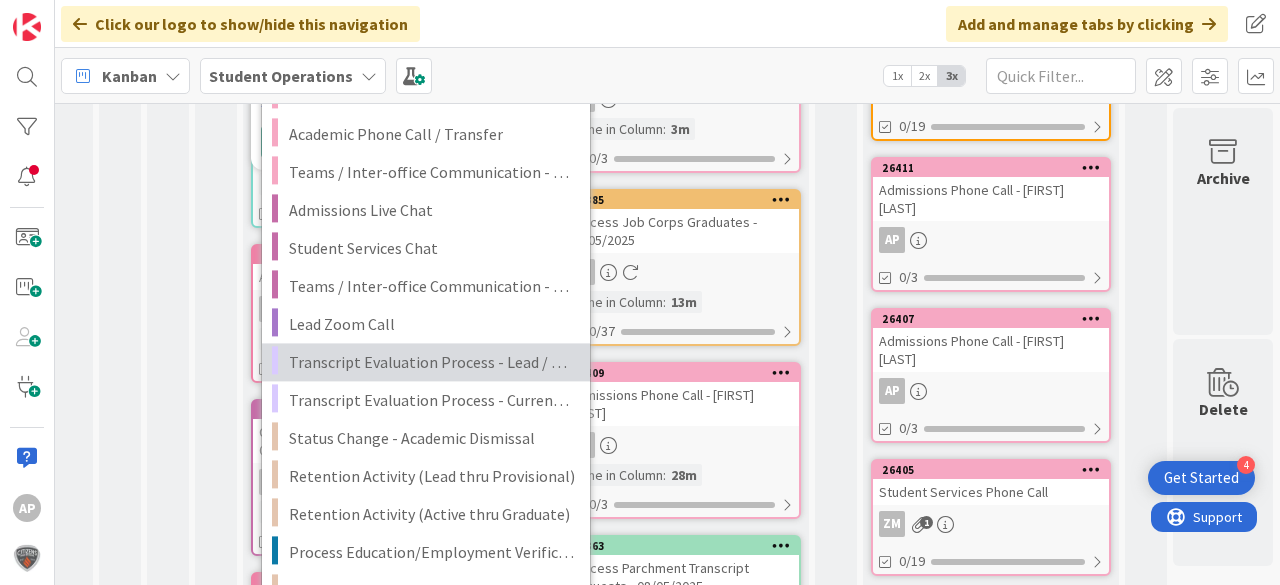 click on "Transcript Evaluation Process - Lead / New Student" at bounding box center (432, 362) 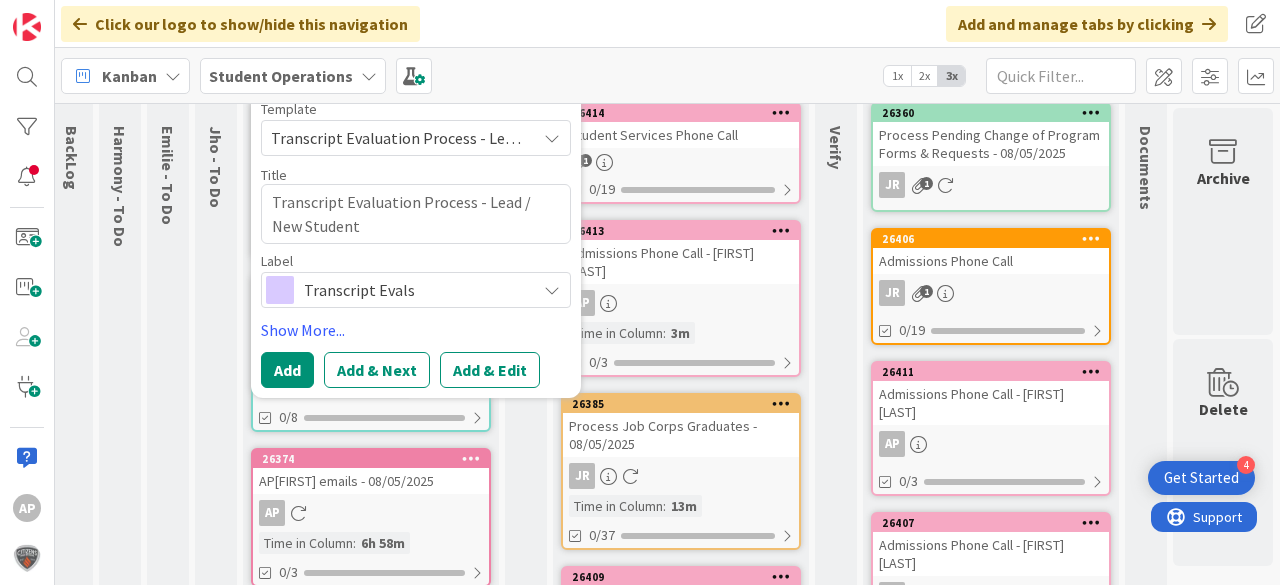 scroll, scrollTop: 80, scrollLeft: 71, axis: both 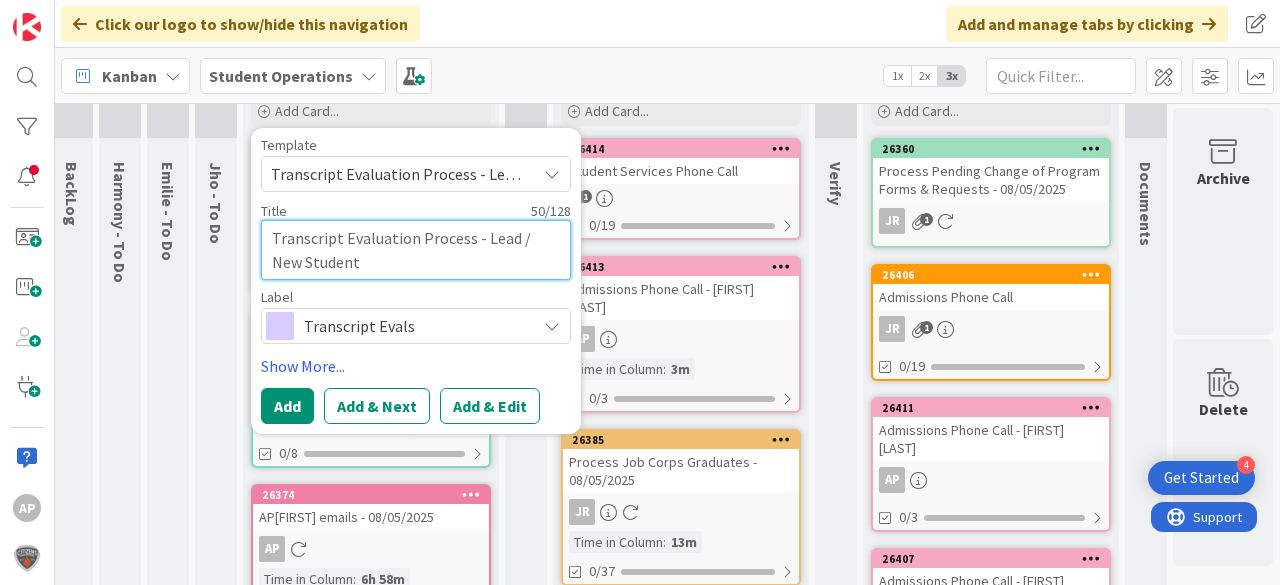 click on "Transcript Evaluation Process - Lead / New Student" at bounding box center [416, 250] 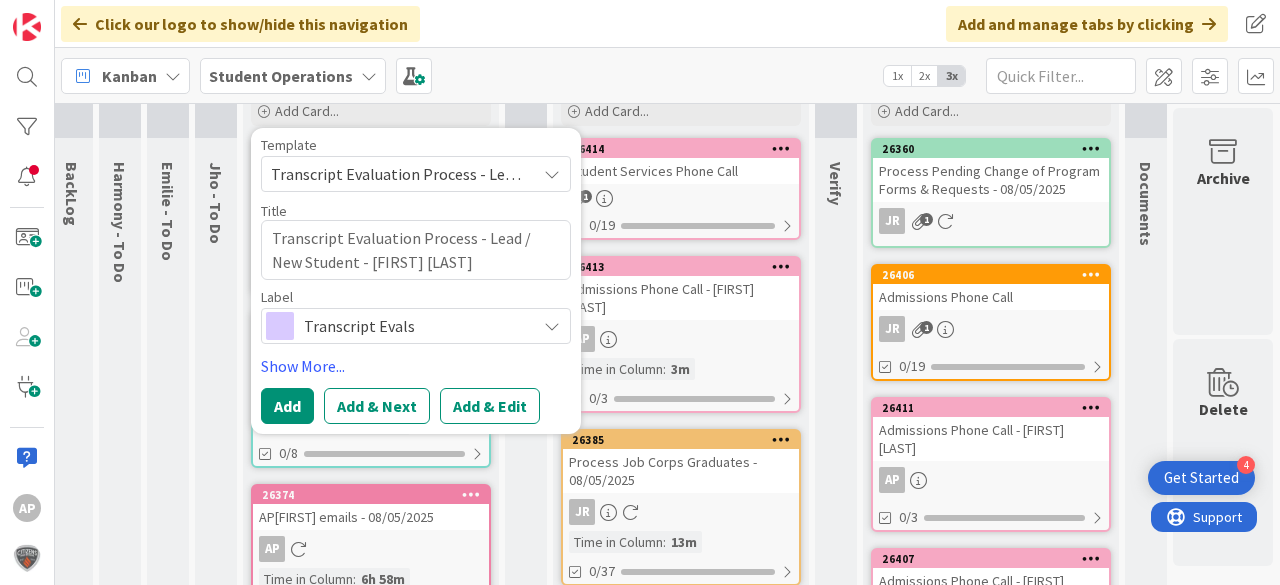 click on "Add & Edit" at bounding box center [490, 406] 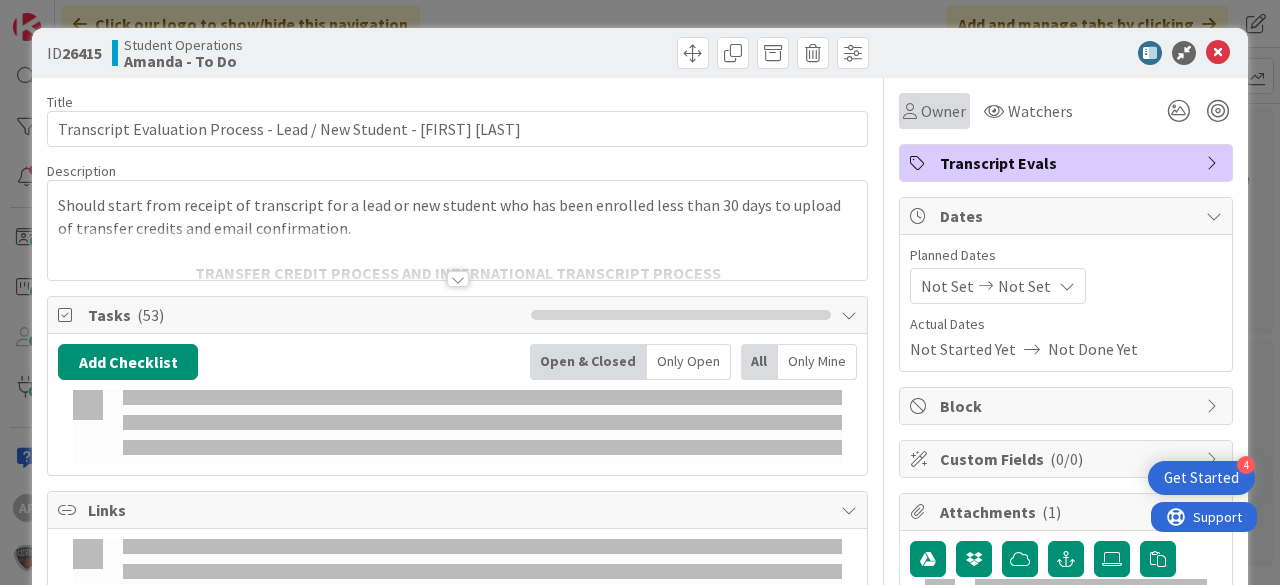 click on "Owner" at bounding box center (943, 111) 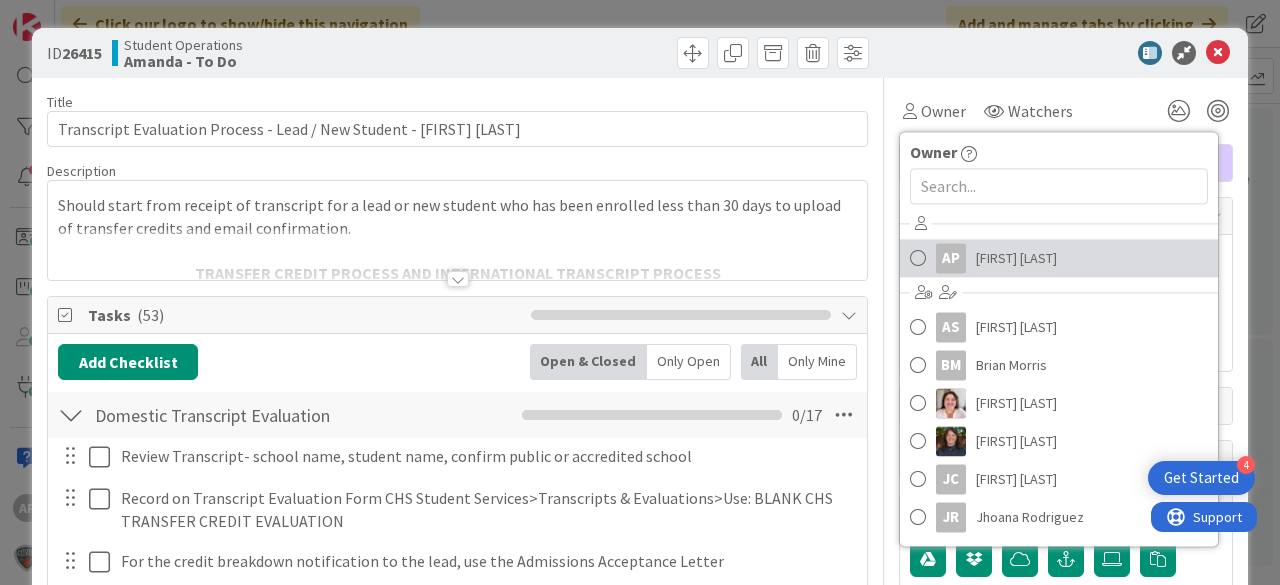 scroll, scrollTop: 0, scrollLeft: 0, axis: both 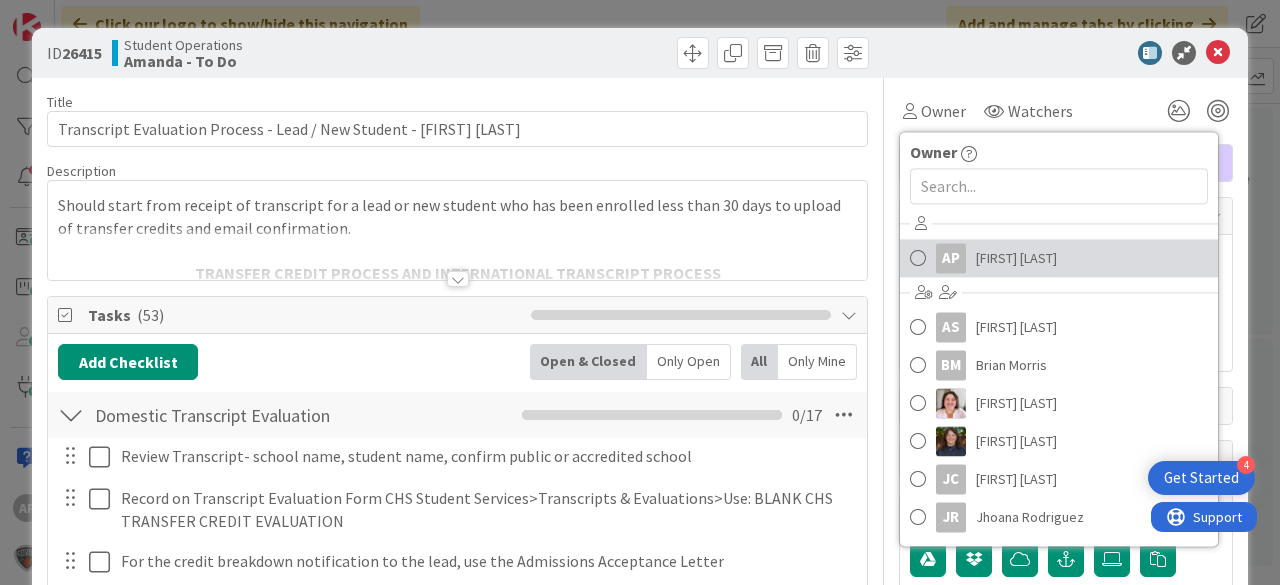 click on "[FIRST] [LAST]" at bounding box center (1016, 258) 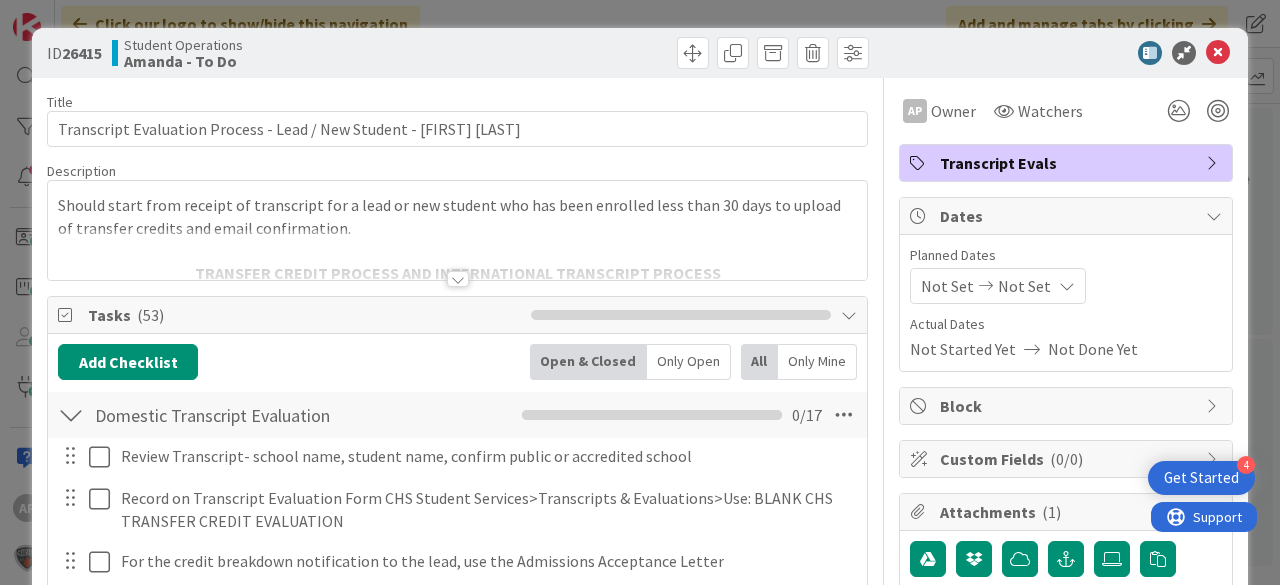 scroll, scrollTop: 0, scrollLeft: 0, axis: both 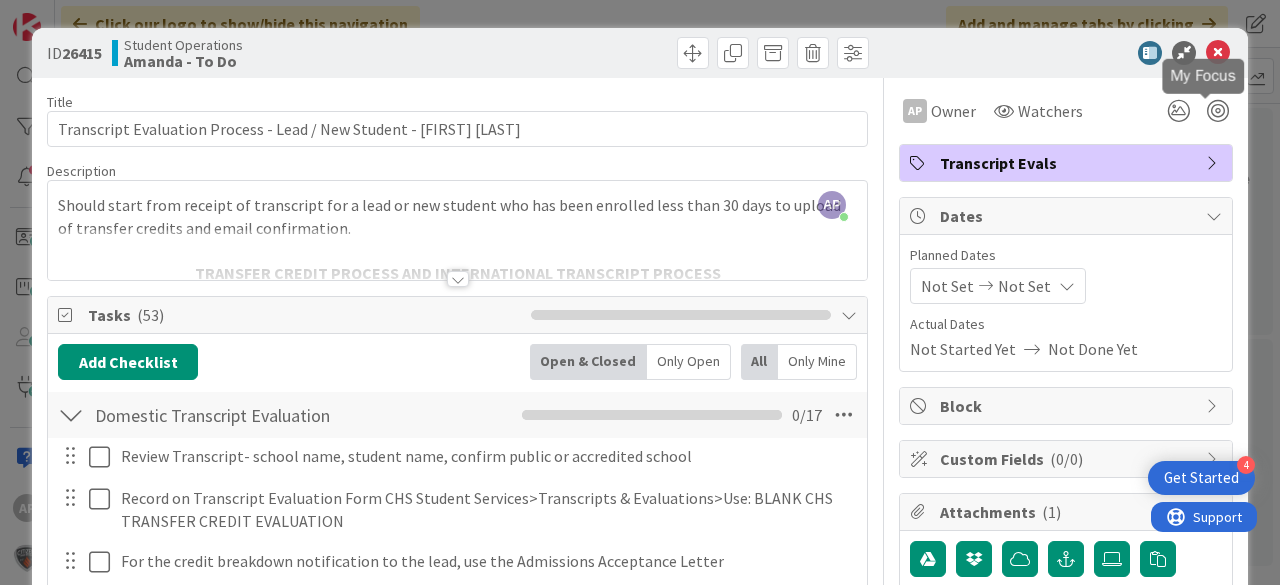 click at bounding box center [1218, 53] 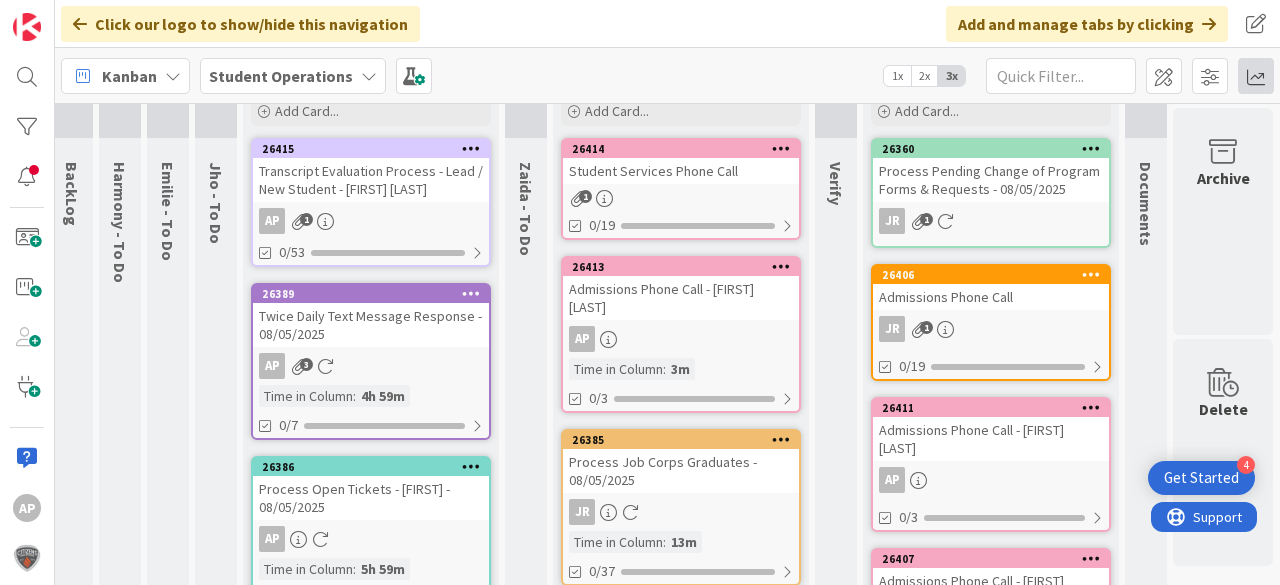 scroll, scrollTop: 0, scrollLeft: 0, axis: both 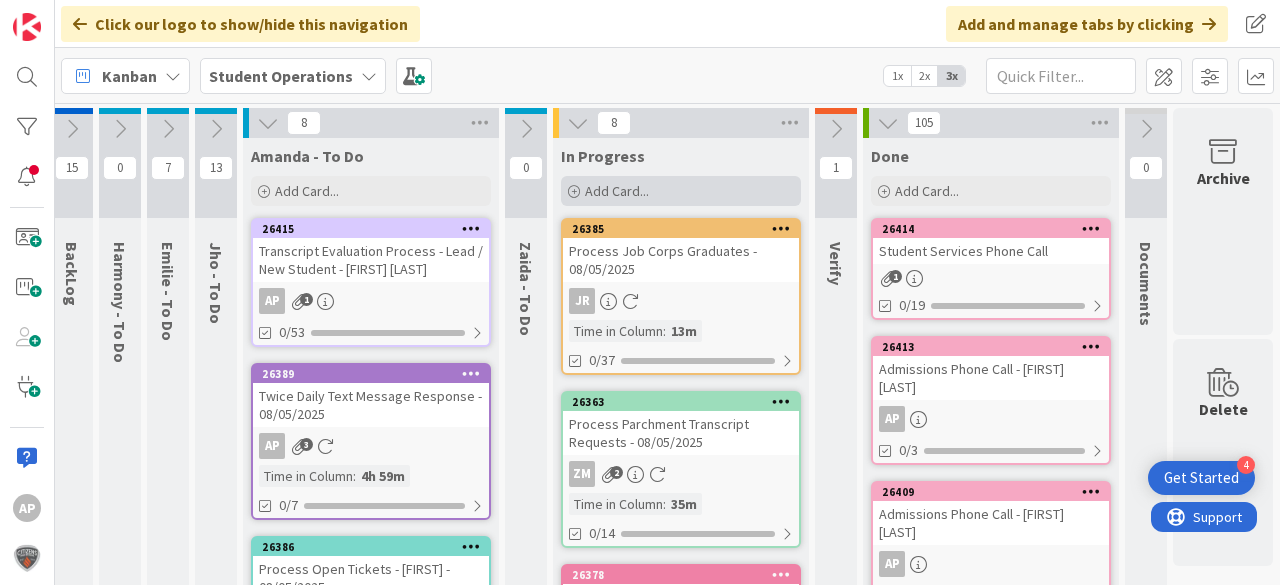 click on "Add Card..." at bounding box center [617, 191] 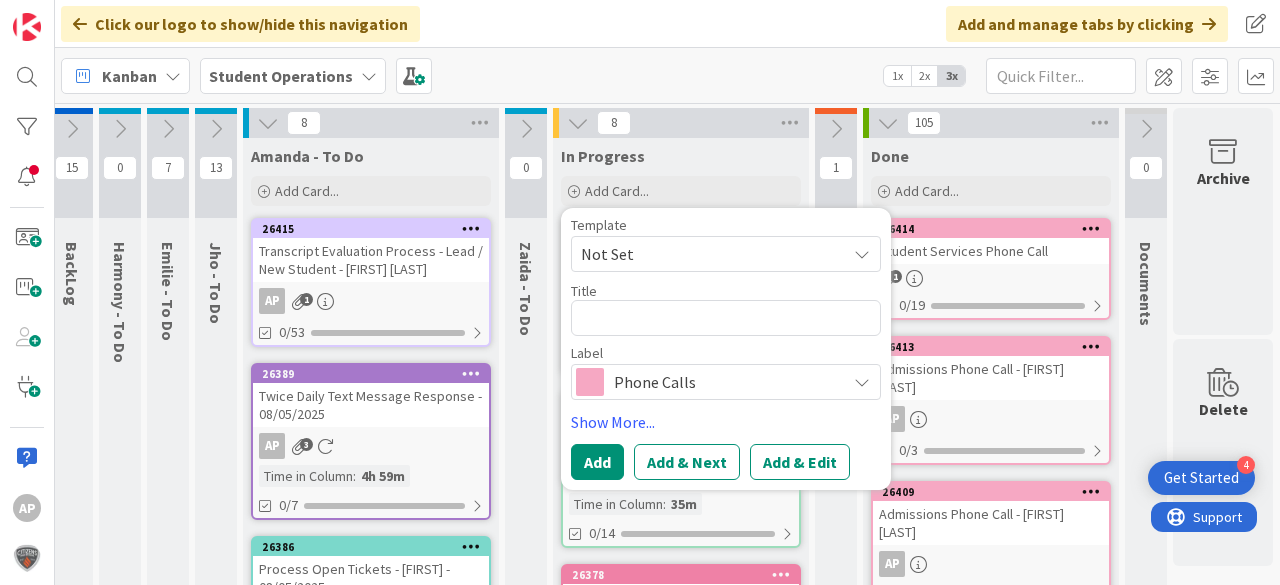 click on "Not Set" at bounding box center [706, 254] 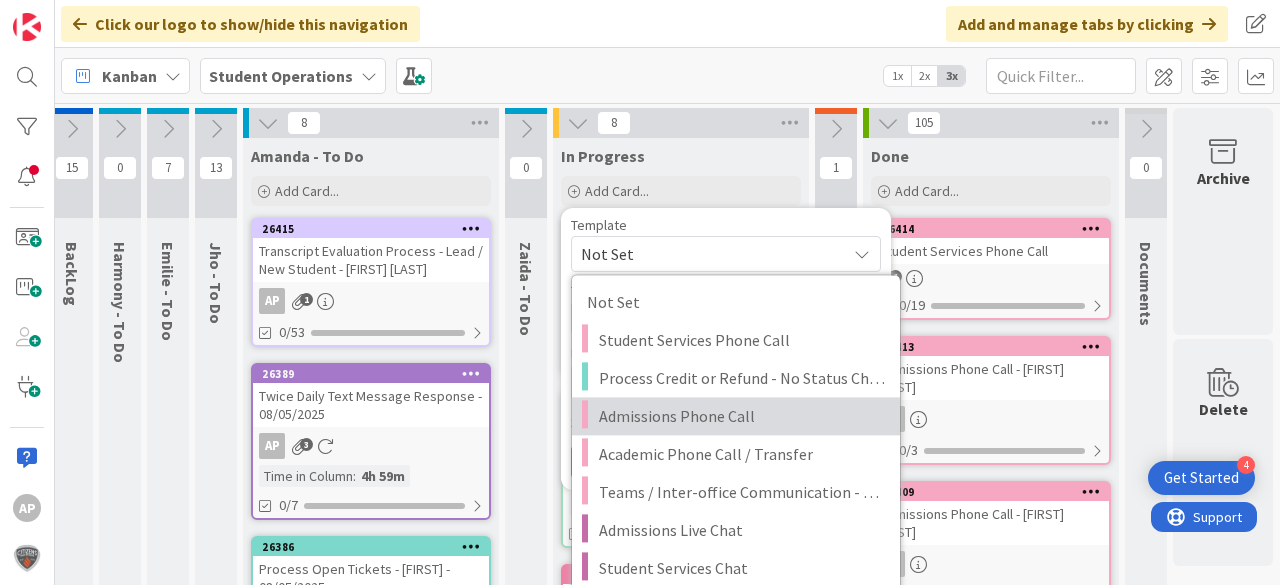 click on "Admissions Phone Call" at bounding box center (742, 416) 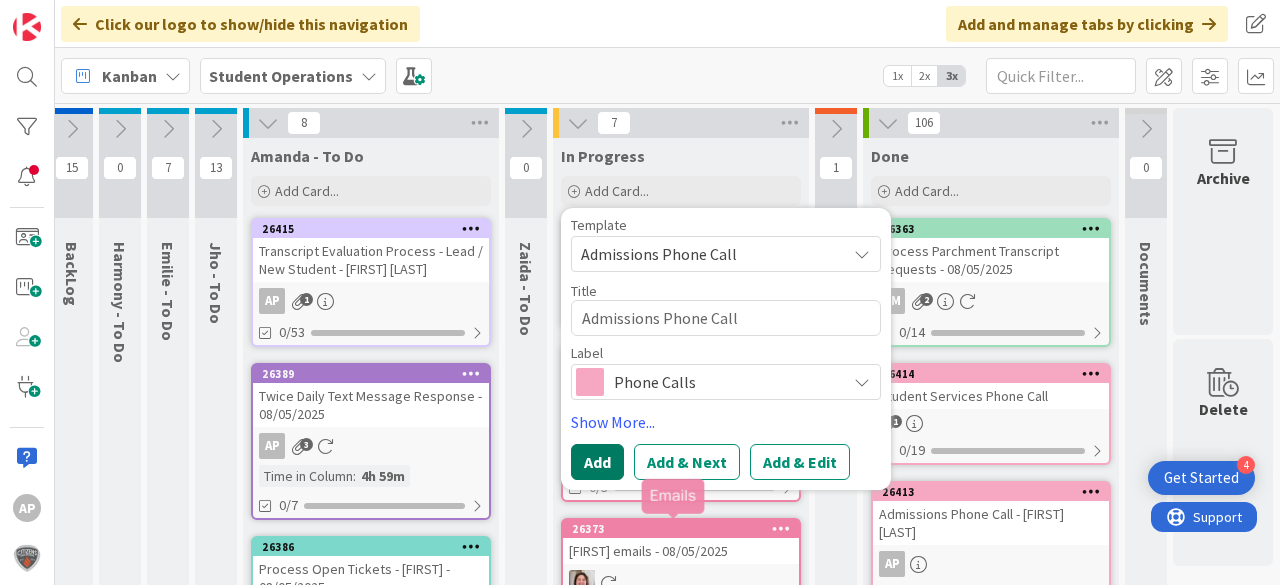 click on "Add" at bounding box center [597, 462] 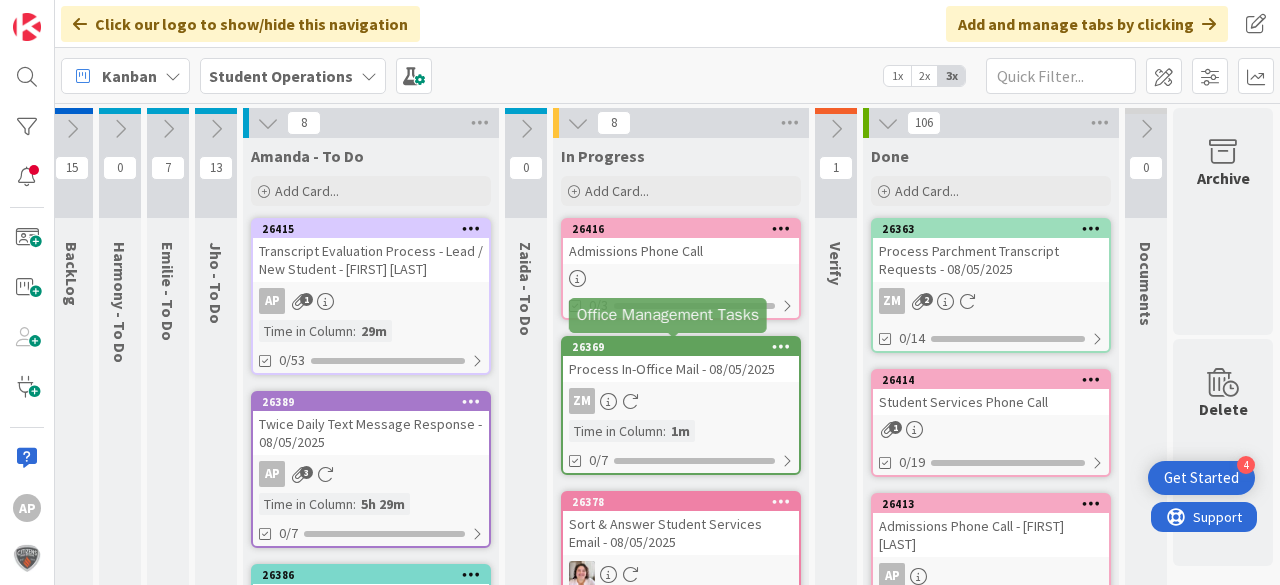 click at bounding box center [681, 278] 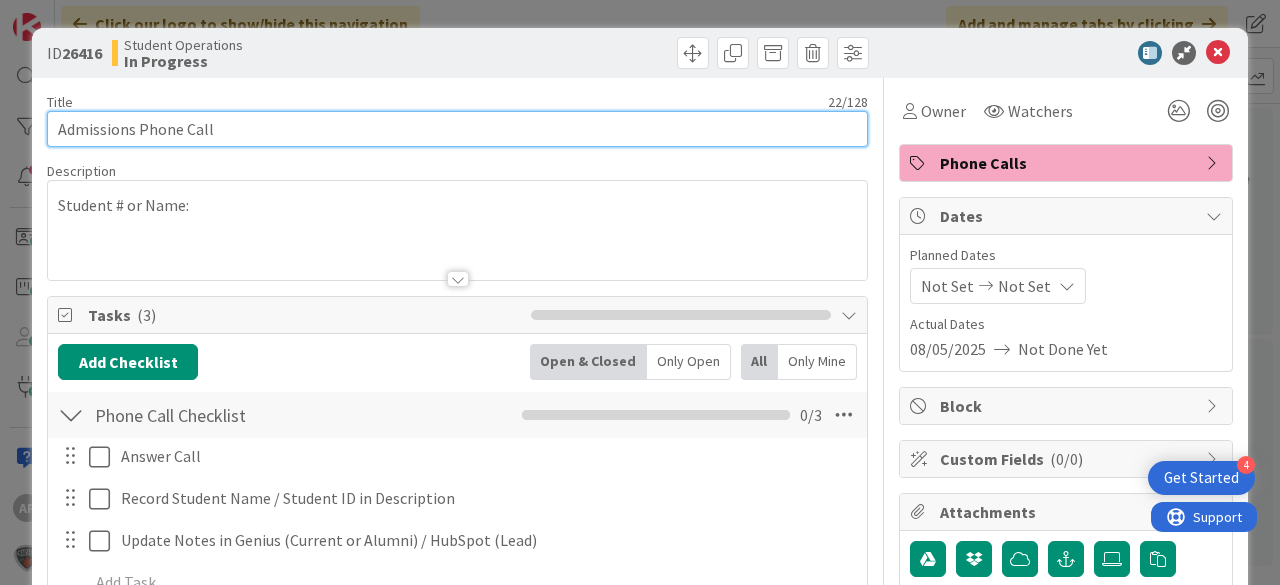 click on "Admissions Phone Call" at bounding box center (457, 129) 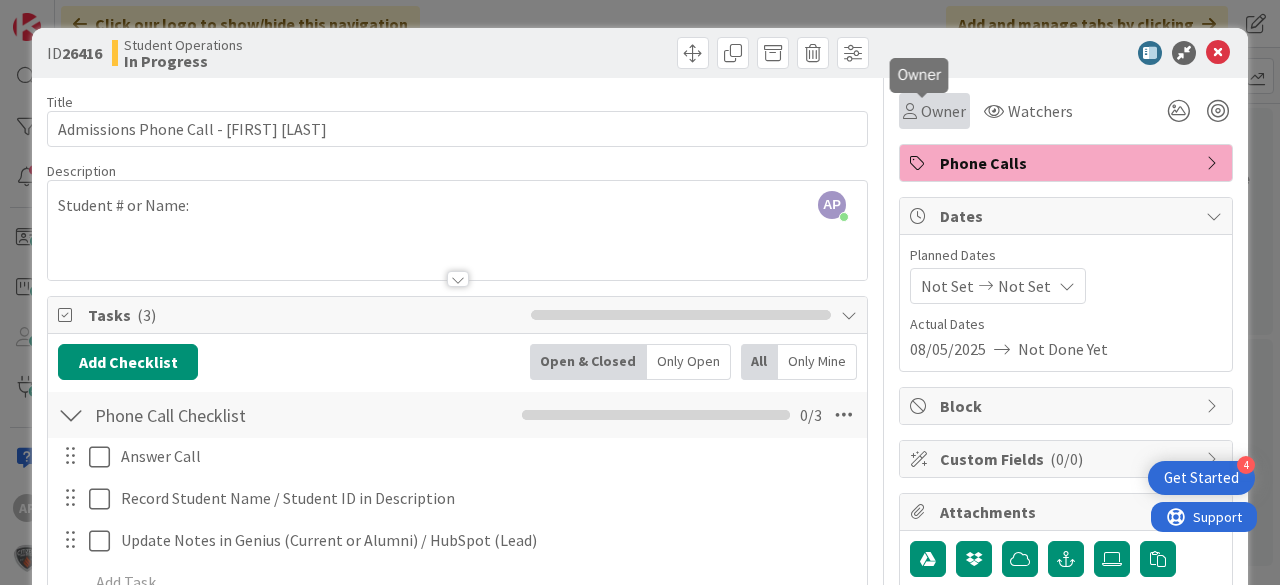 click on "Owner" at bounding box center (943, 111) 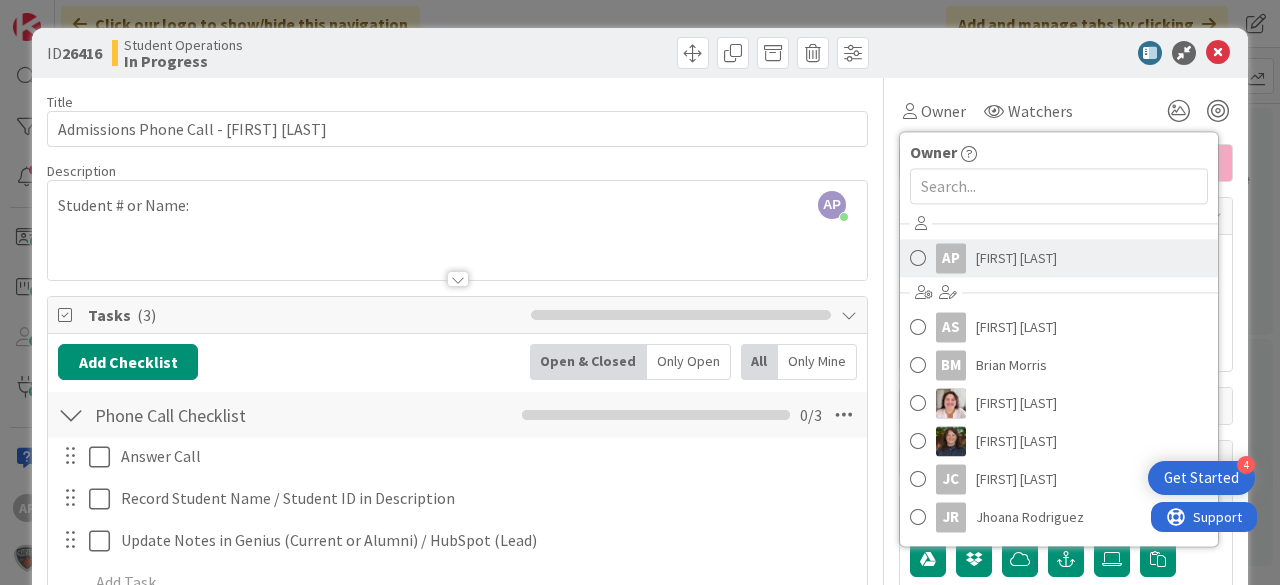 click on "[FIRST] [LAST]" at bounding box center [1016, 258] 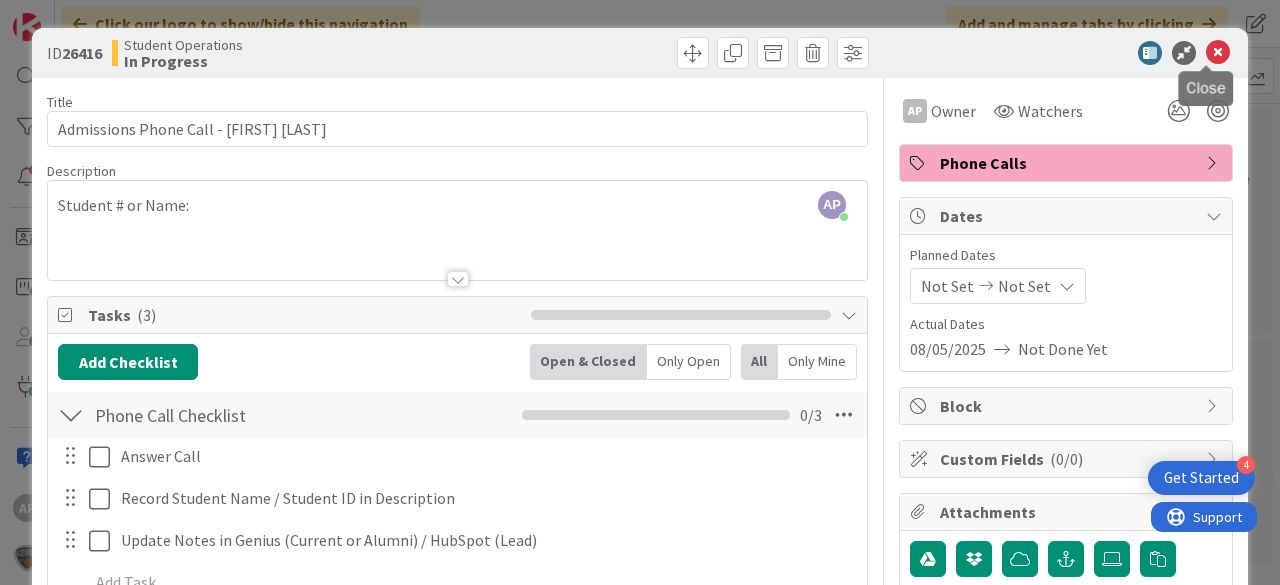 click at bounding box center [1218, 53] 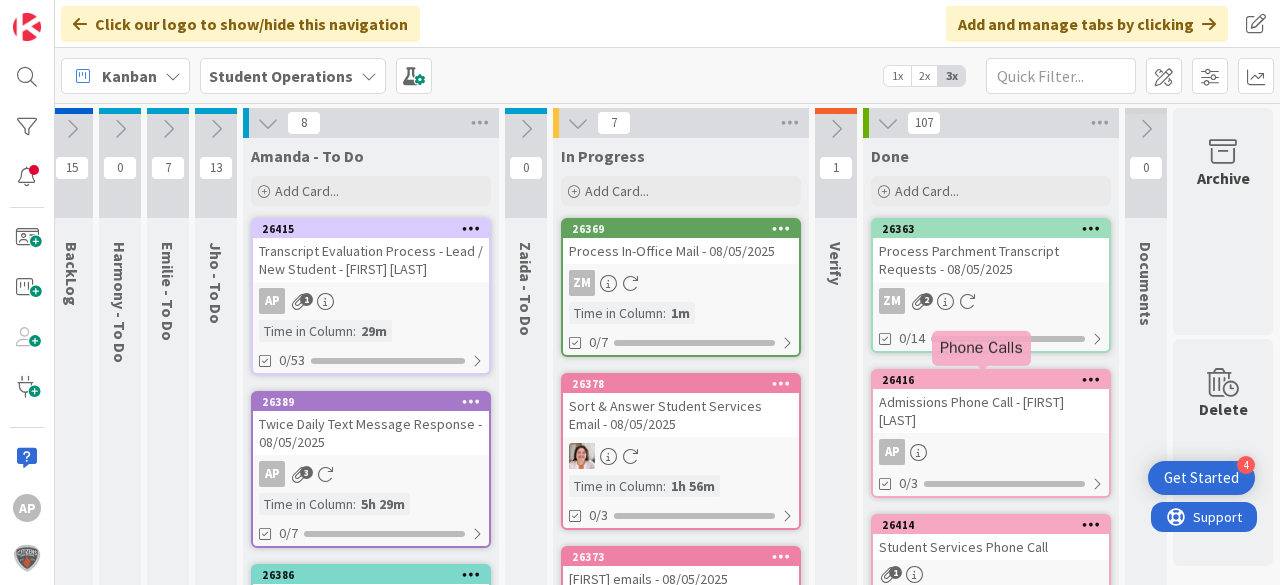 scroll, scrollTop: 0, scrollLeft: 0, axis: both 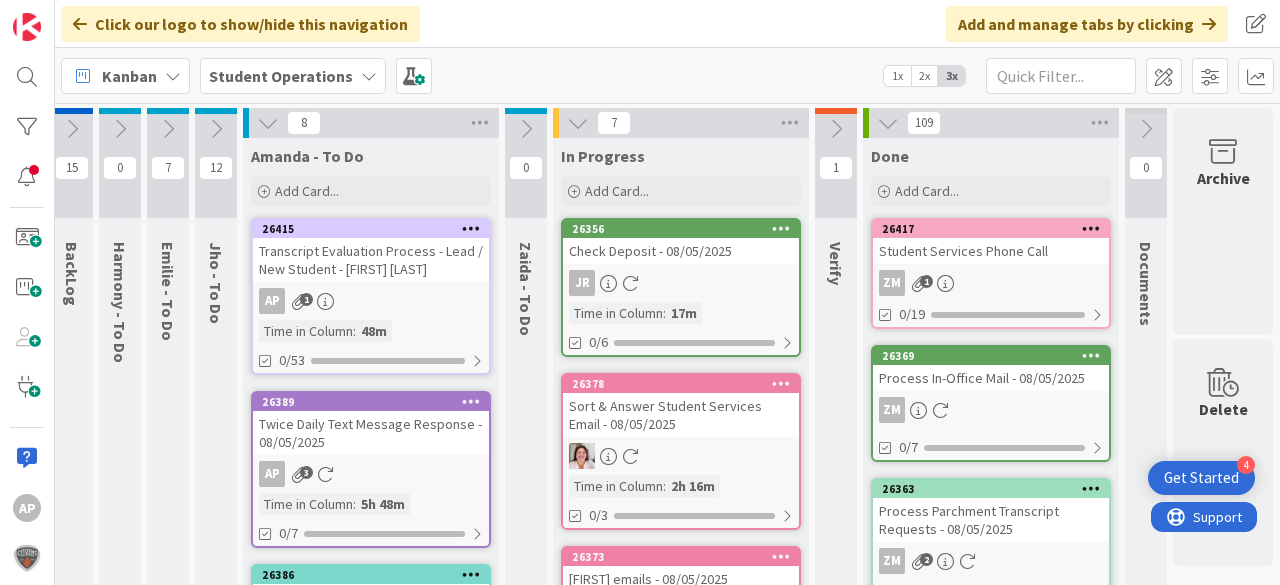 click at bounding box center (216, 129) 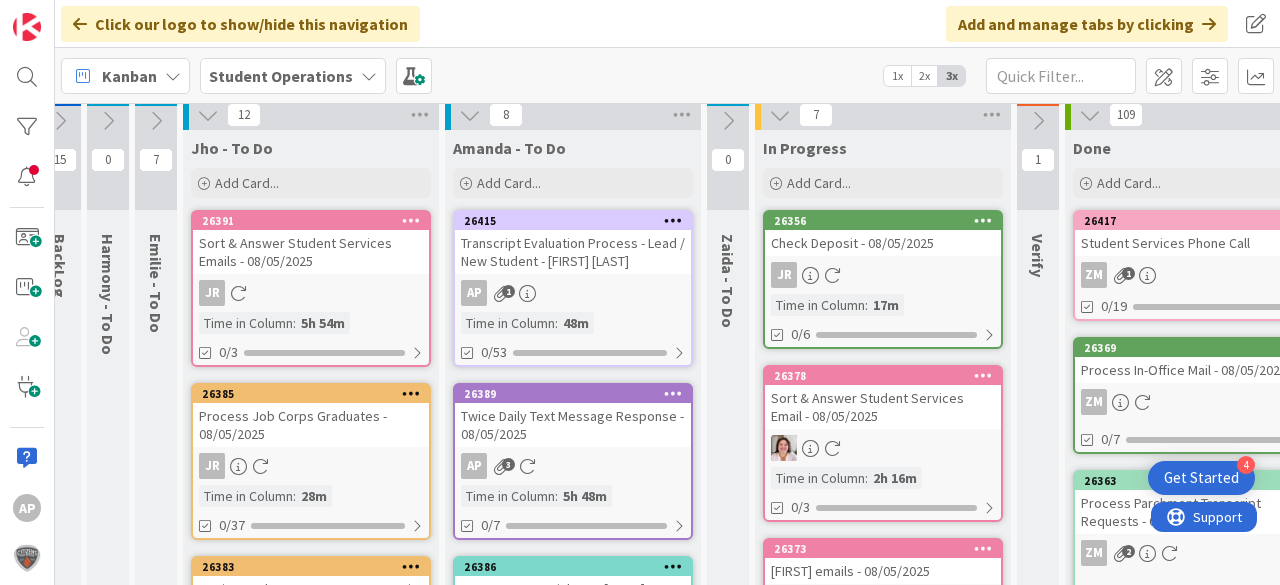 scroll, scrollTop: 0, scrollLeft: 71, axis: horizontal 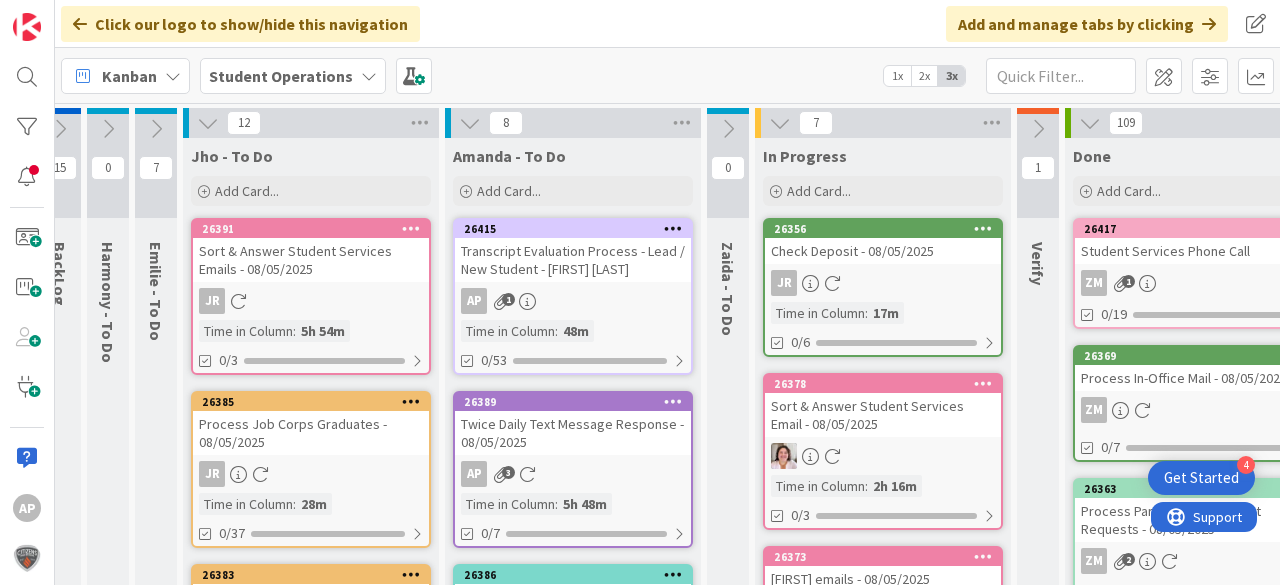 click at bounding box center [208, 123] 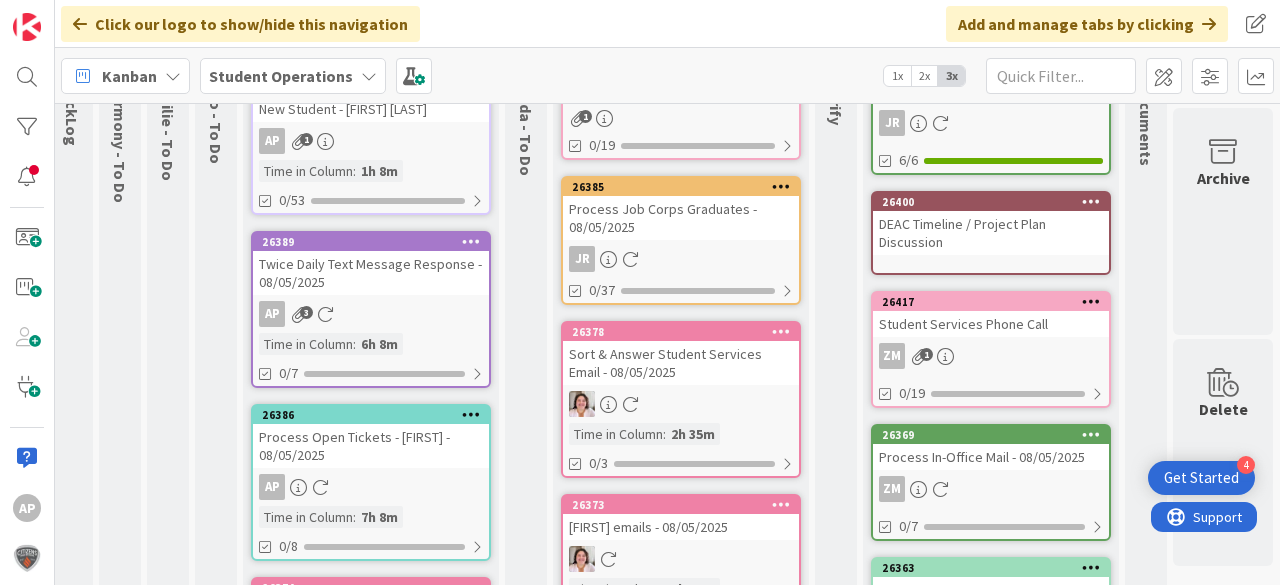 scroll, scrollTop: 0, scrollLeft: 71, axis: horizontal 